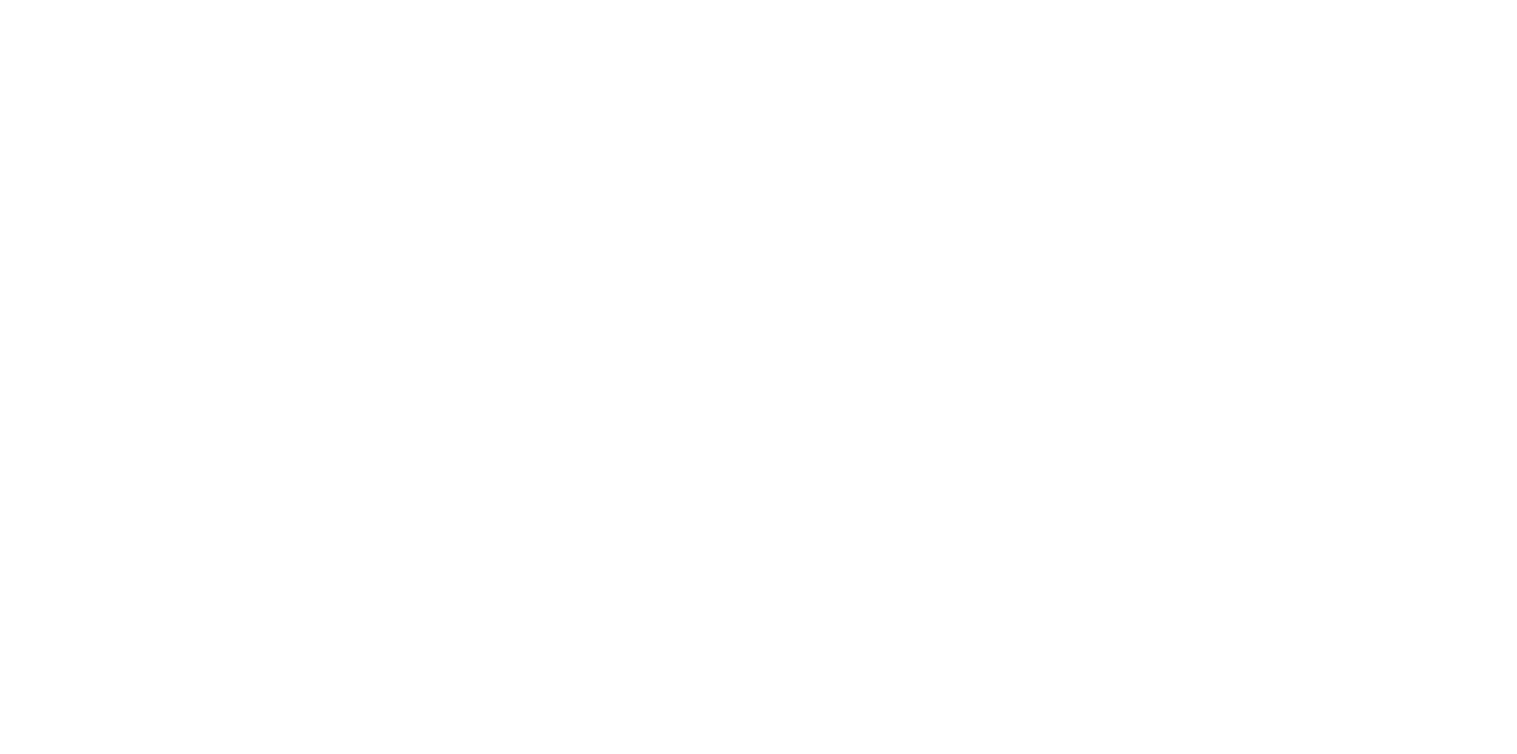 scroll, scrollTop: 0, scrollLeft: 0, axis: both 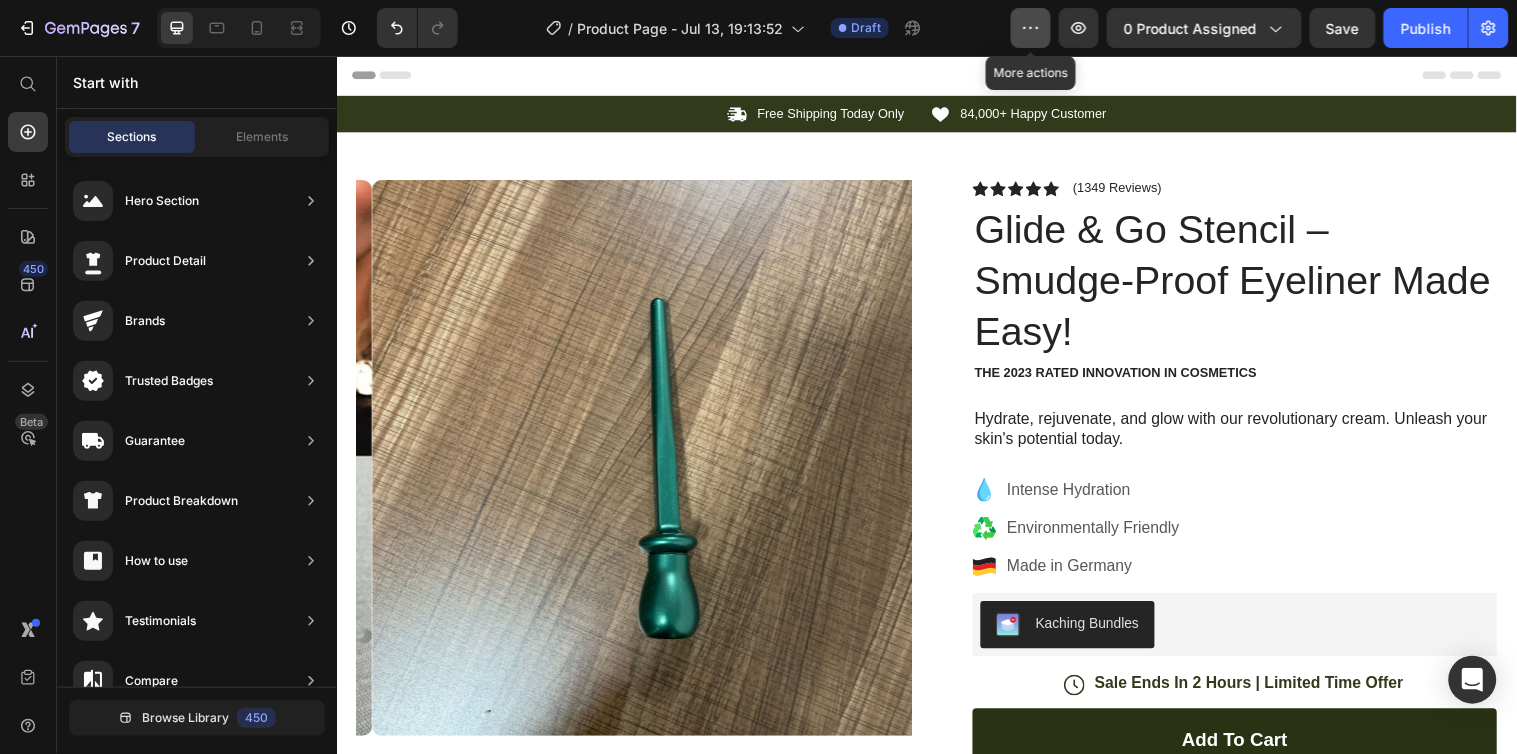 click 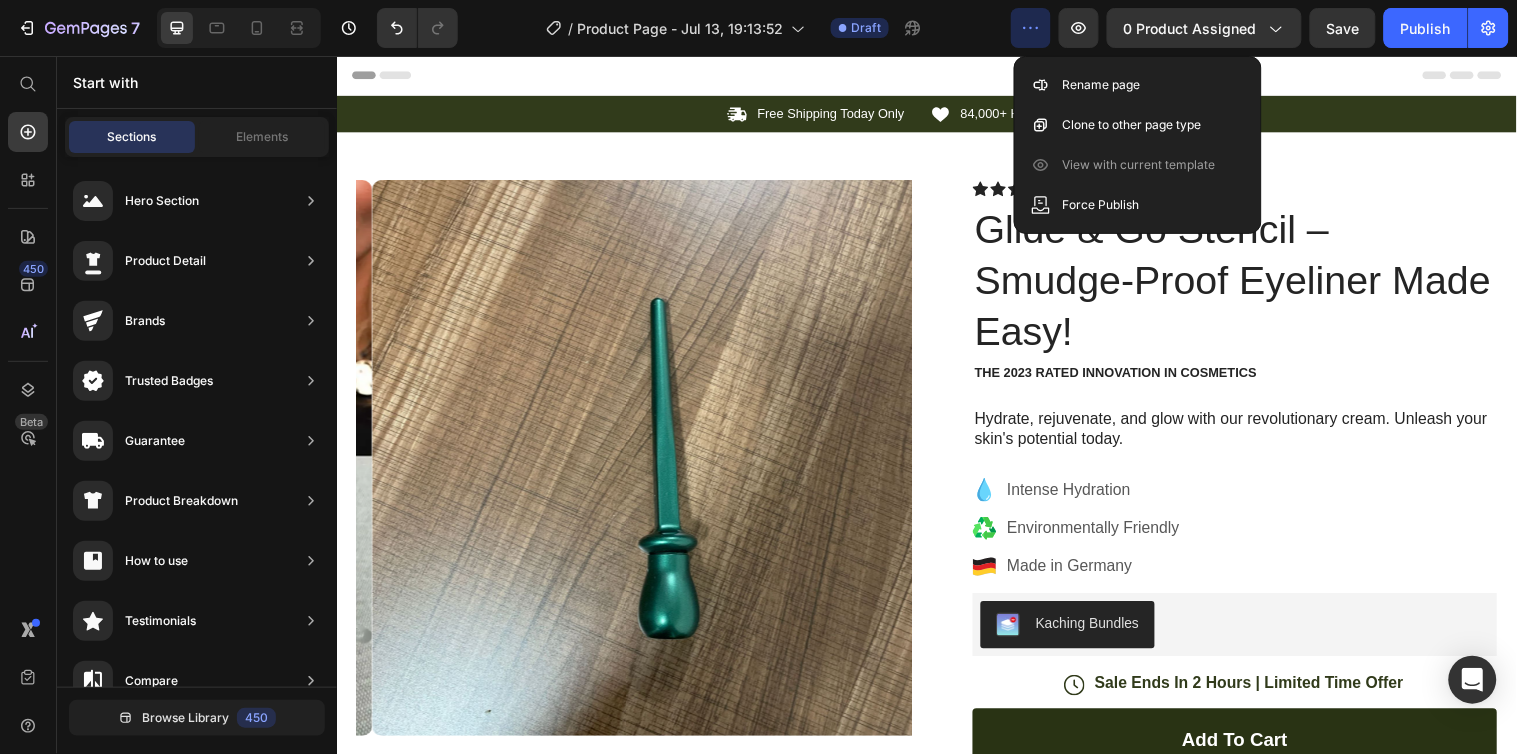 click 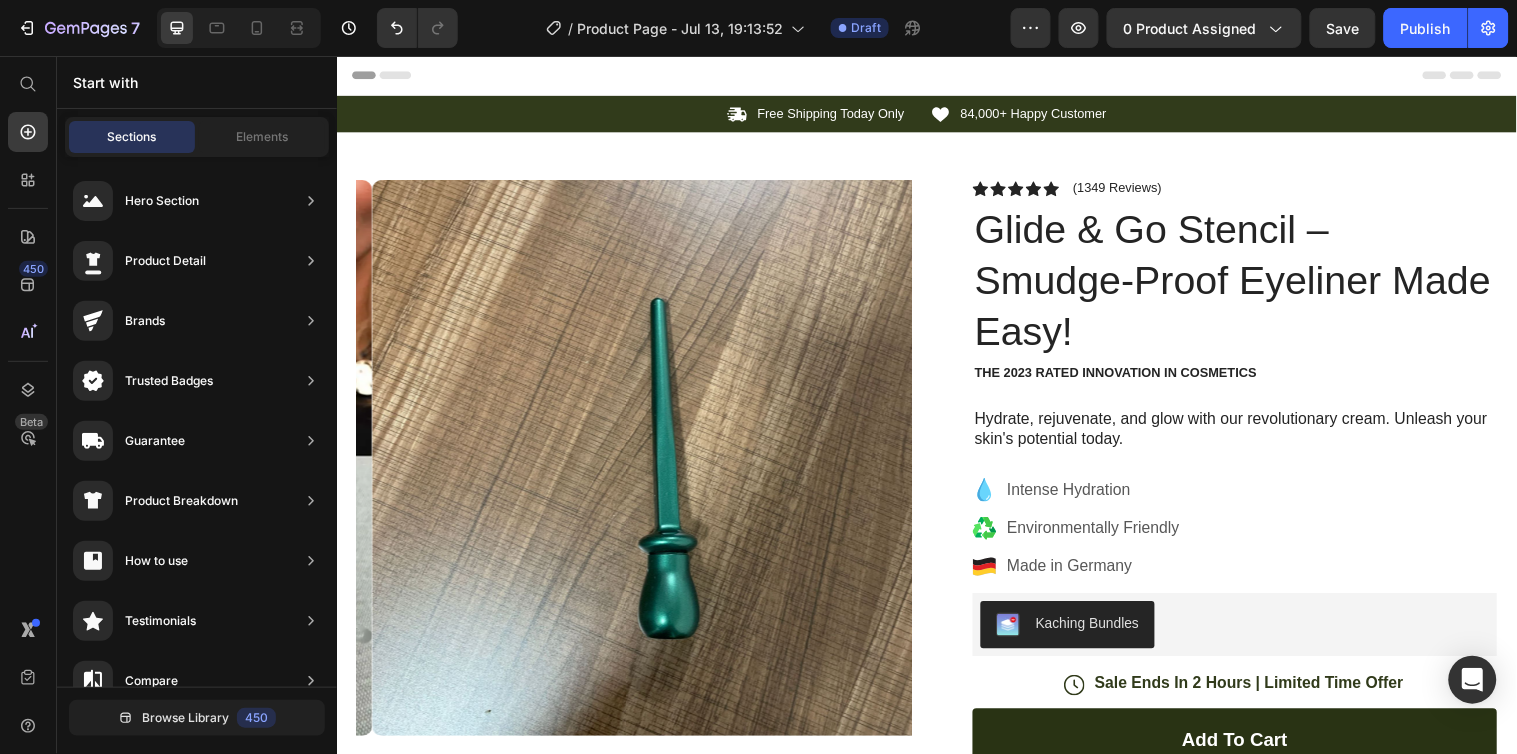 click on "[NUMBER] / Product Page - [DATE] [TIME] Draft Preview [NUMBER] product assigned Save Publish" 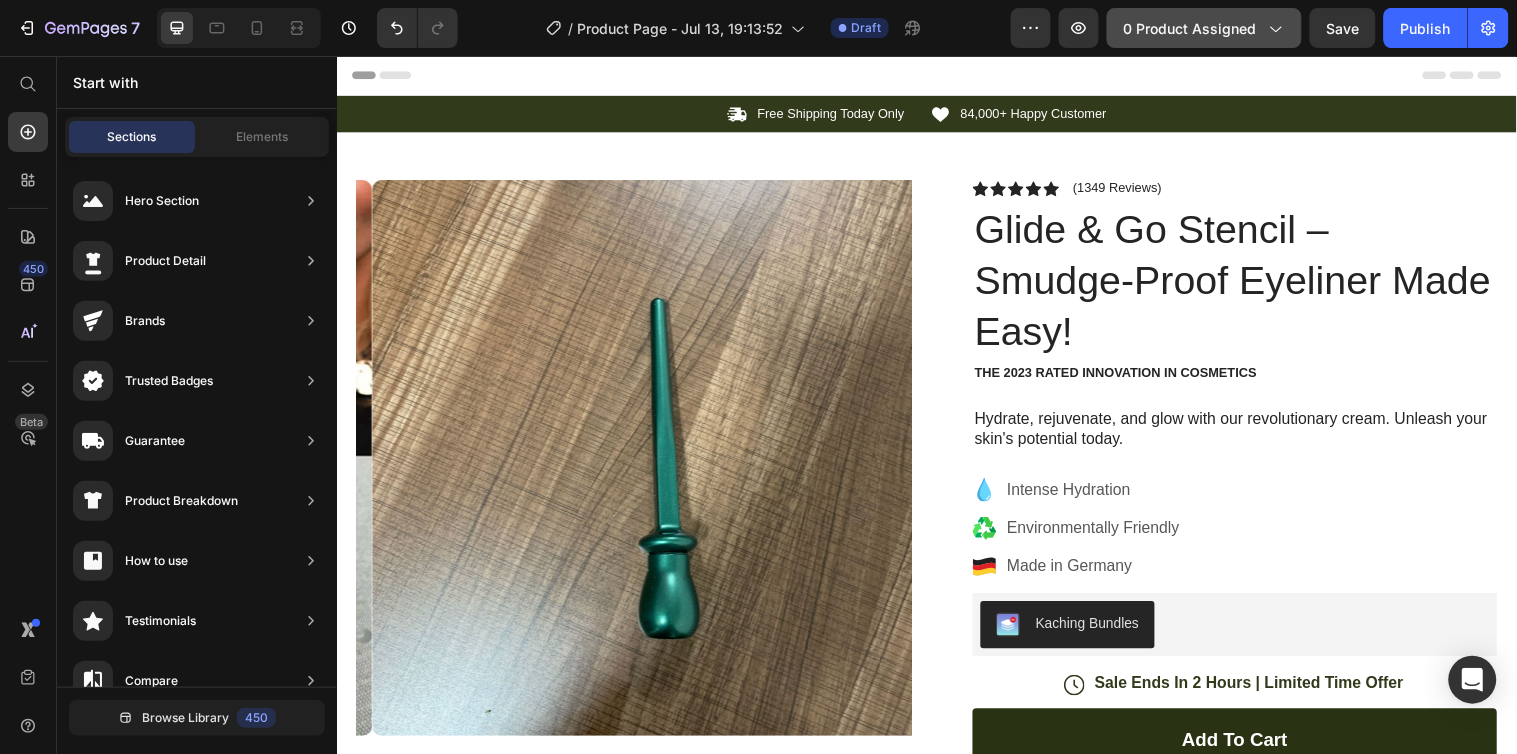 click 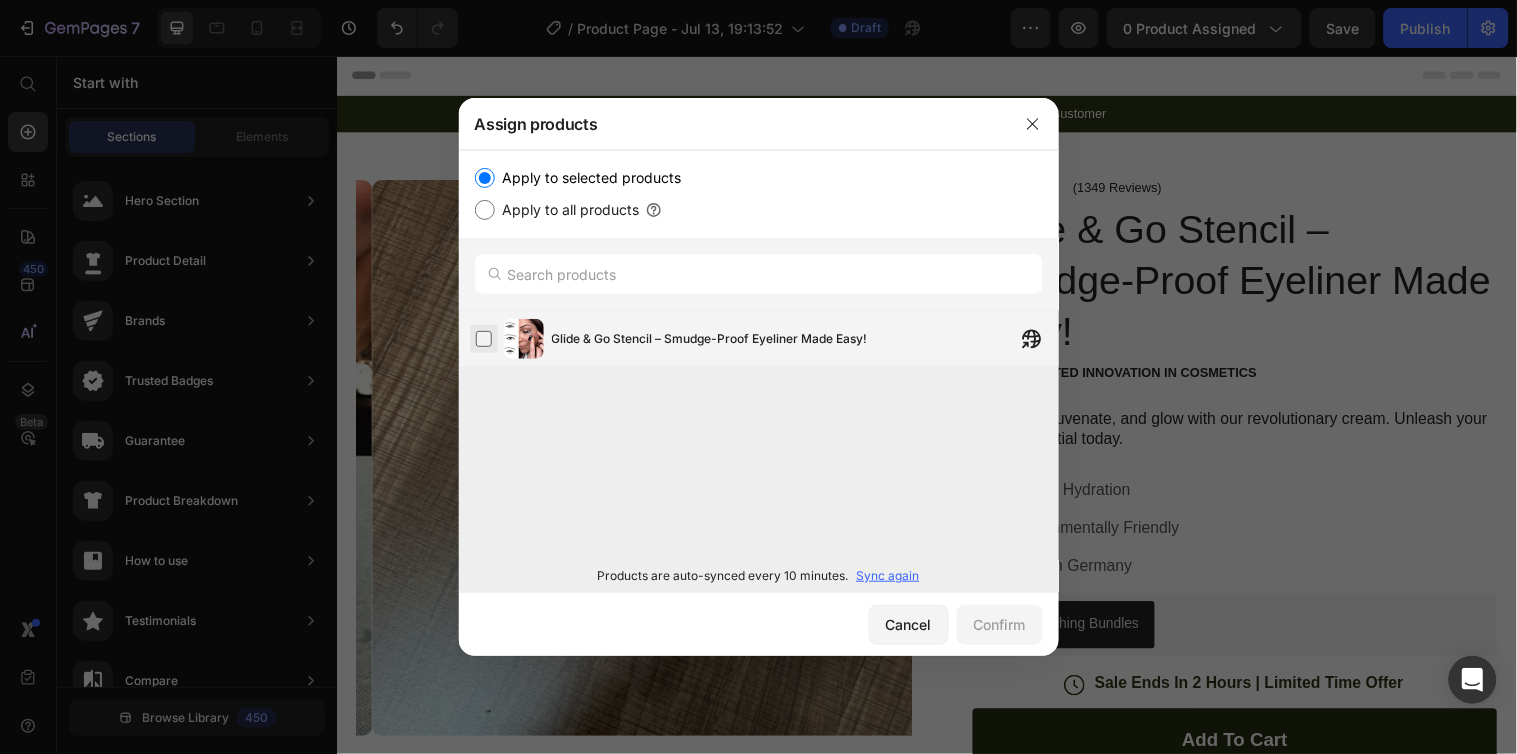 click at bounding box center (484, 339) 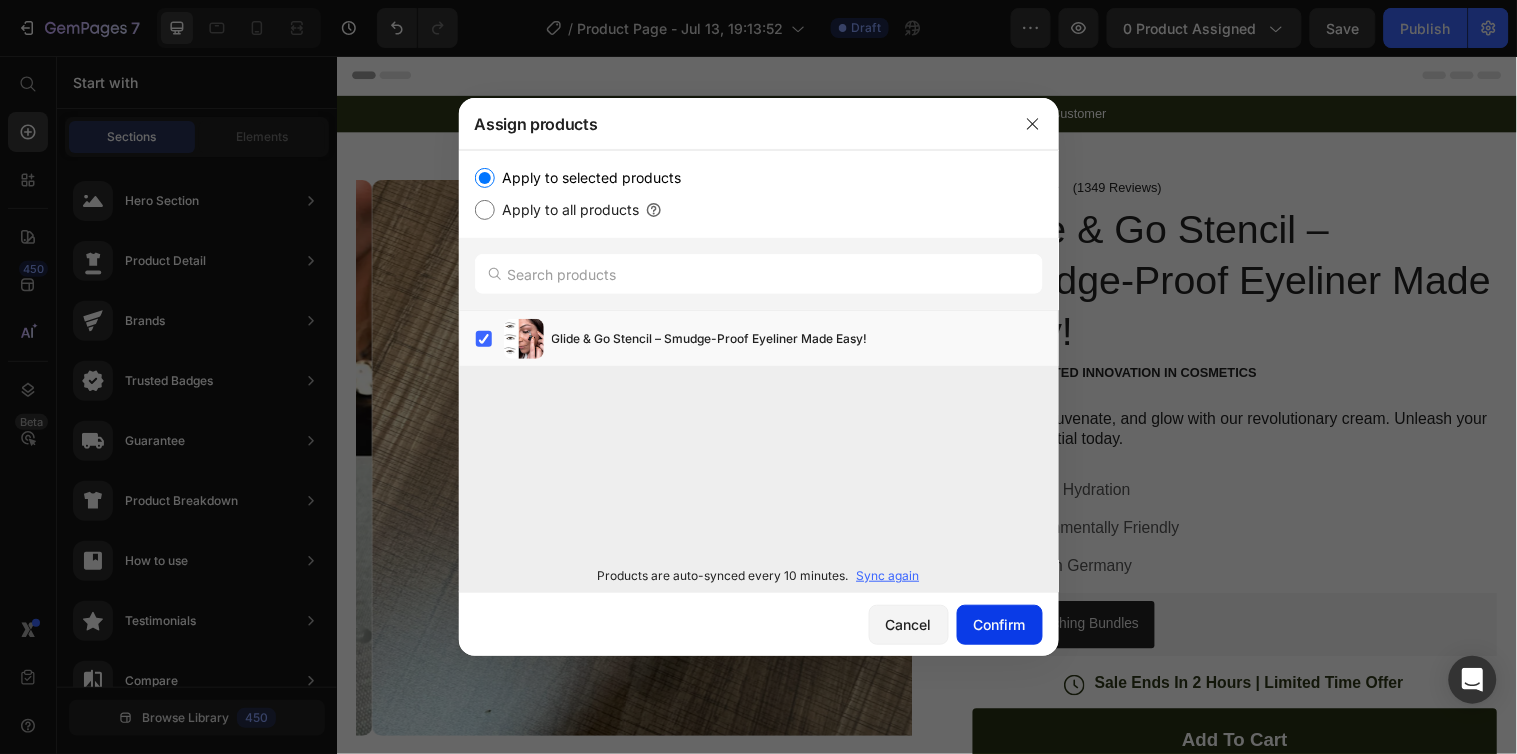 click on "Confirm" at bounding box center [1000, 624] 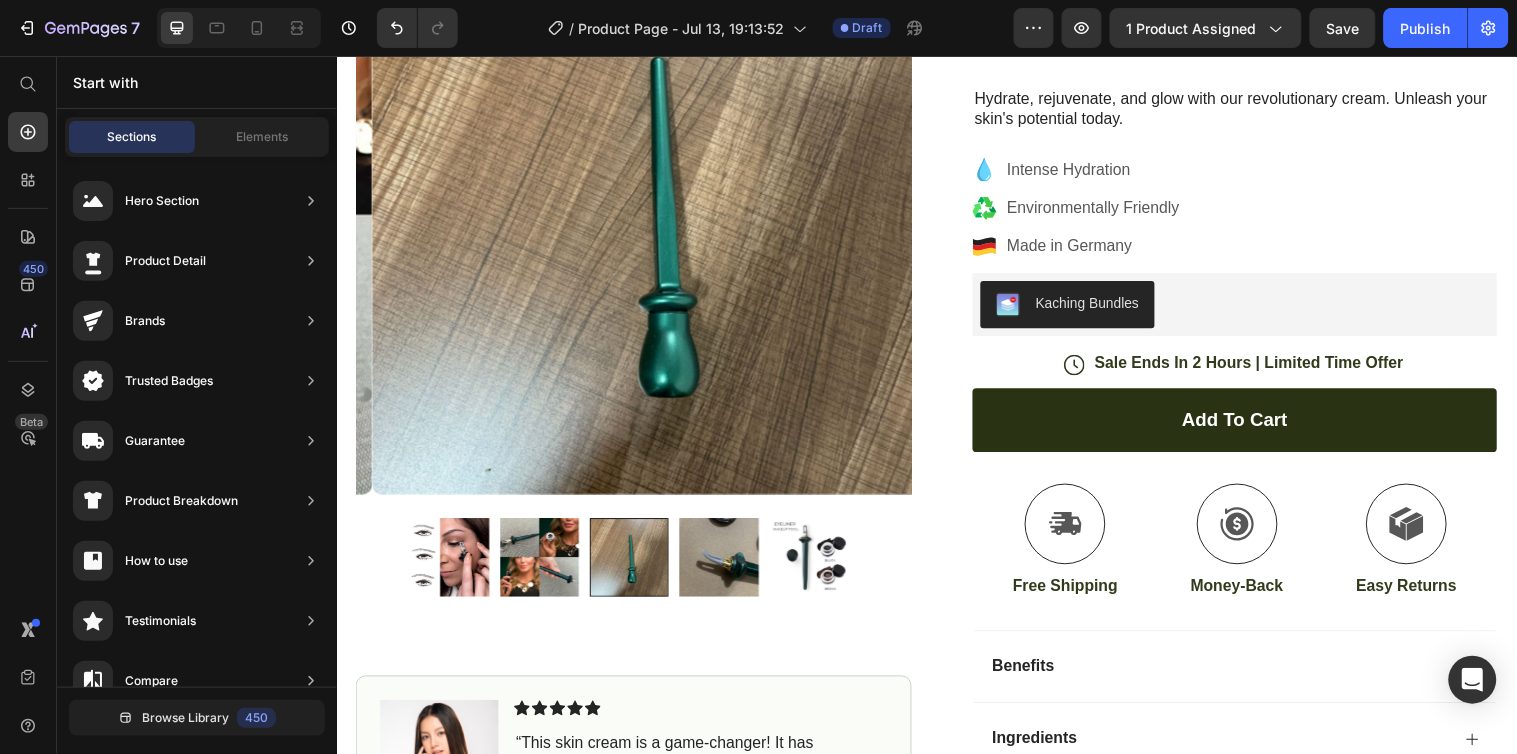 scroll, scrollTop: 0, scrollLeft: 0, axis: both 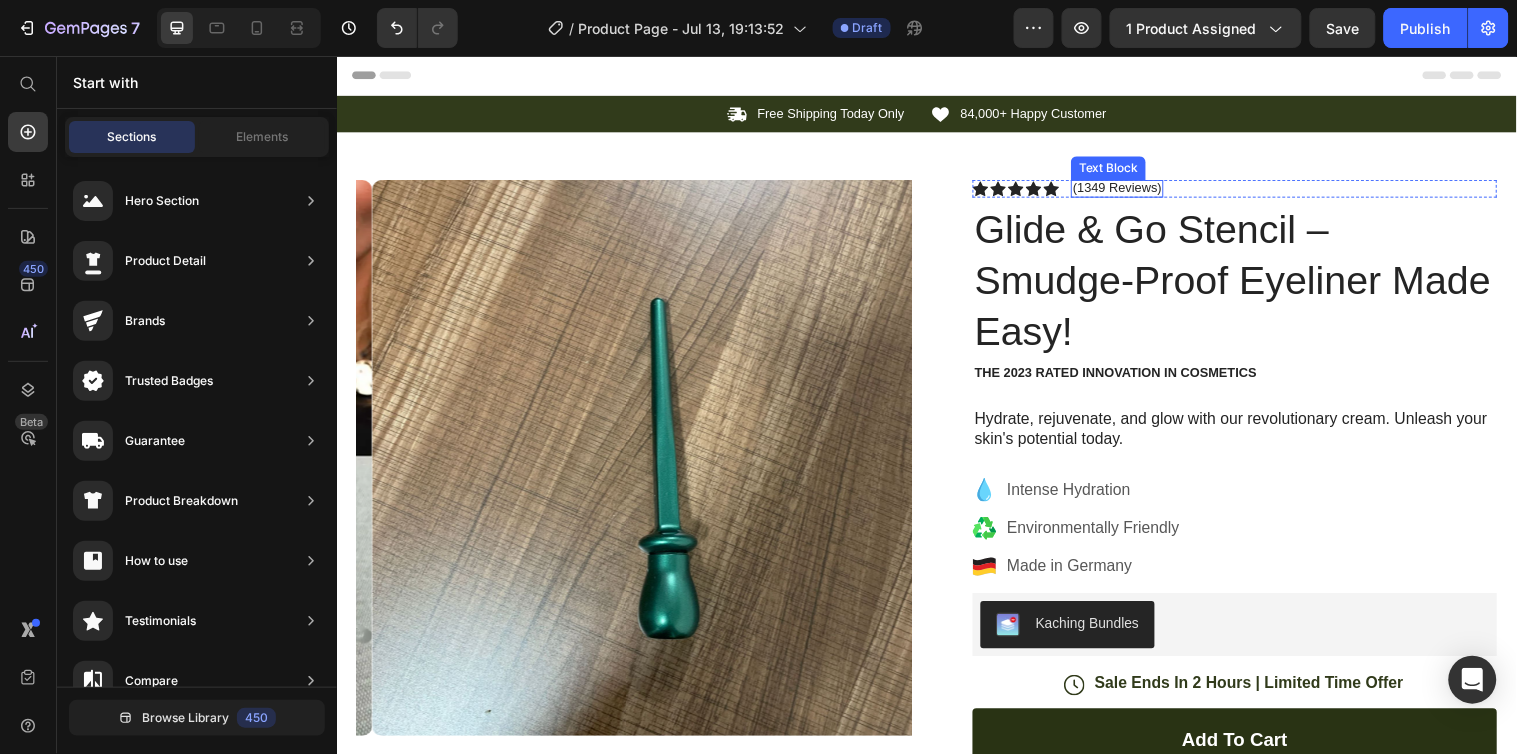 click on "(1349 Reviews)" at bounding box center [1130, 189] 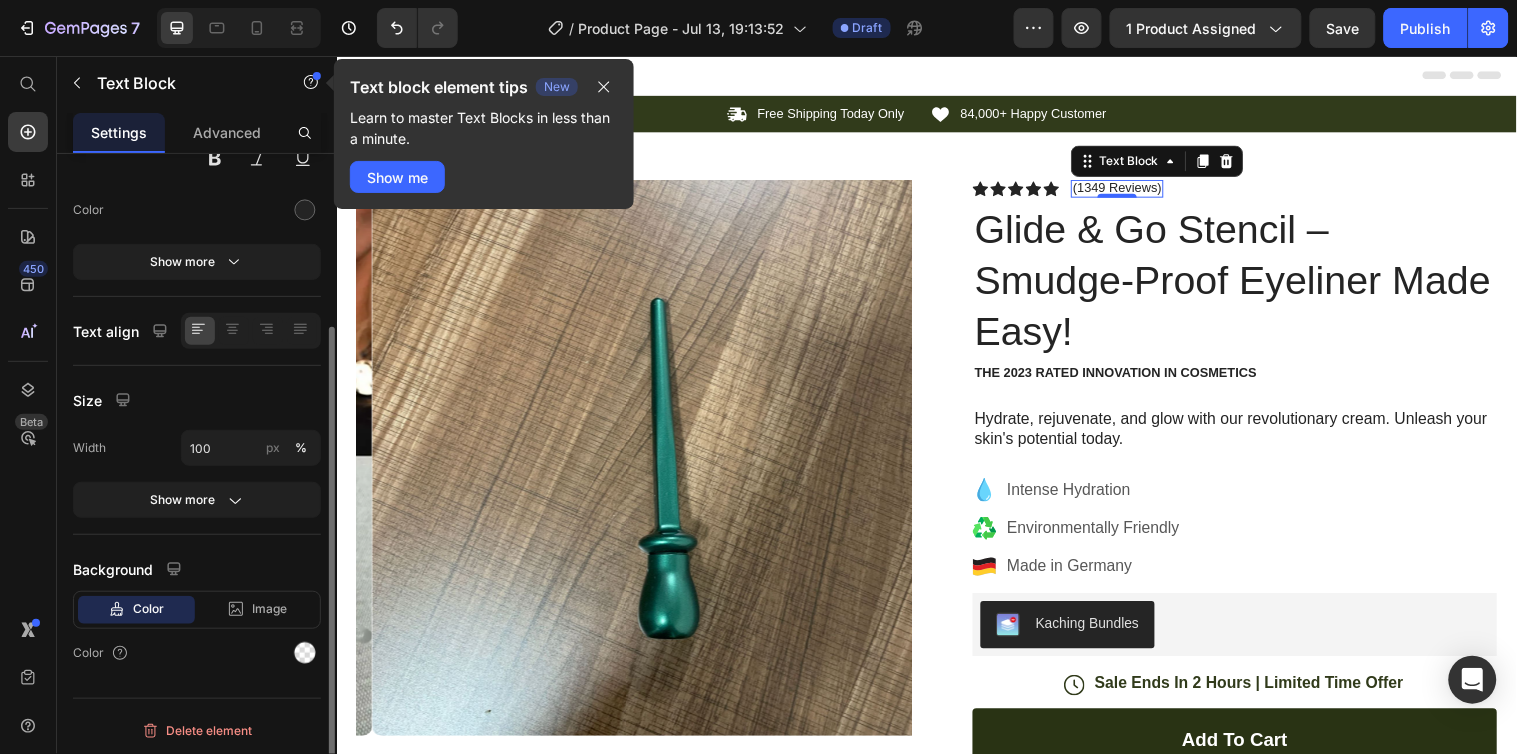 scroll, scrollTop: 0, scrollLeft: 0, axis: both 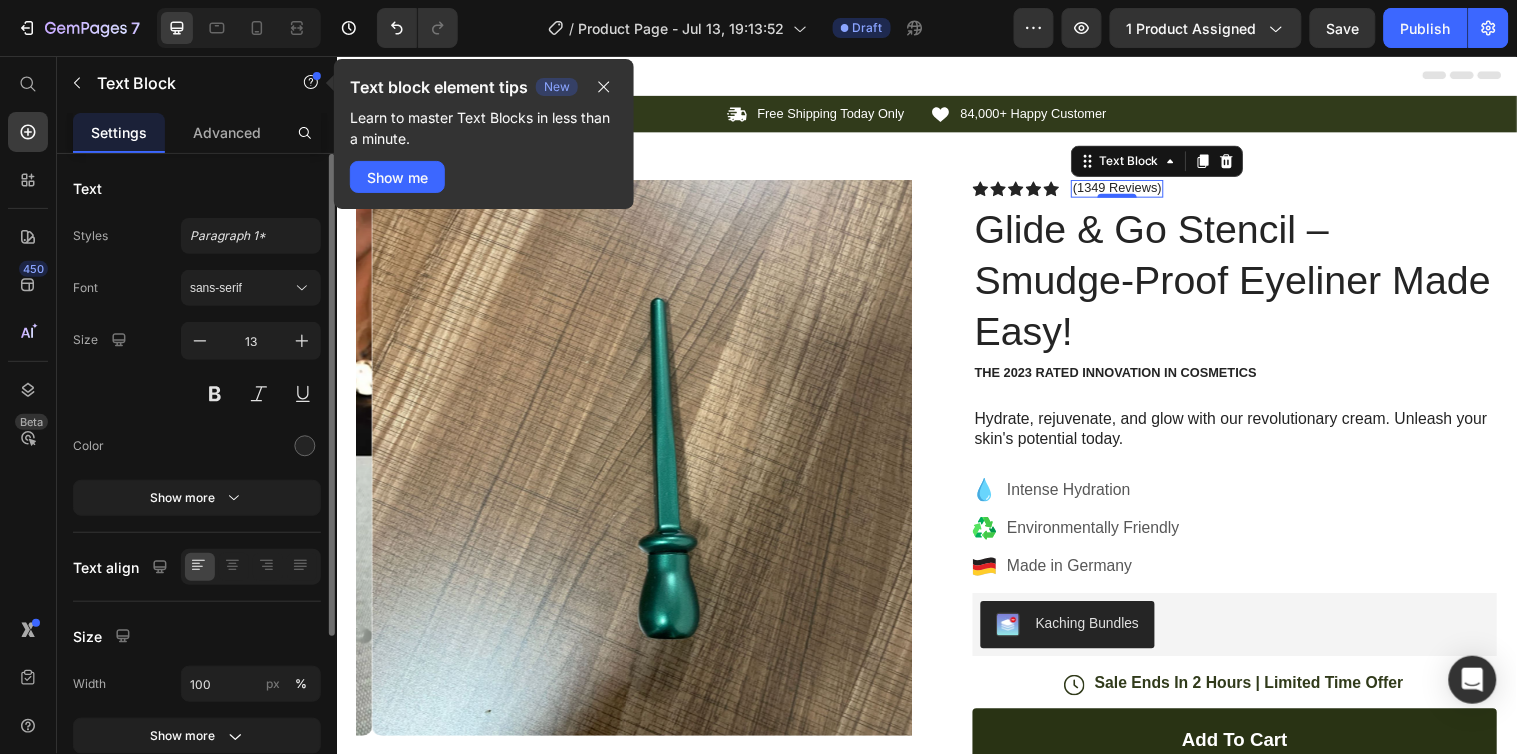 click on "Text" at bounding box center (197, 188) 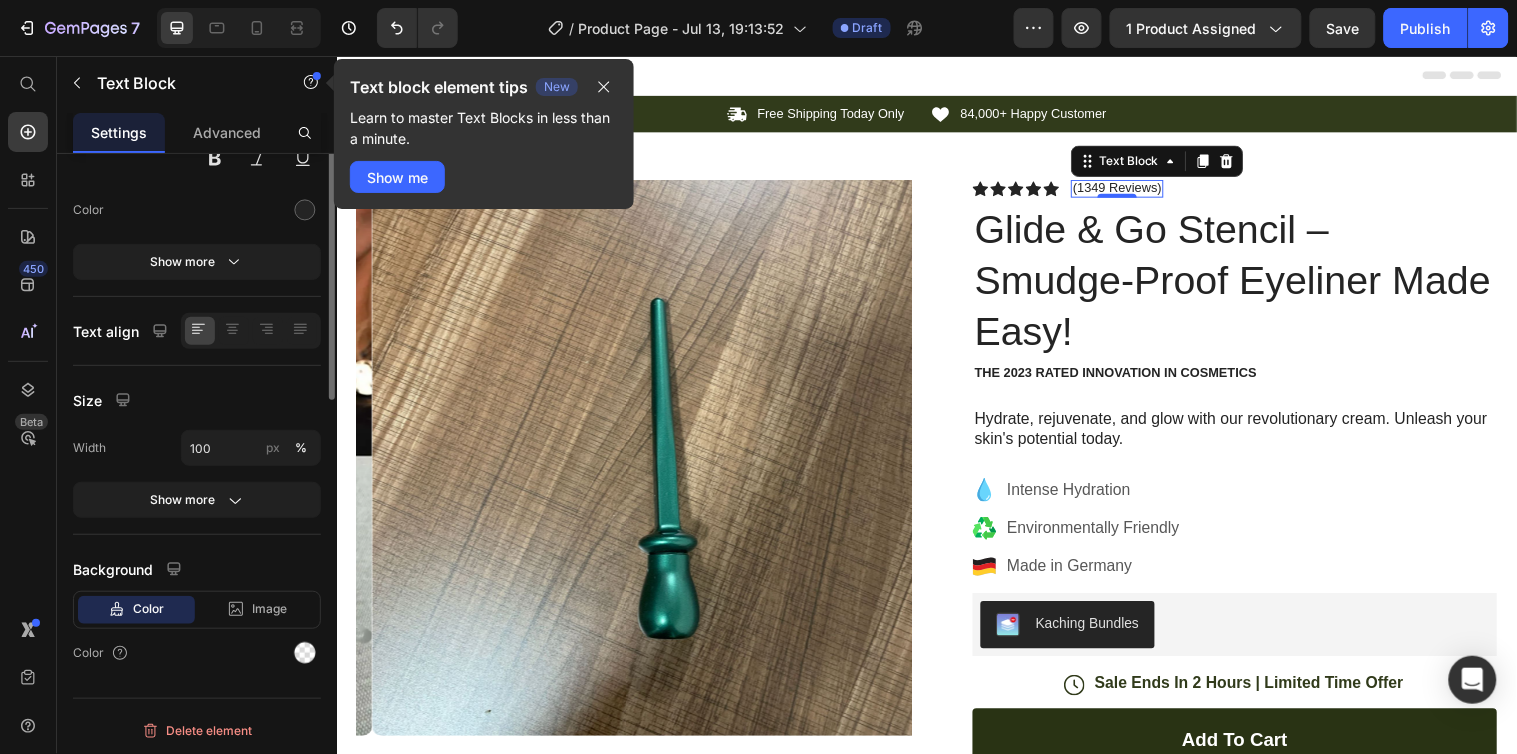 scroll, scrollTop: 0, scrollLeft: 0, axis: both 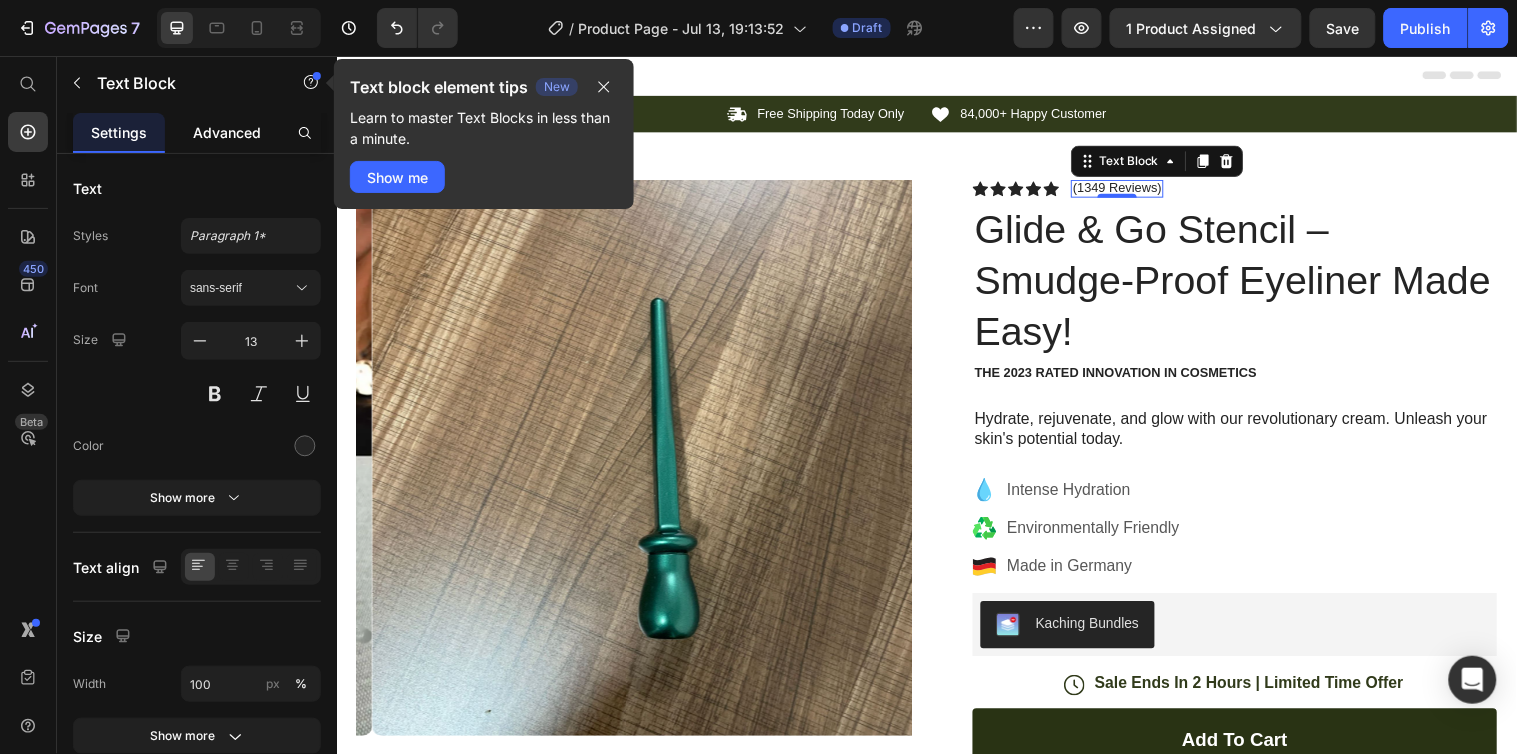 click on "Advanced" at bounding box center [227, 132] 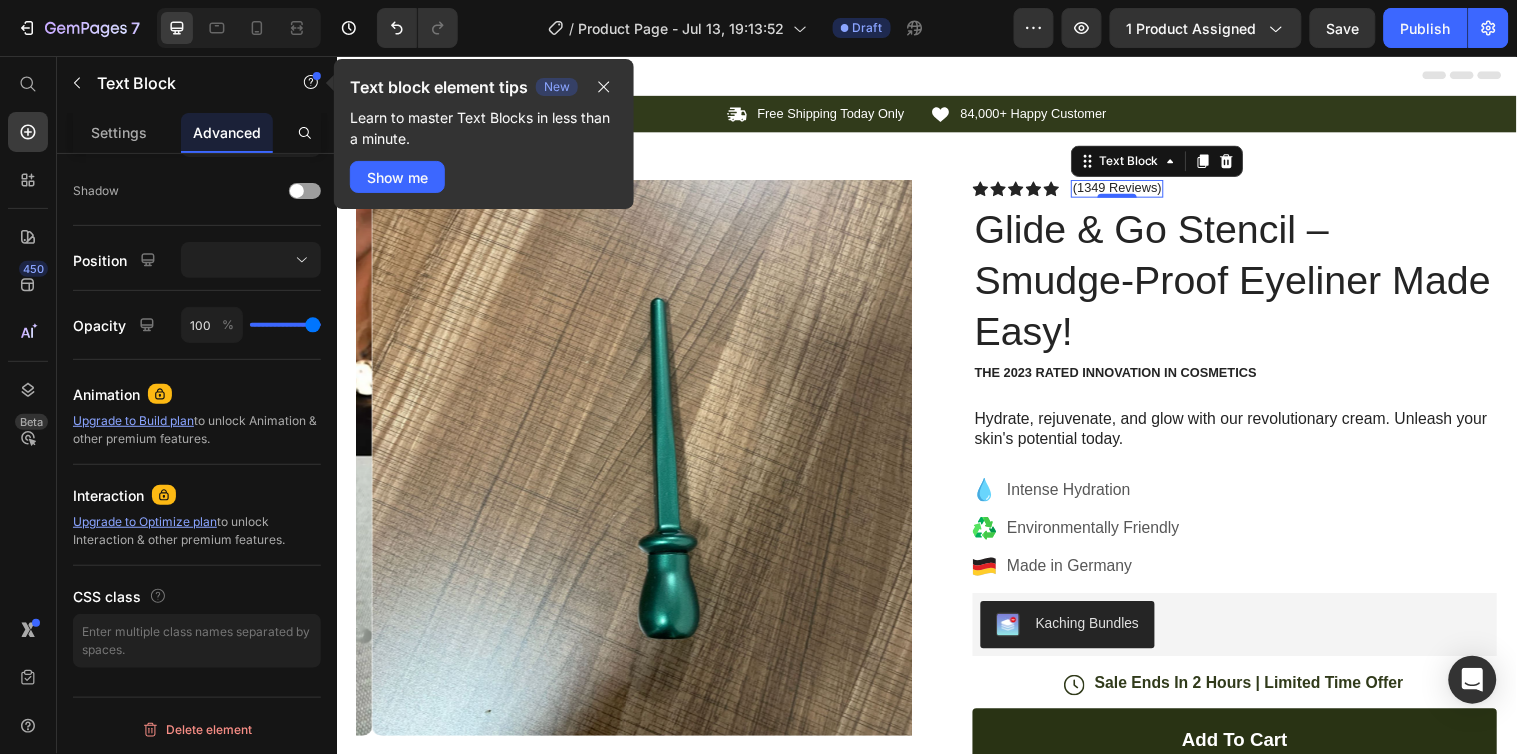 scroll, scrollTop: 0, scrollLeft: 0, axis: both 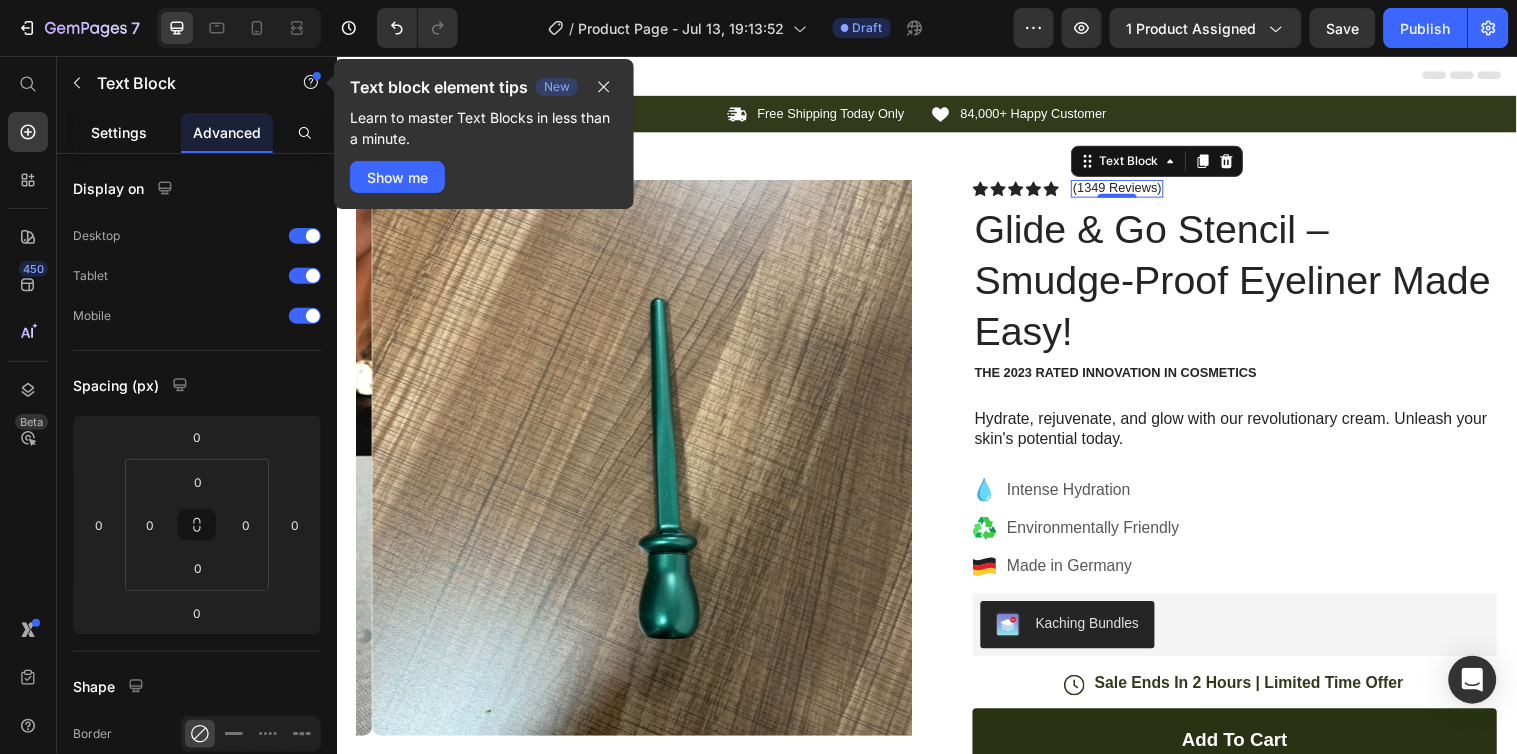 click on "Settings" at bounding box center (119, 132) 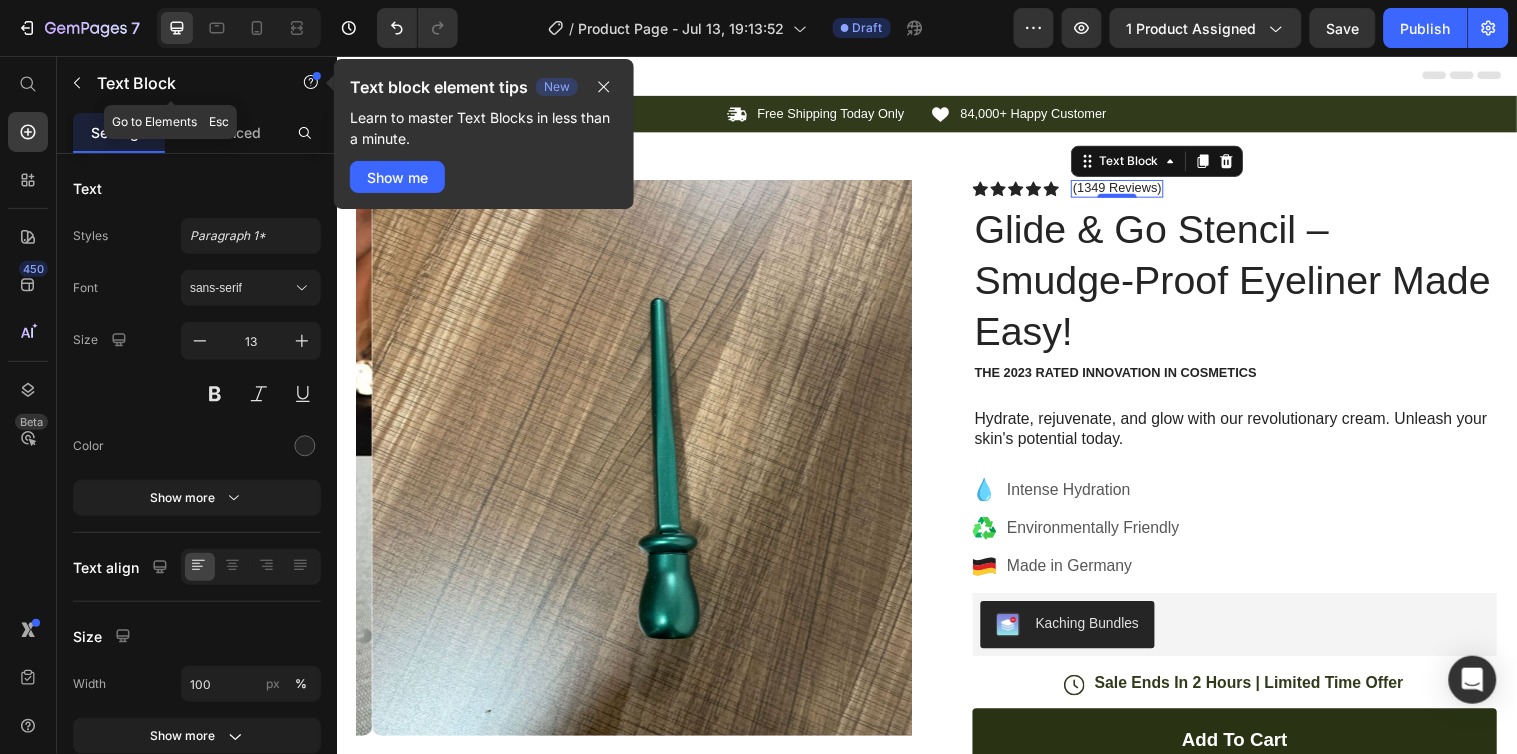 click 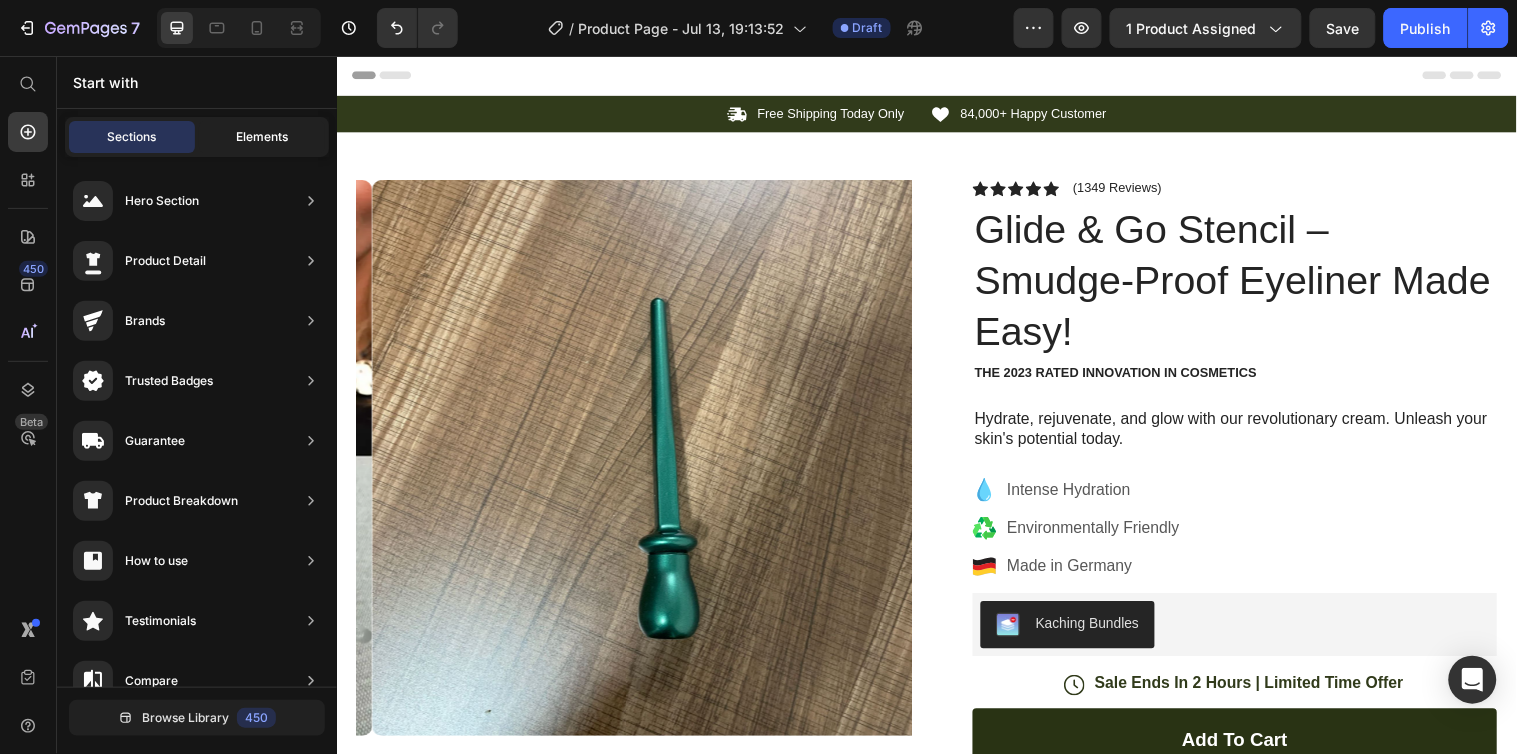 click on "Elements" at bounding box center (262, 137) 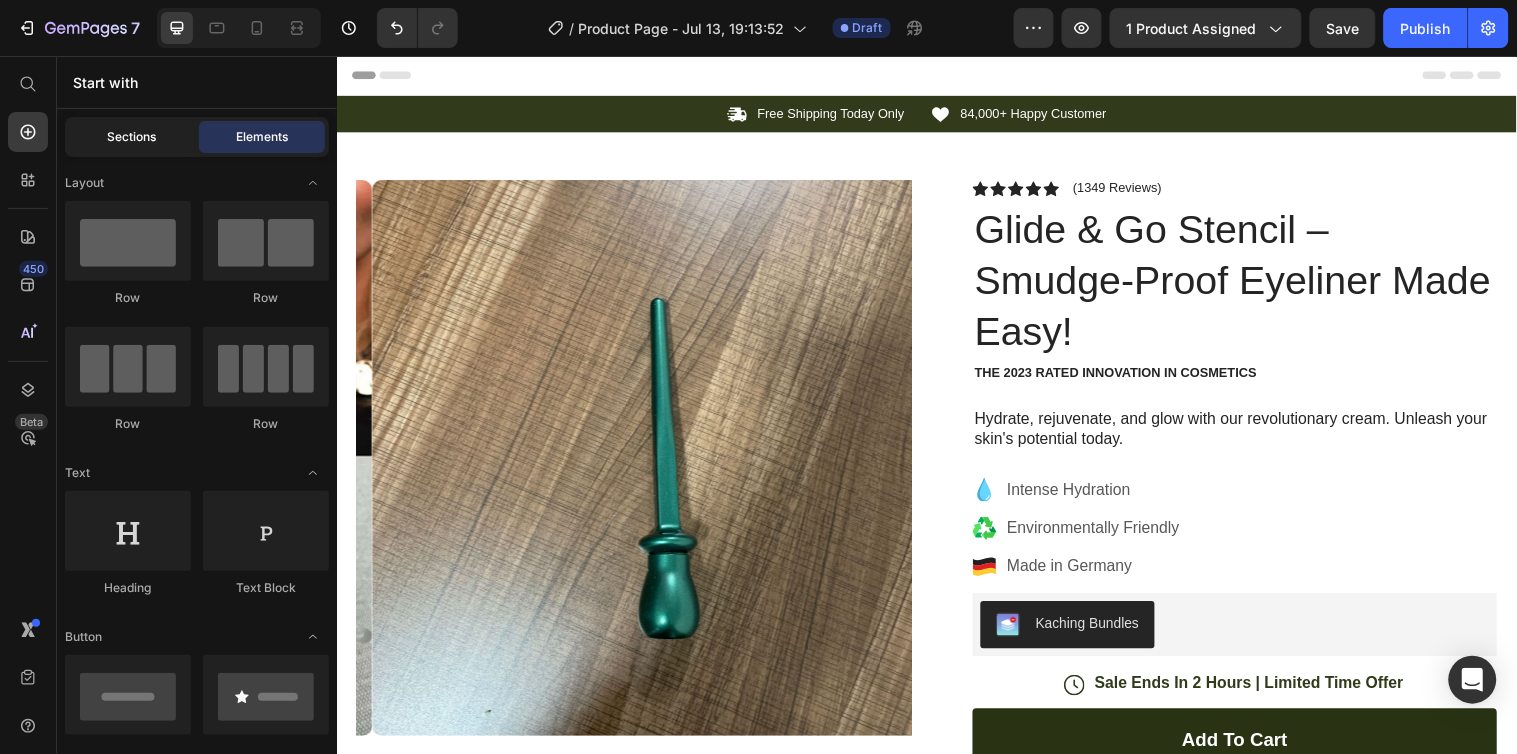 click on "Sections" at bounding box center [132, 137] 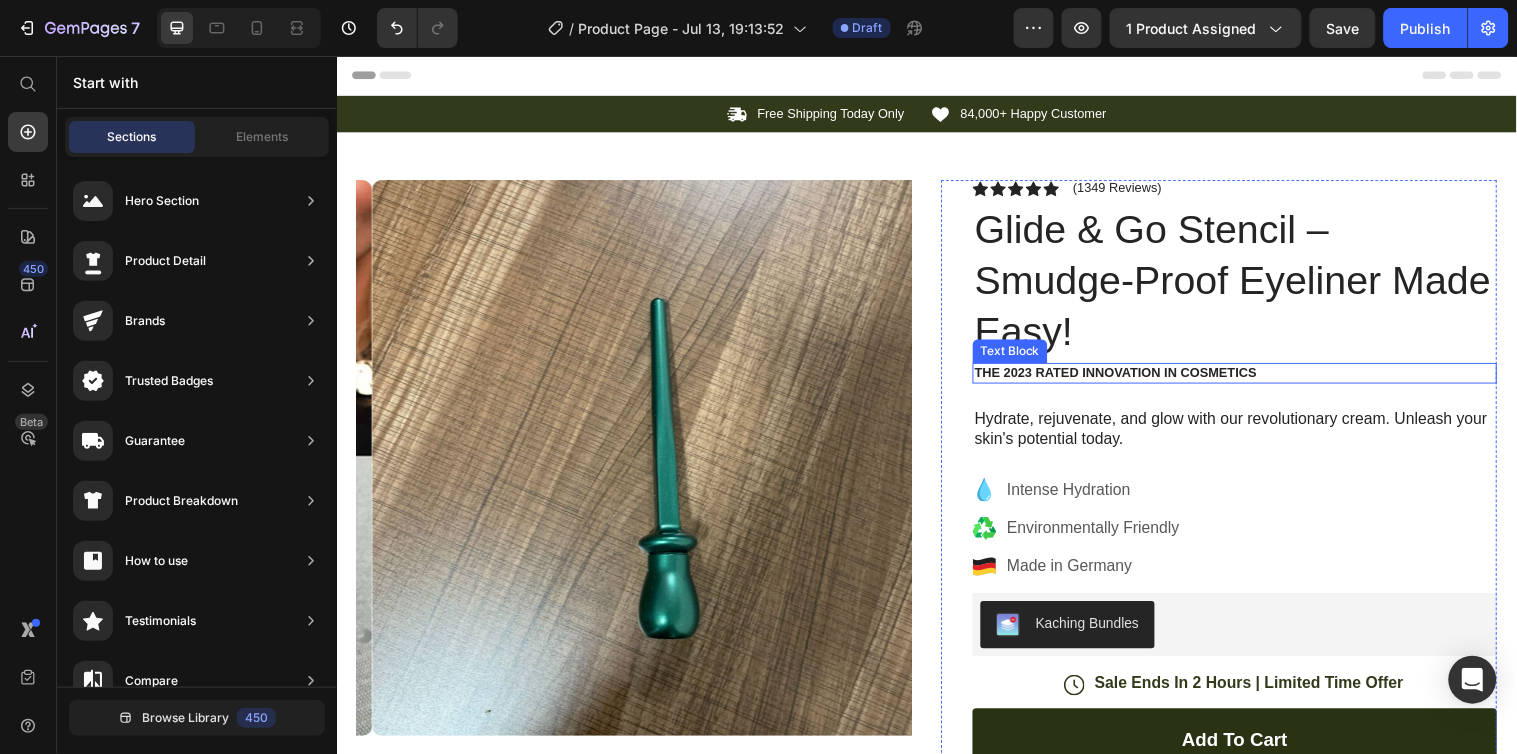 click on "The 2023 Rated Innovation in Cosmetics" at bounding box center (1249, 377) 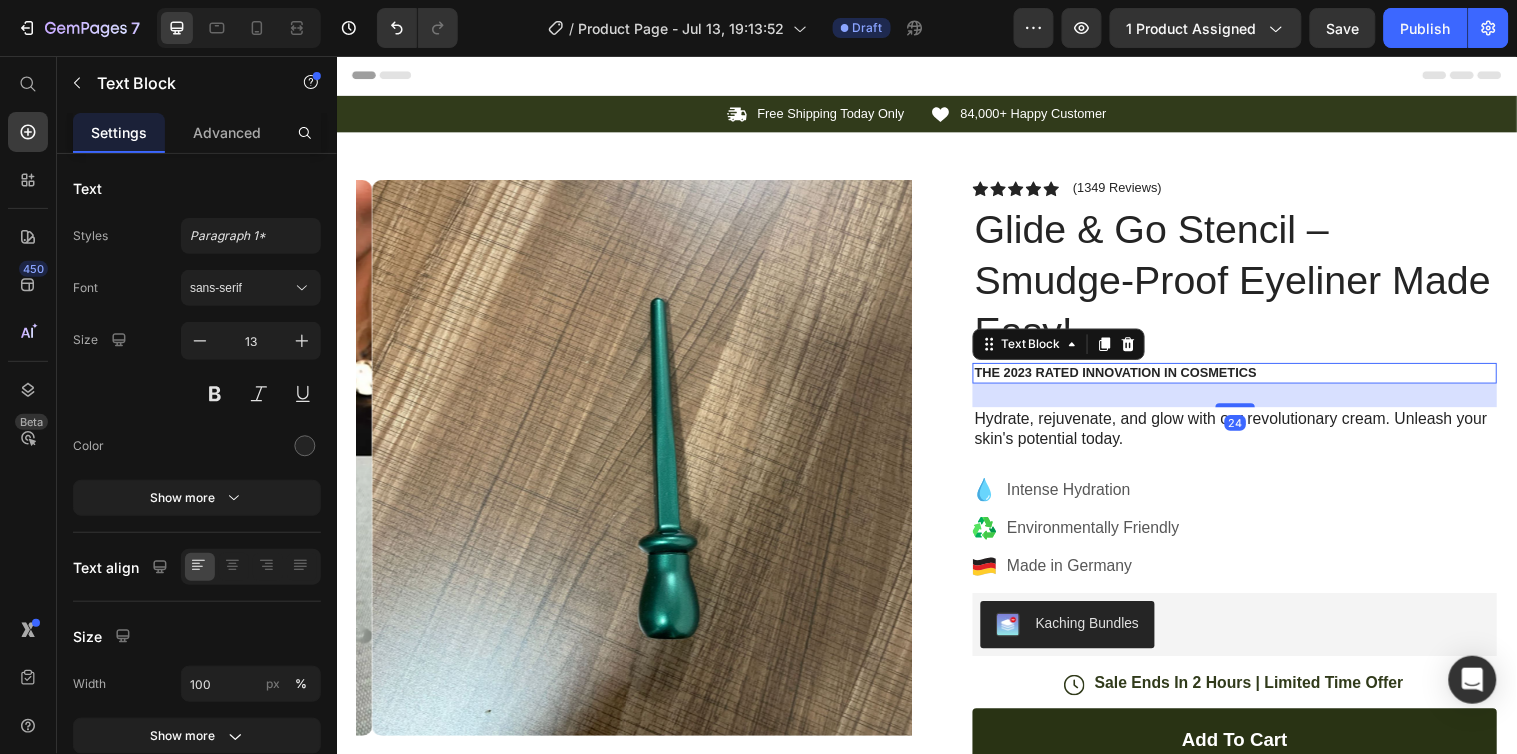 click on "The 2023 Rated Innovation in Cosmetics" at bounding box center [1249, 377] 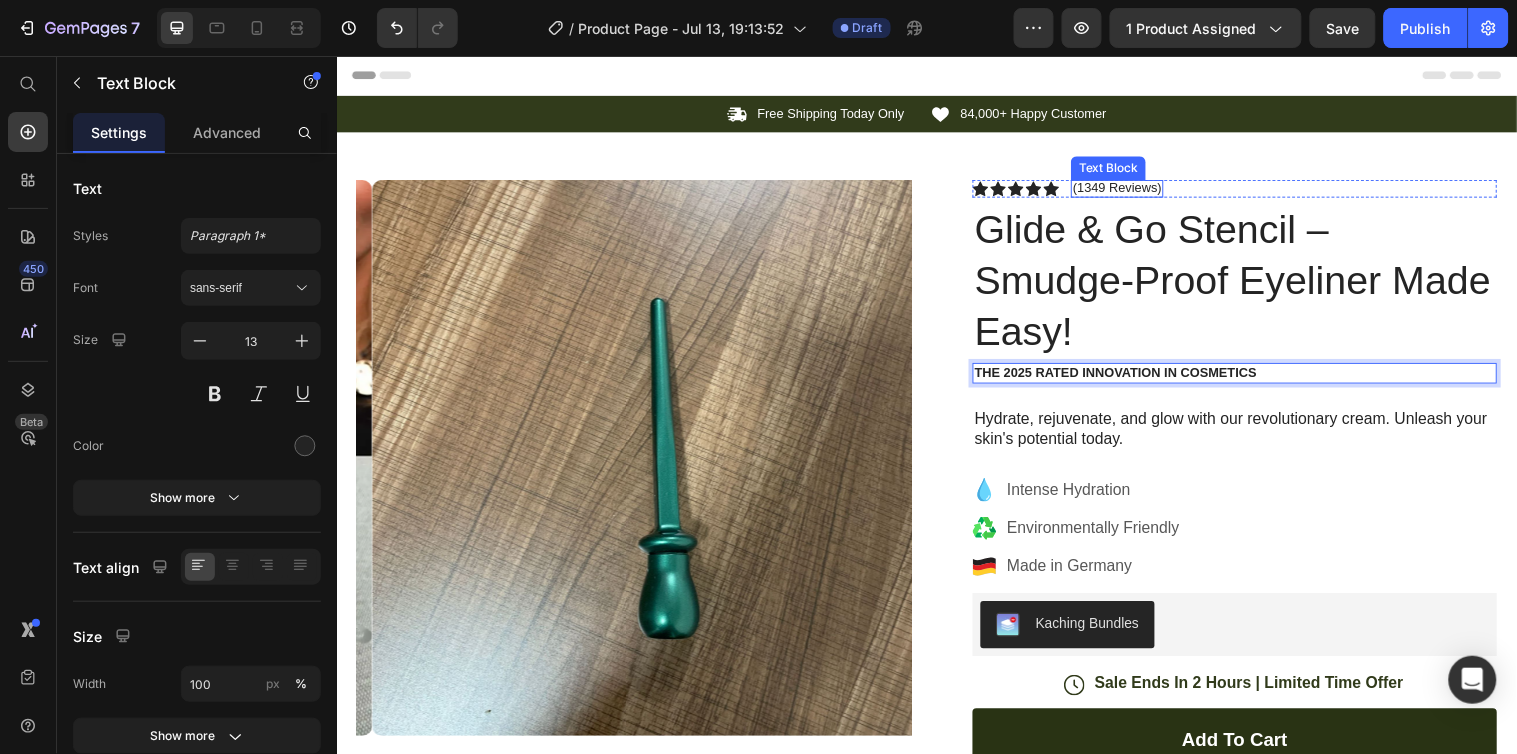 click on "(1349 Reviews)" at bounding box center (1130, 189) 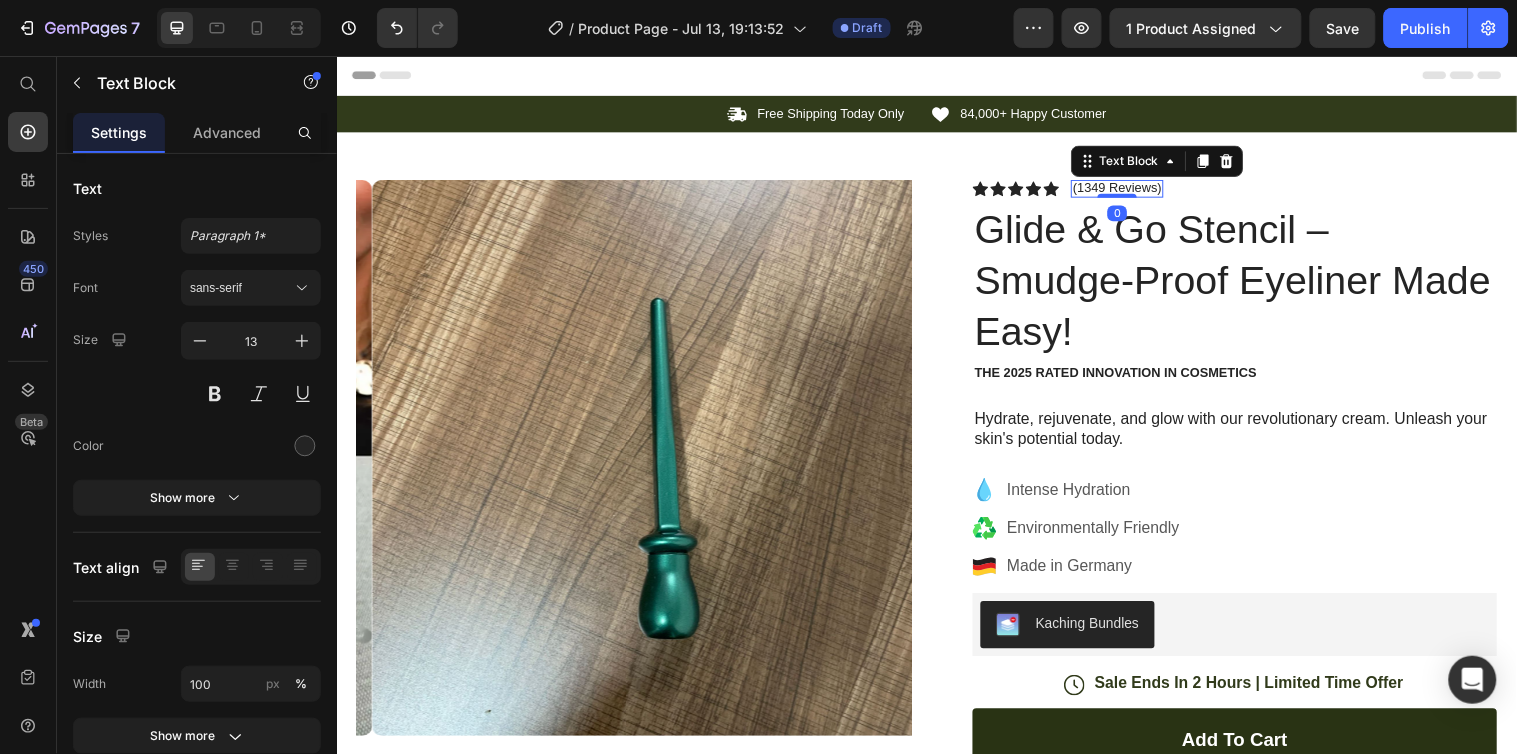 click on "(1349 Reviews)" at bounding box center (1130, 189) 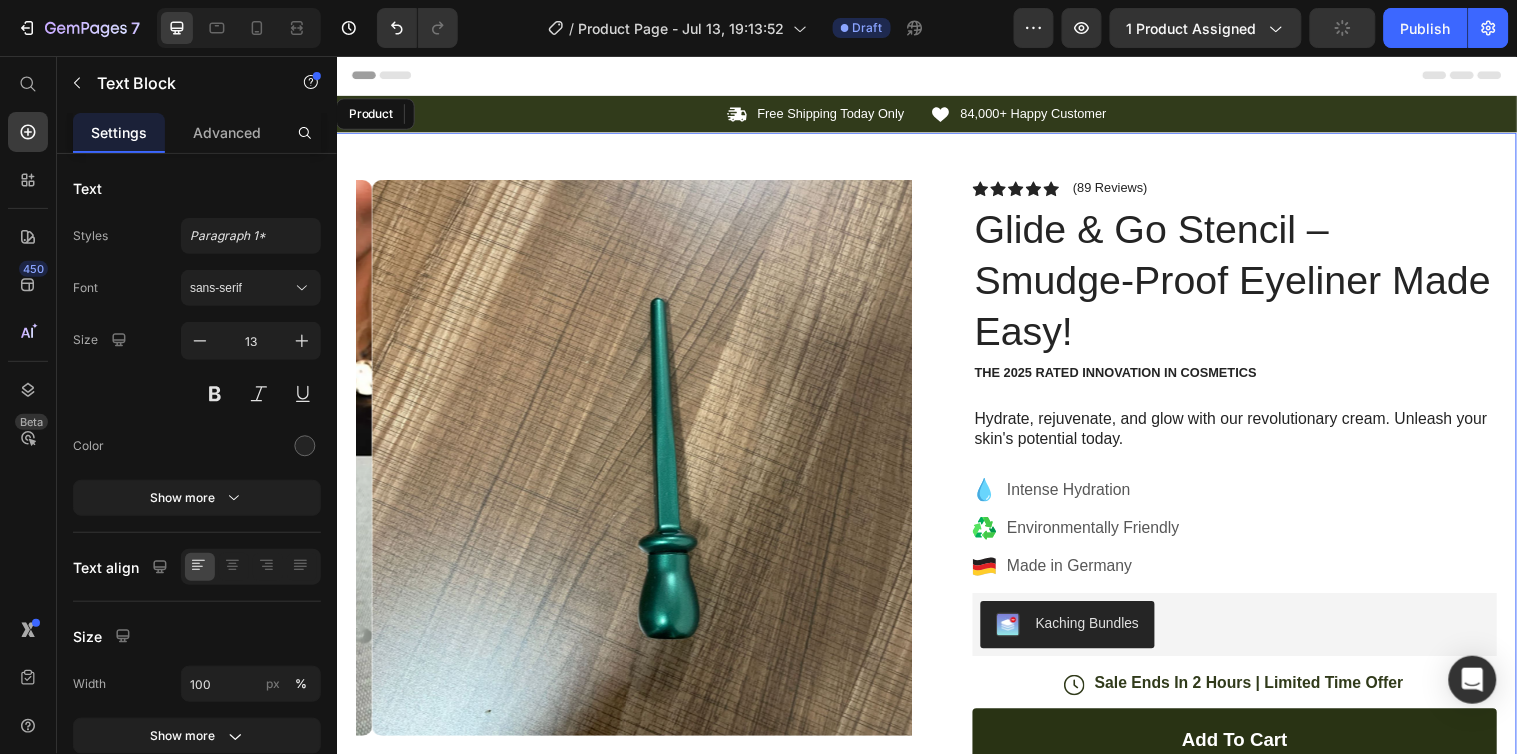 click on "Product Images Image Icon Icon Icon Icon Icon Icon List “This skin cream is a game-changer! It has transformed my dry, lackluster skin into a hydrated and radiant complexion. I love how it absorbs quickly and leaves no greasy residue. Highly recommend” Text Block
Icon [FIRST] [LAST] ( [CITY], [COUNTRY] ) Text Block Row Row Row Icon Icon Icon Icon Icon Icon List ( [NUMBER] Reviews) Text Block 0 Row Glide & Go Stencil – Smudge-Proof Eyeliner Made Easy! Product Title The [NUMBER] Rated Innovation in Cosmetics Text Block Hydrate, rejuvenate, and glow with our revolutionary cream. Unleash your skin's potential today. Text Block
Intense Hydration
Environmentally Friendly
Made in Germany Item List Kaching Bundles Kaching Bundles
Icon Sale Ends In [NUMBER] Hours | Limited Time Offer Text Block Row add to cart Add to Cart
Icon Free Shipping Text Block
Icon Money-Back Text Block
Icon" at bounding box center (936, 675) 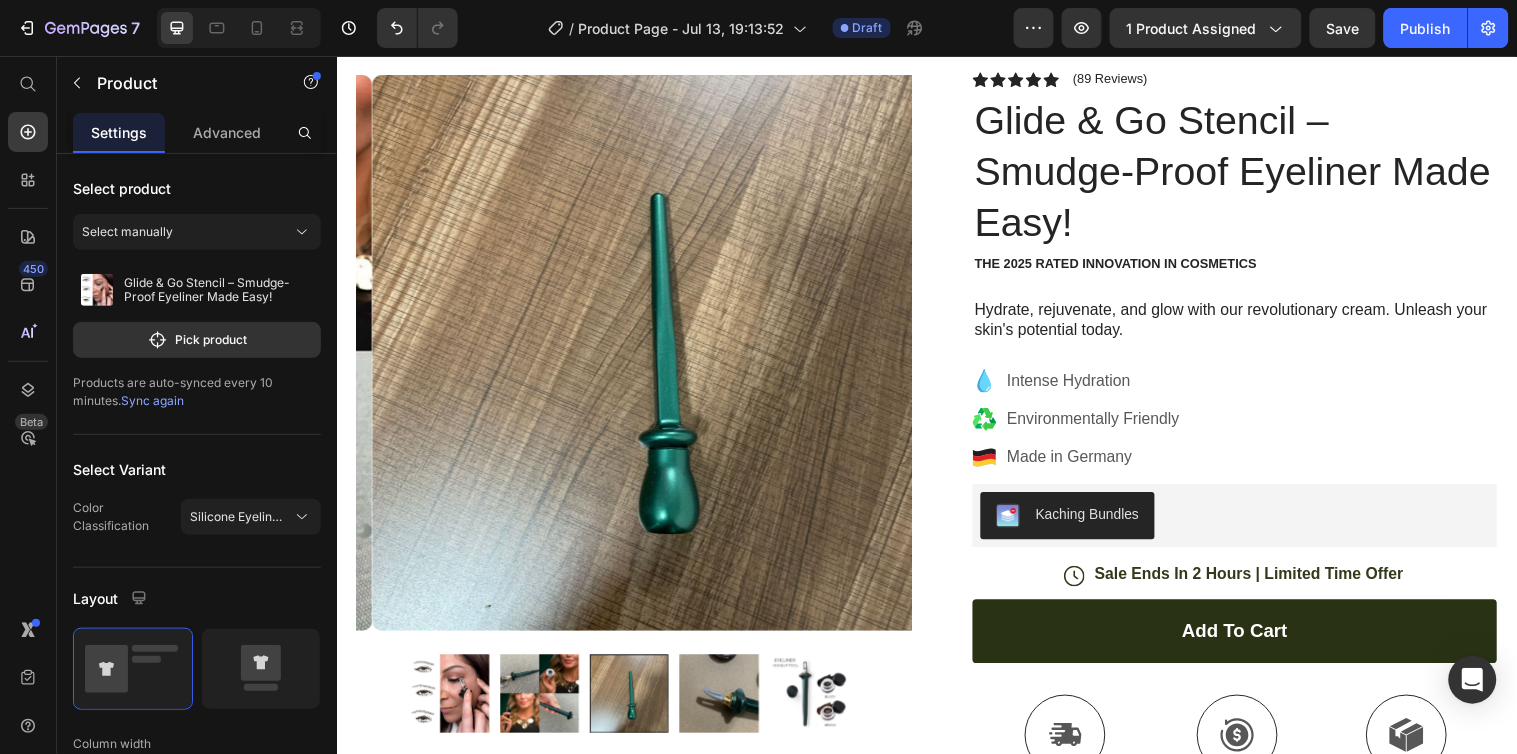 scroll, scrollTop: 112, scrollLeft: 0, axis: vertical 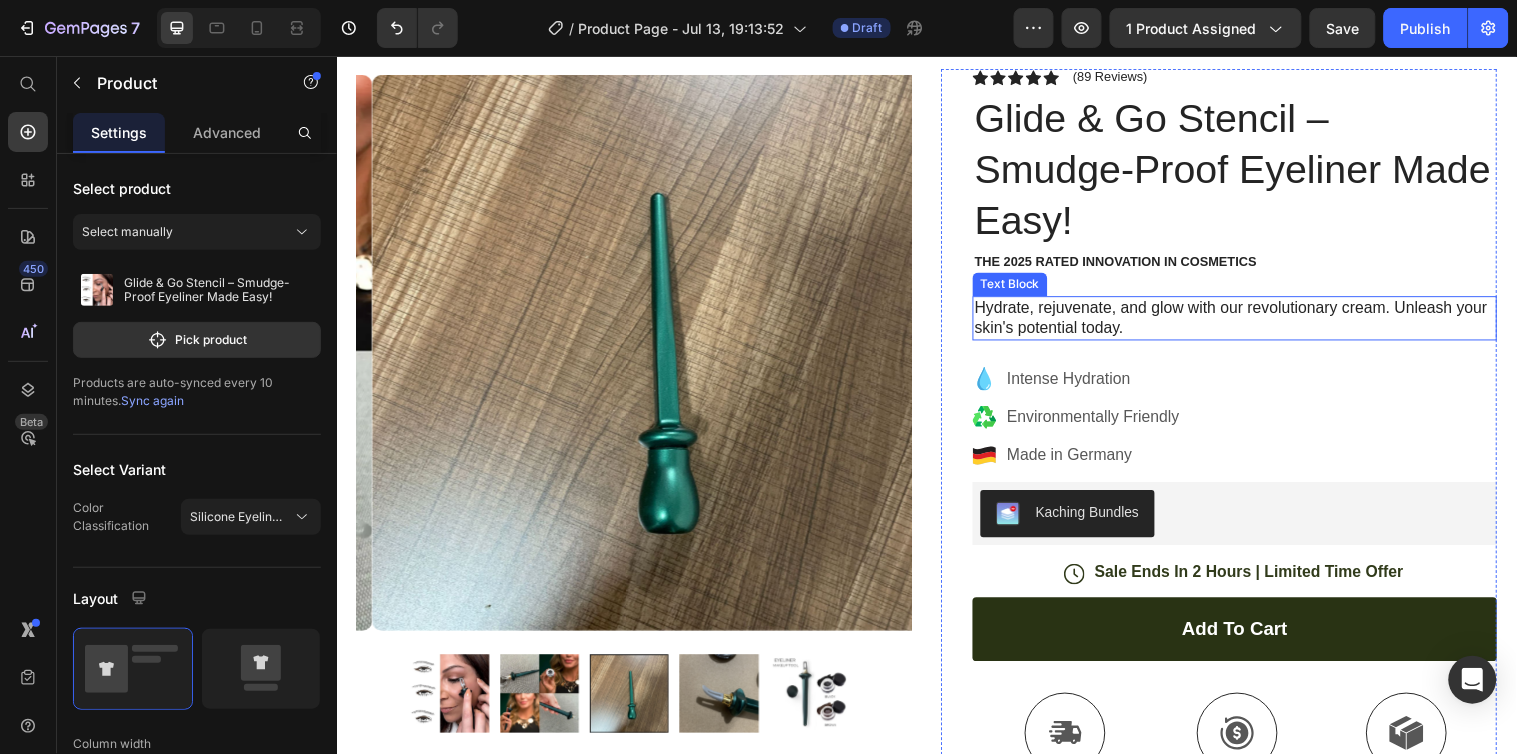 click on "Hydrate, rejuvenate, and glow with our revolutionary cream. Unleash your skin's potential today." at bounding box center [1249, 323] 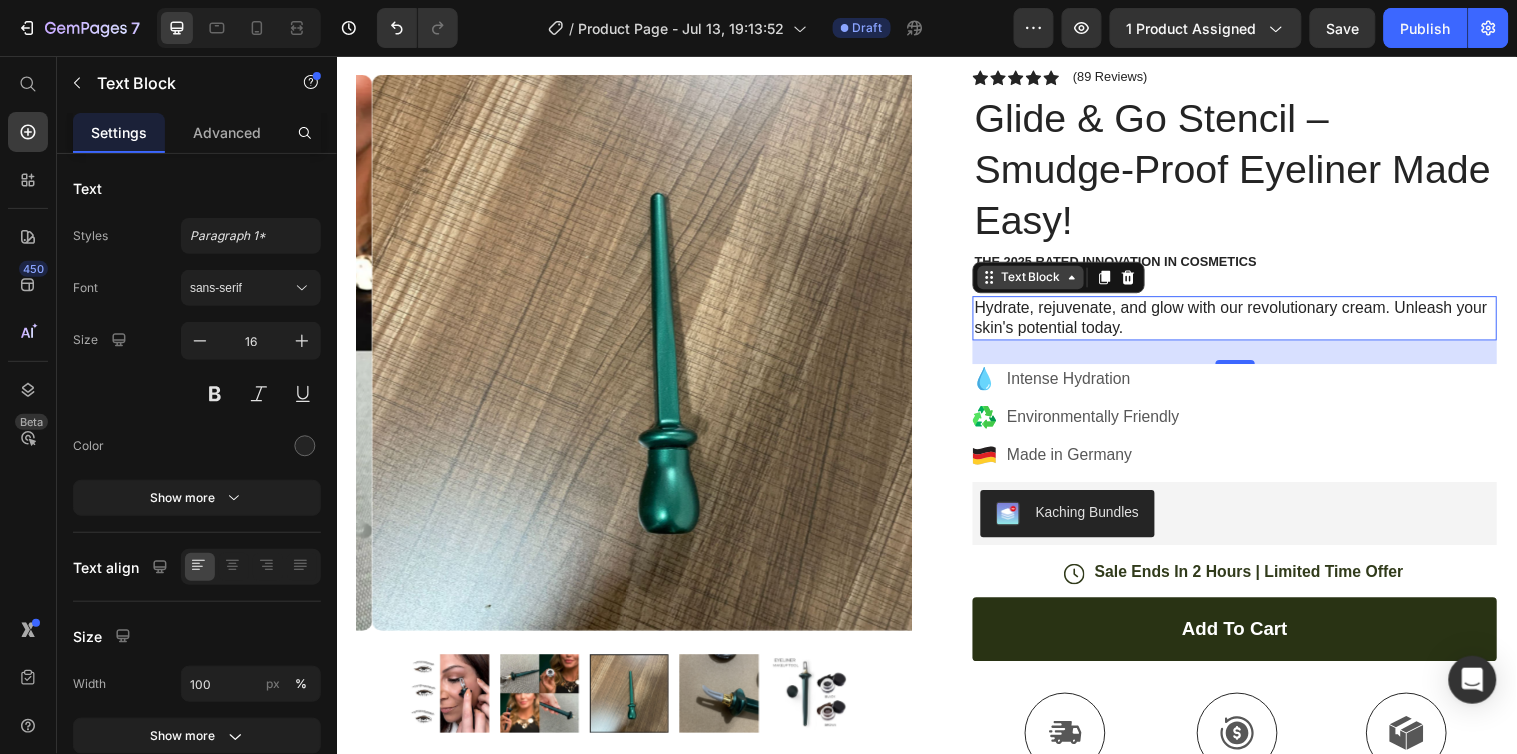 click 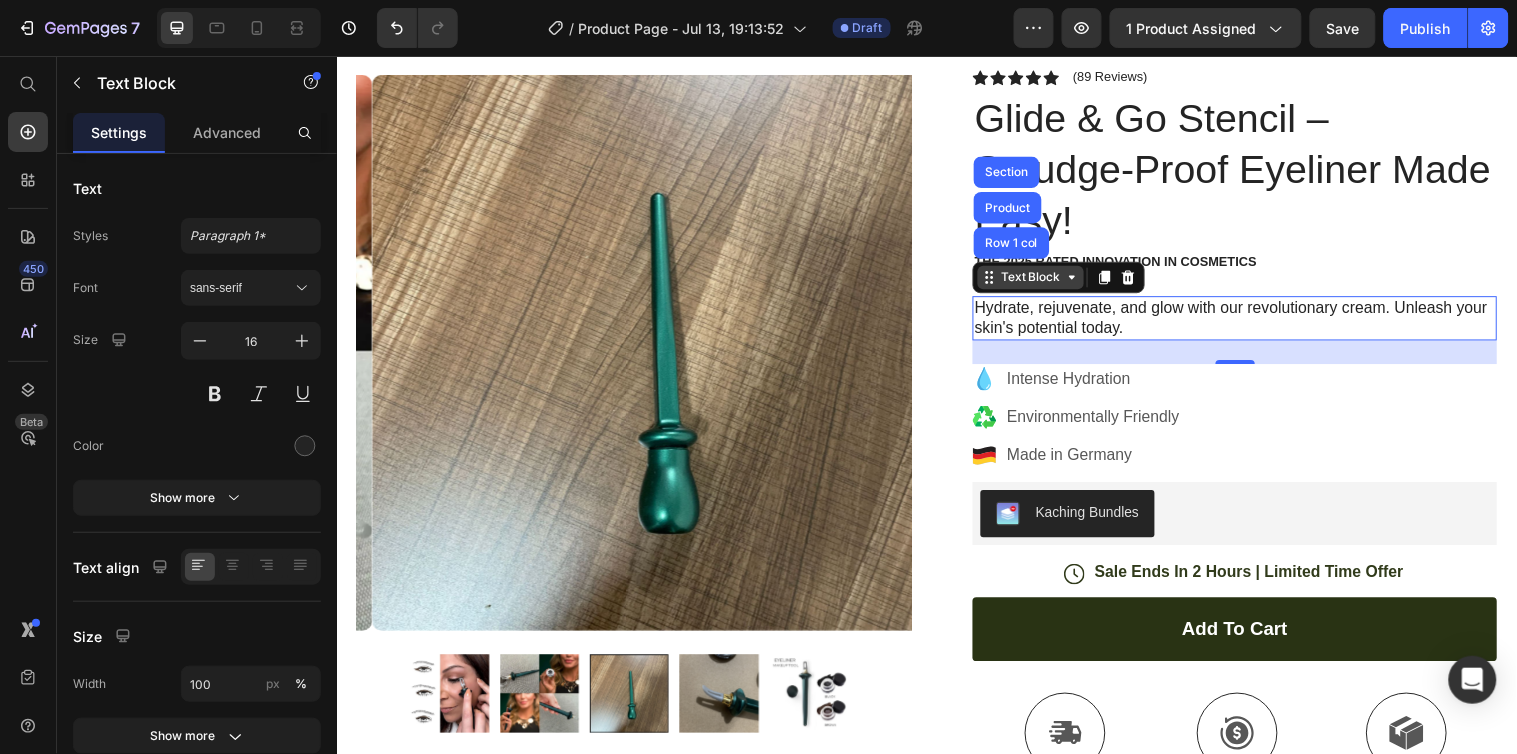 click 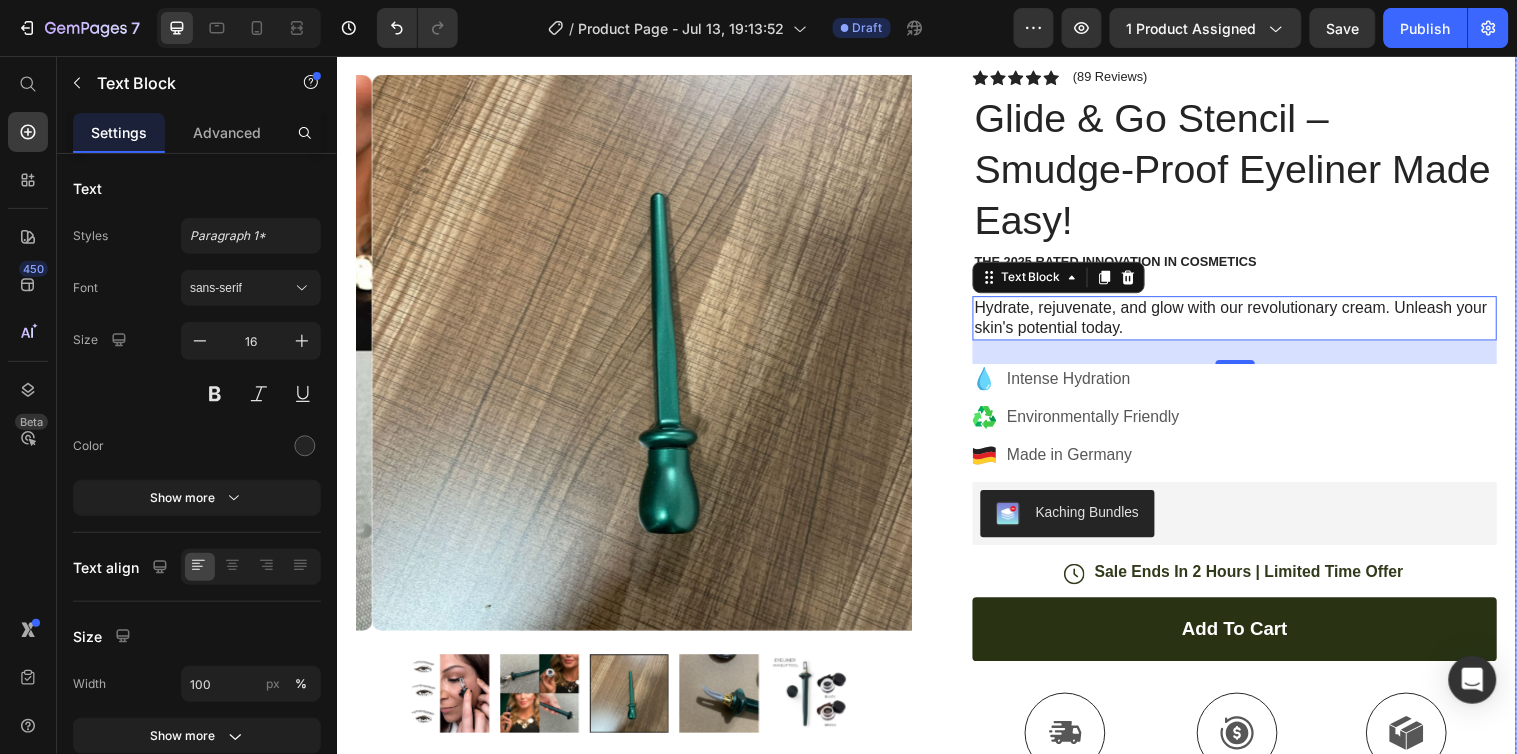 click on "Product Images Image Icon Icon Icon Icon Icon Icon List “This skin cream is a game-changer! It has transformed my dry, lackluster skin into a hydrated and radiant complexion. I love how it absorbs quickly and leaves no greasy residue. Highly recommend” Text Block
Icon [FIRST] [LAST] ( [CITY], [COUNTRY] ) Text Block Row Row Row Icon Icon Icon Icon Icon Icon List ( [NUMBER] Reviews) Text Block Row Glide & Go Stencil – Smudge-Proof Eyeliner Made Easy! Product Title The [NUMBER] Rated Innovation in Cosmetics Text Block Hydrate, rejuvenate, and glow with our revolutionary cream. Unleash your skin's potential today. Text Block 24
Intense Hydration
Environmentally Friendly
Made in Germany Item List Kaching Bundles Kaching Bundles
Icon Sale Ends In [NUMBER] Hours | Limited Time Offer Text Block Row add to cart Add to Cart
Icon Free Shipping Text Block
Icon Money-Back Text Block
Icon" at bounding box center (936, 563) 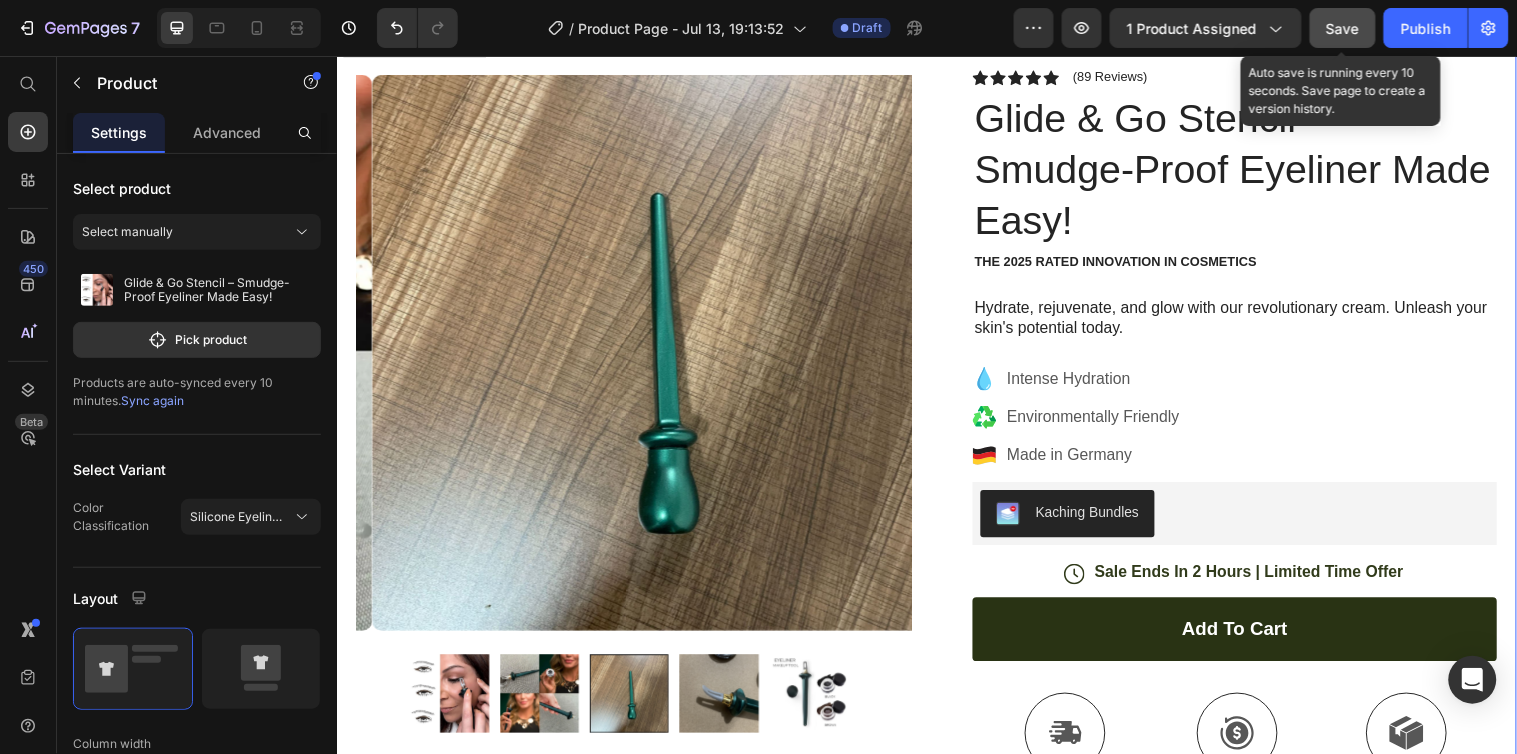 click on "Save" at bounding box center [1343, 28] 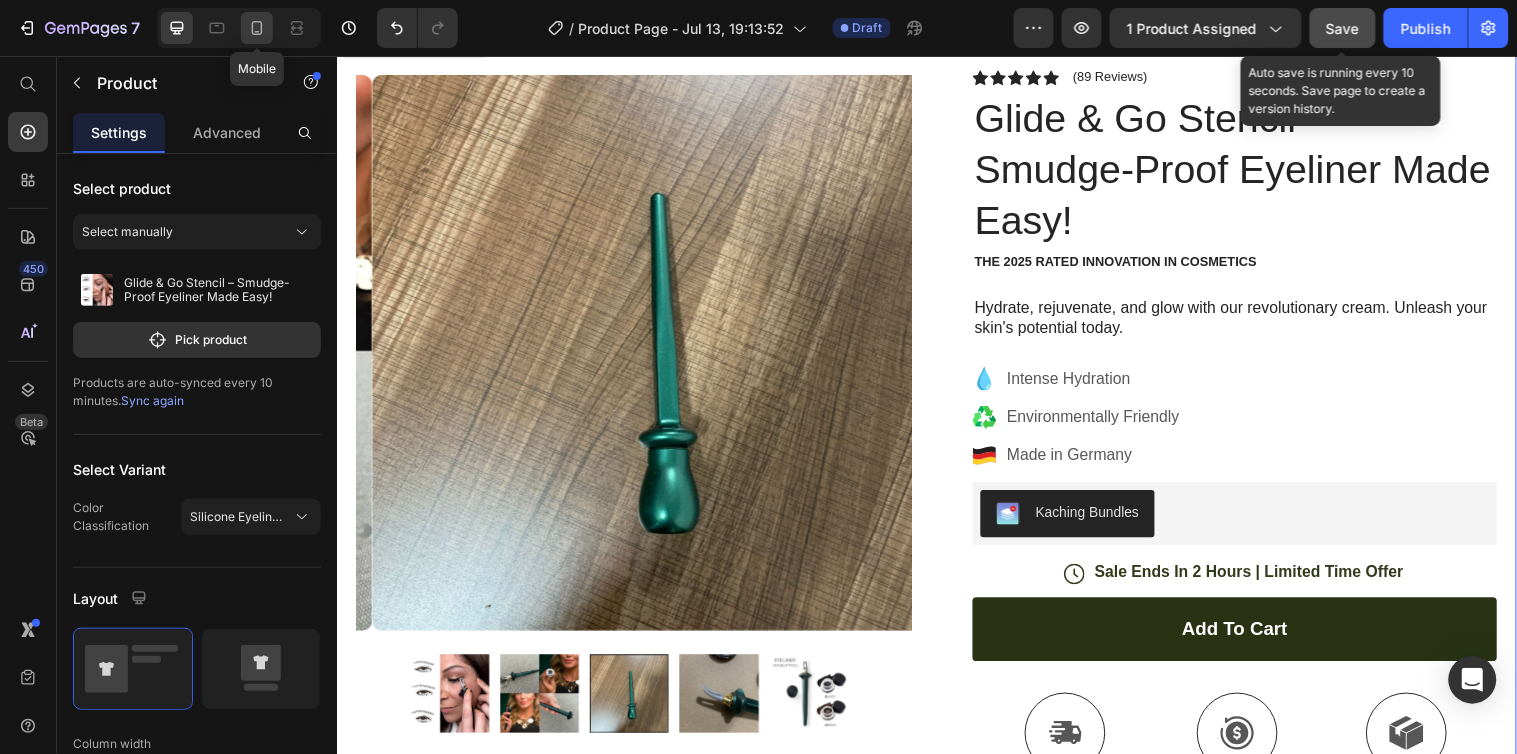 click 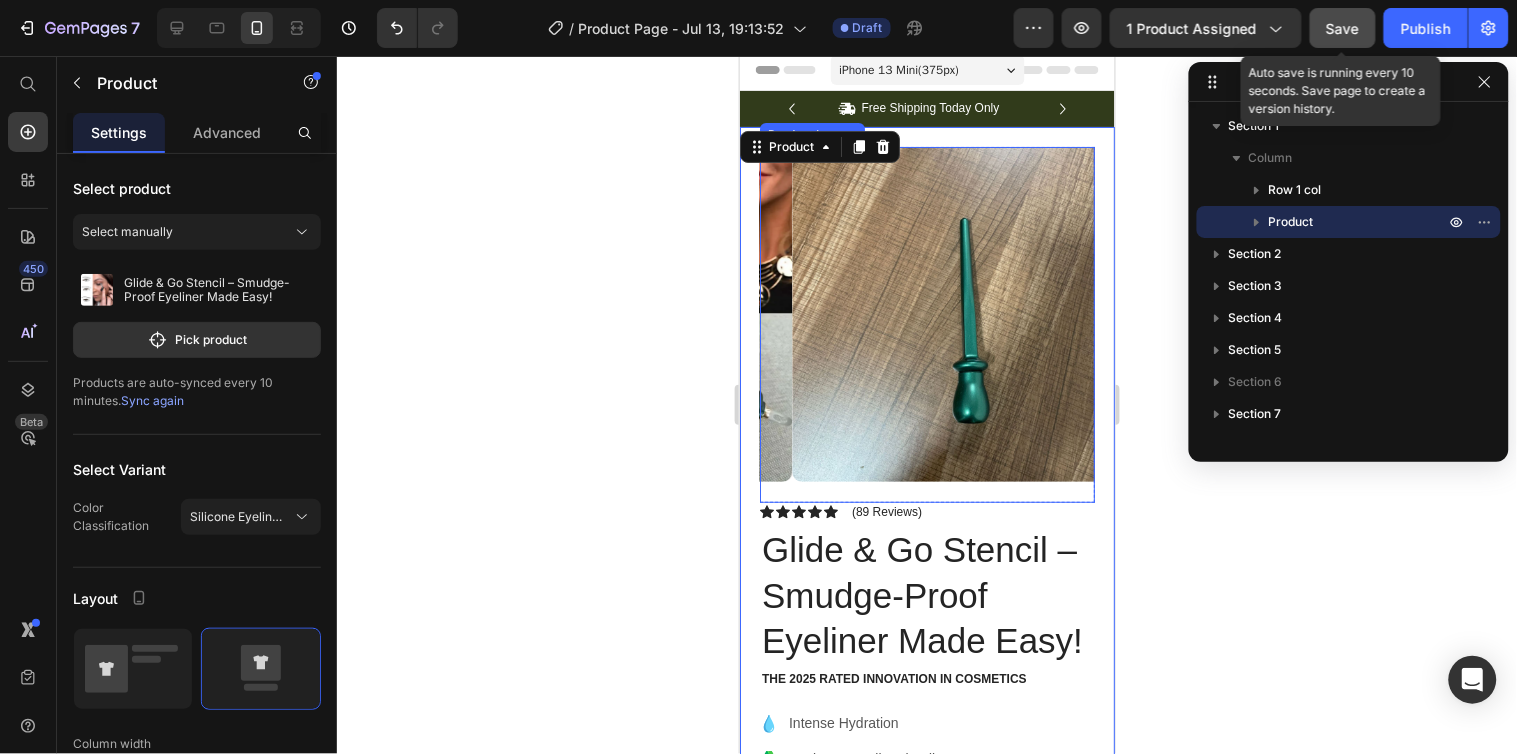 scroll, scrollTop: 171, scrollLeft: 0, axis: vertical 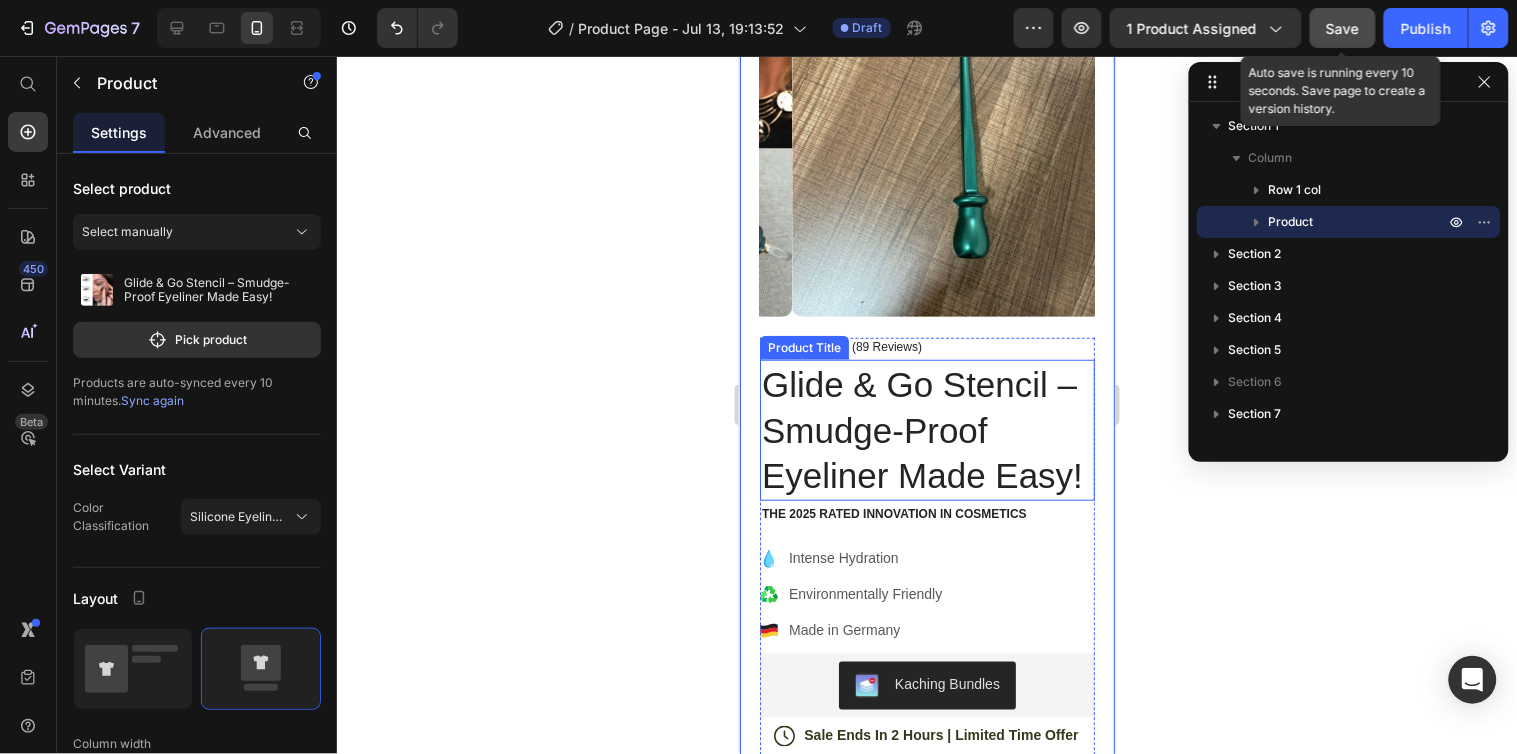 click on "Product Title" at bounding box center [803, 347] 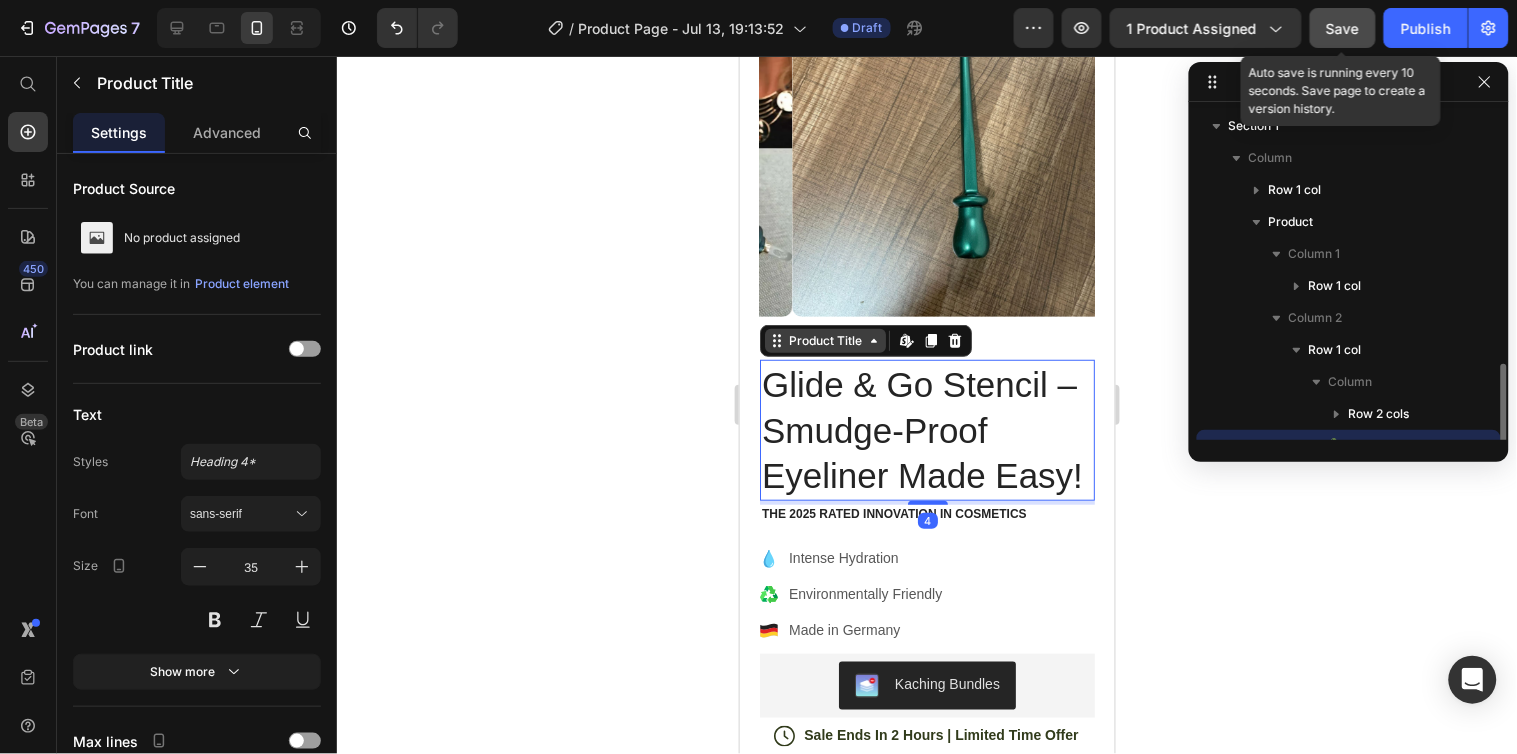scroll, scrollTop: 186, scrollLeft: 0, axis: vertical 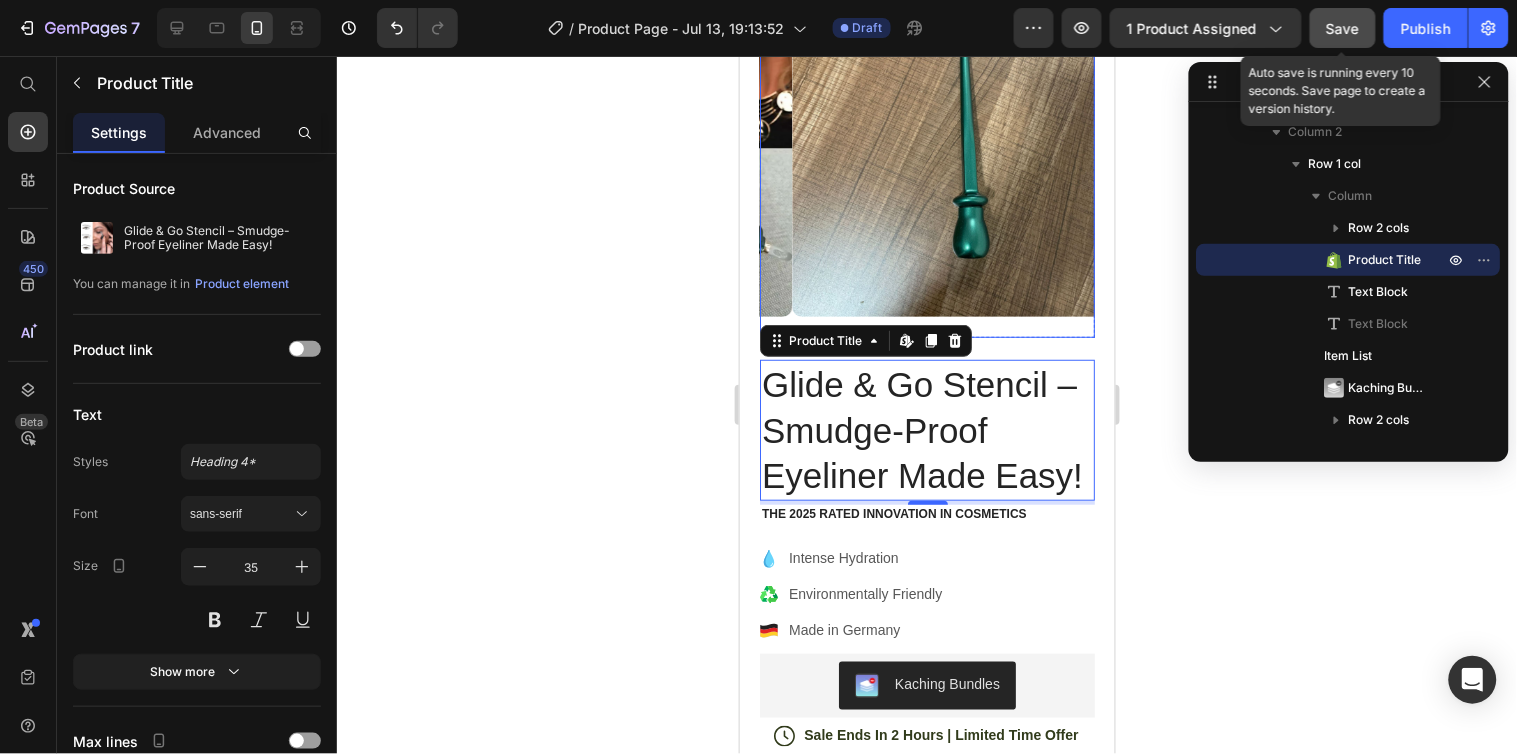 click at bounding box center [958, 148] 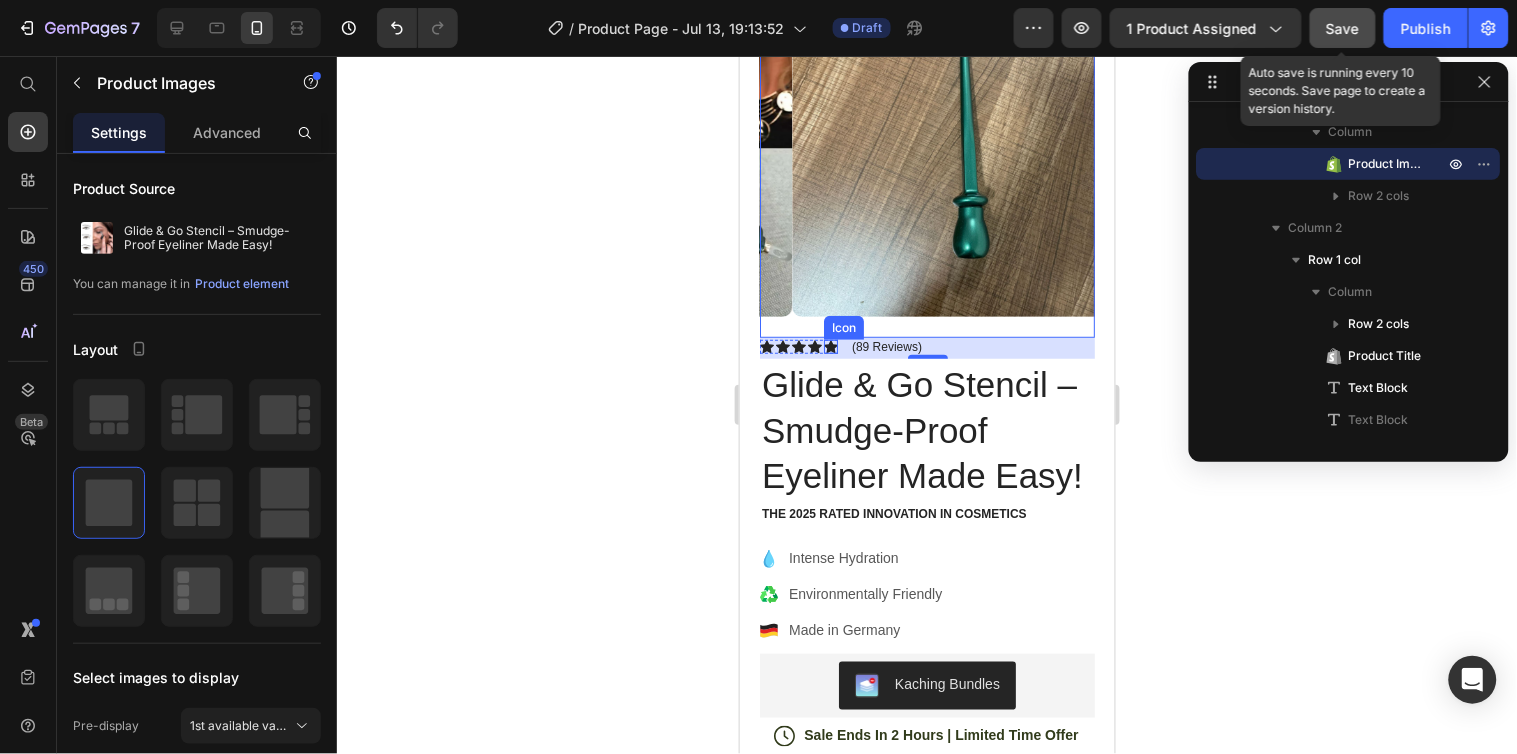 click 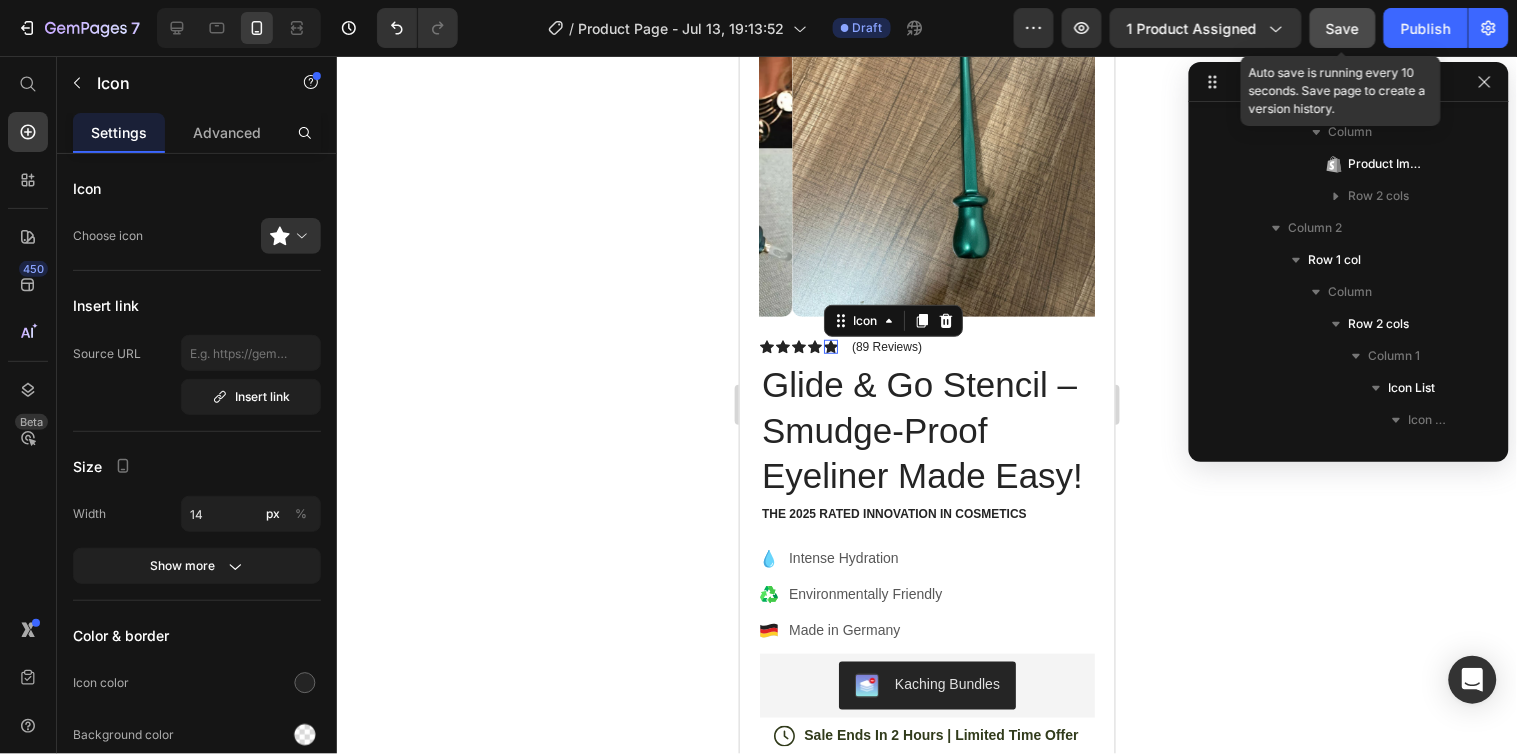 scroll, scrollTop: 634, scrollLeft: 0, axis: vertical 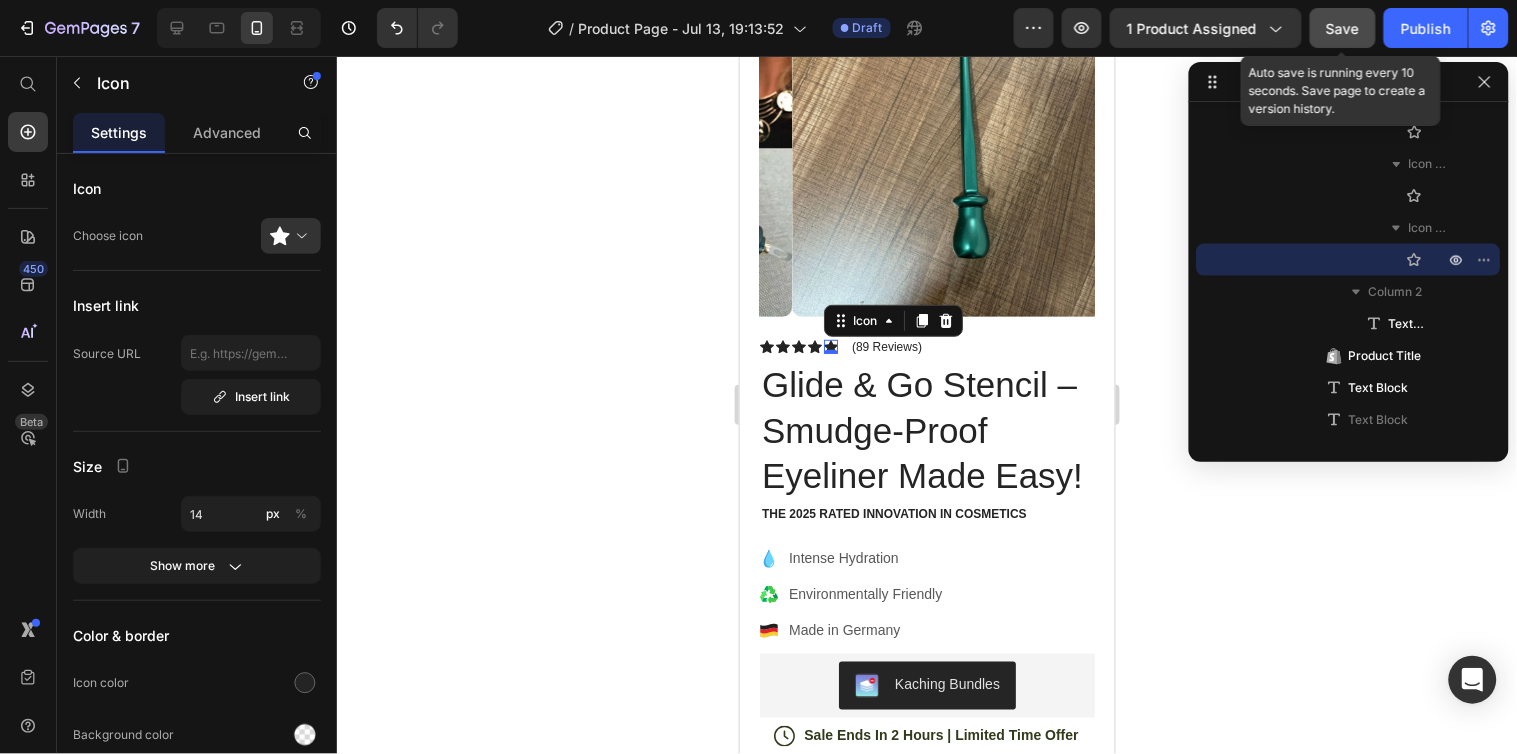 click at bounding box center [299, 236] 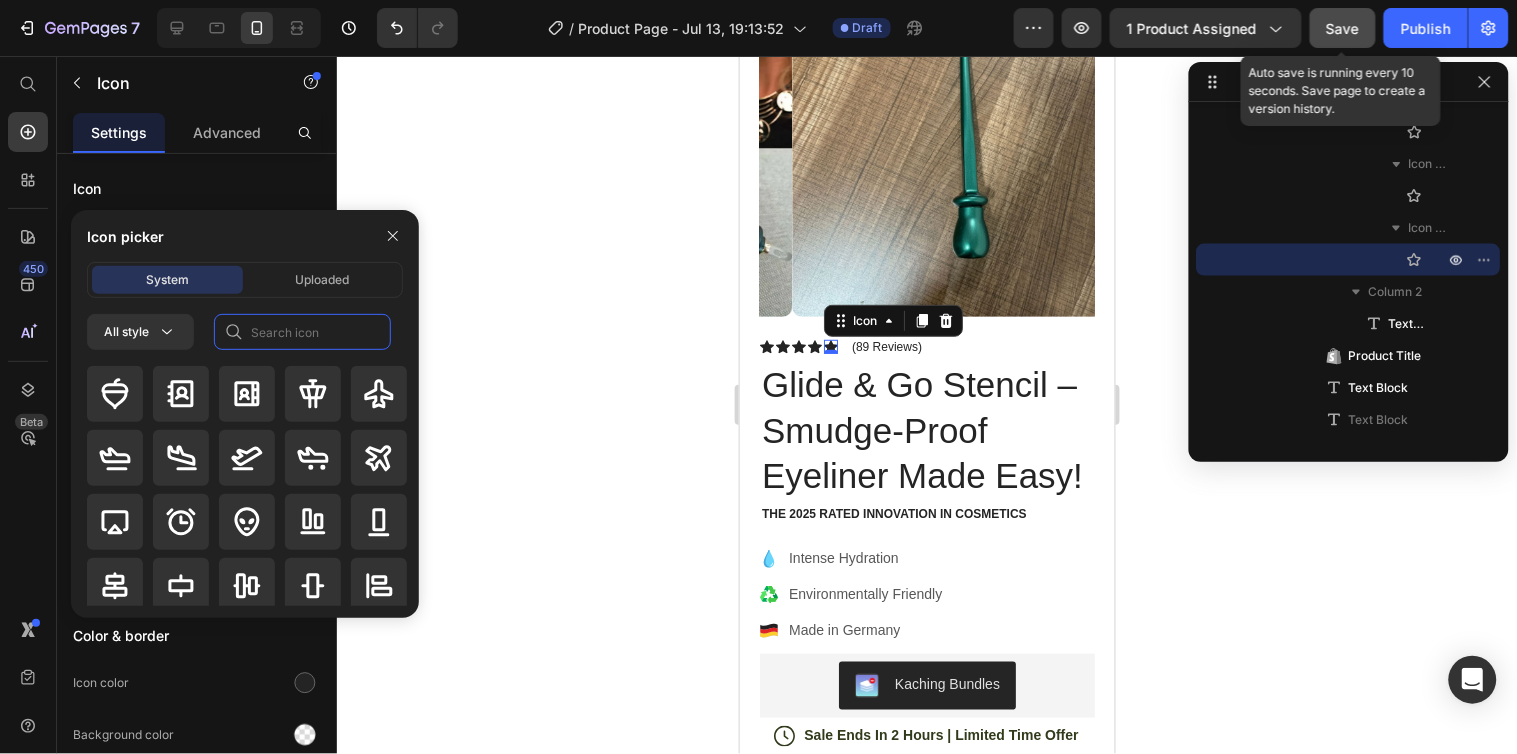 click 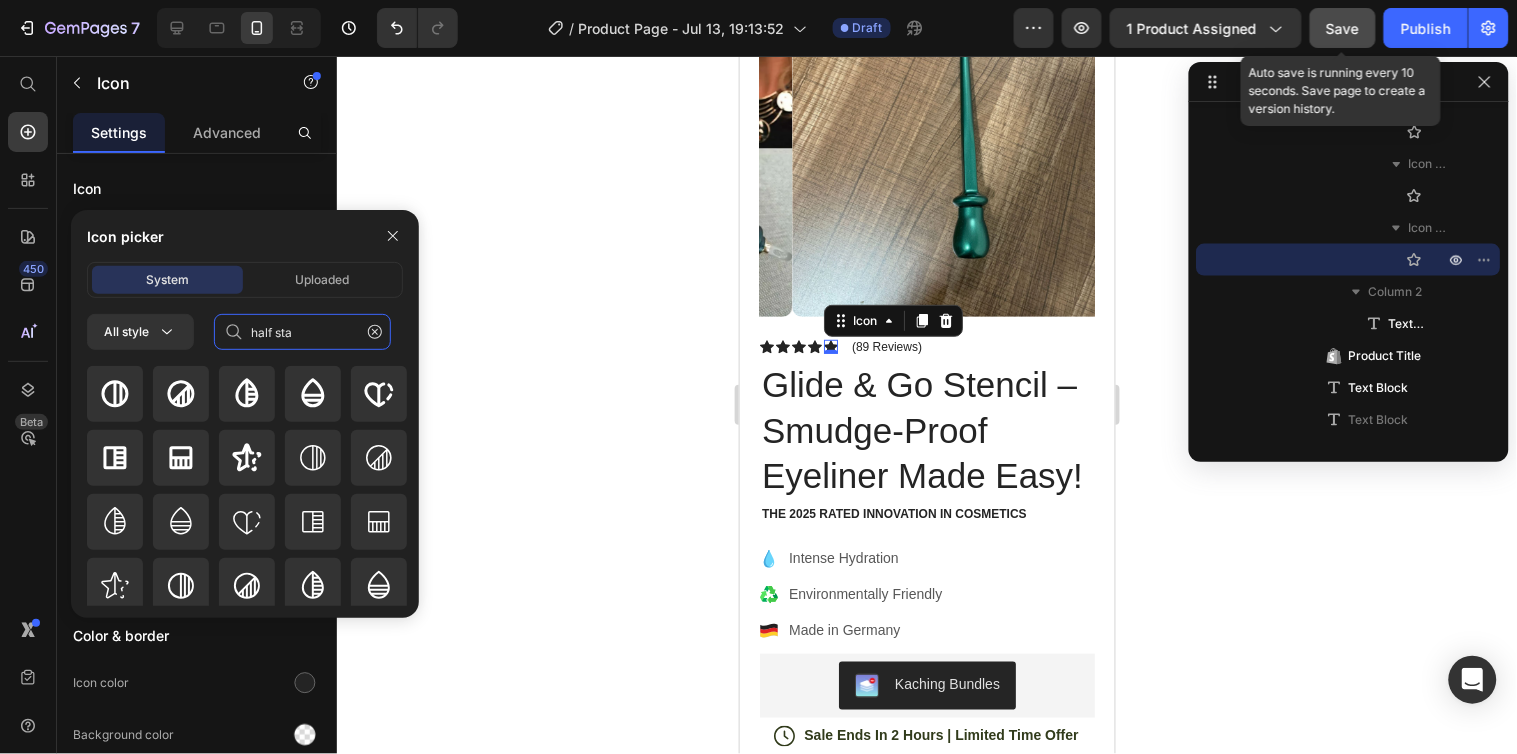 type on "half star" 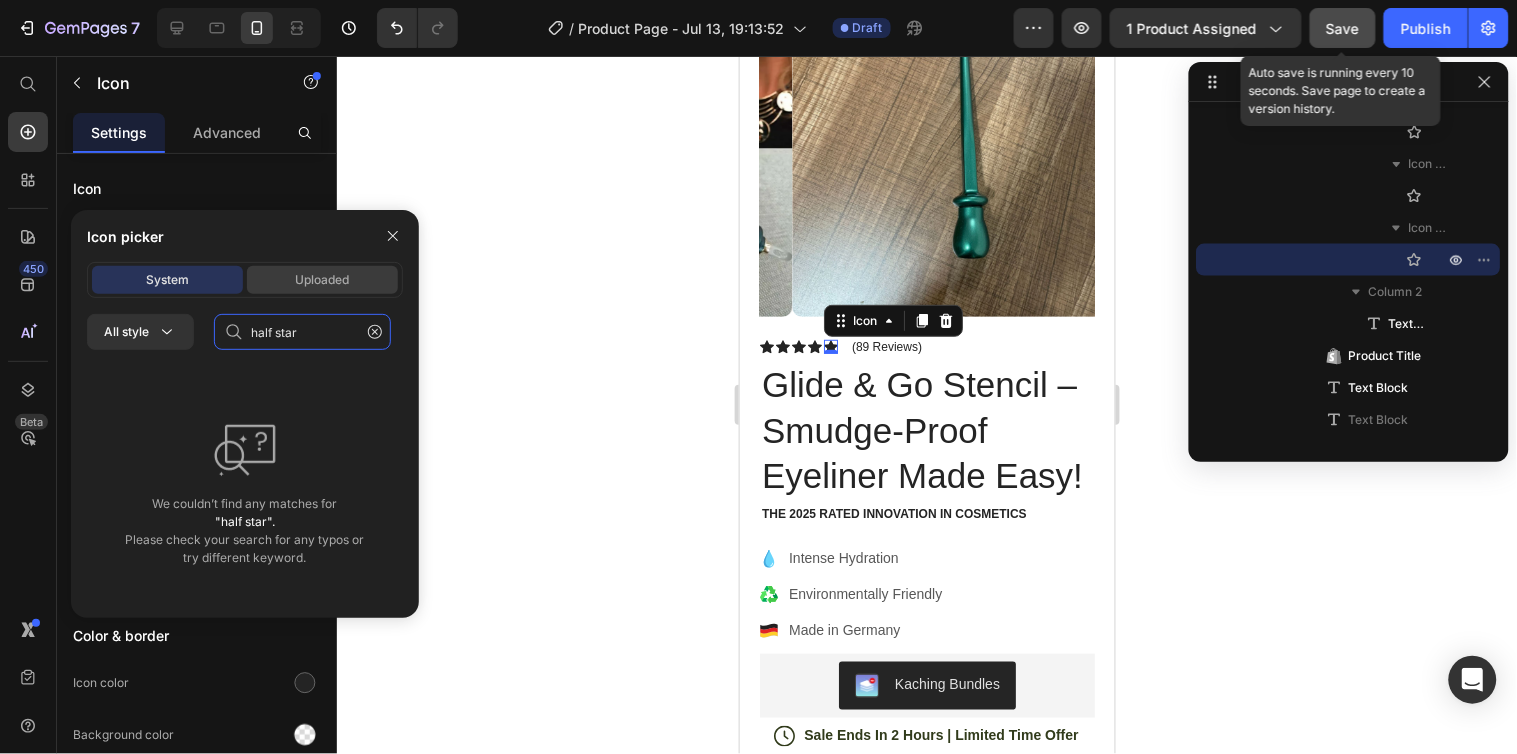 click on "Uploaded" at bounding box center [323, 280] 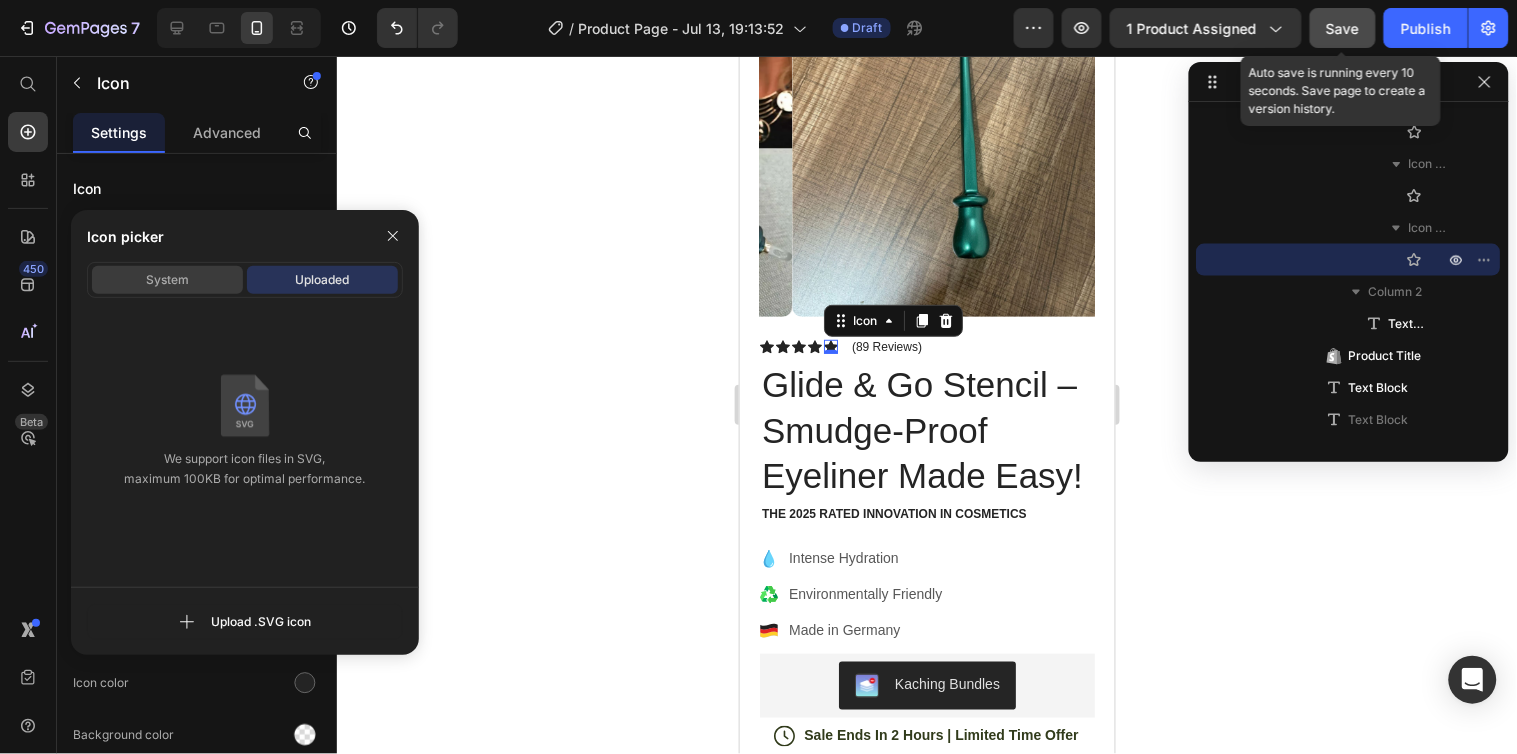 click on "System" at bounding box center (167, 280) 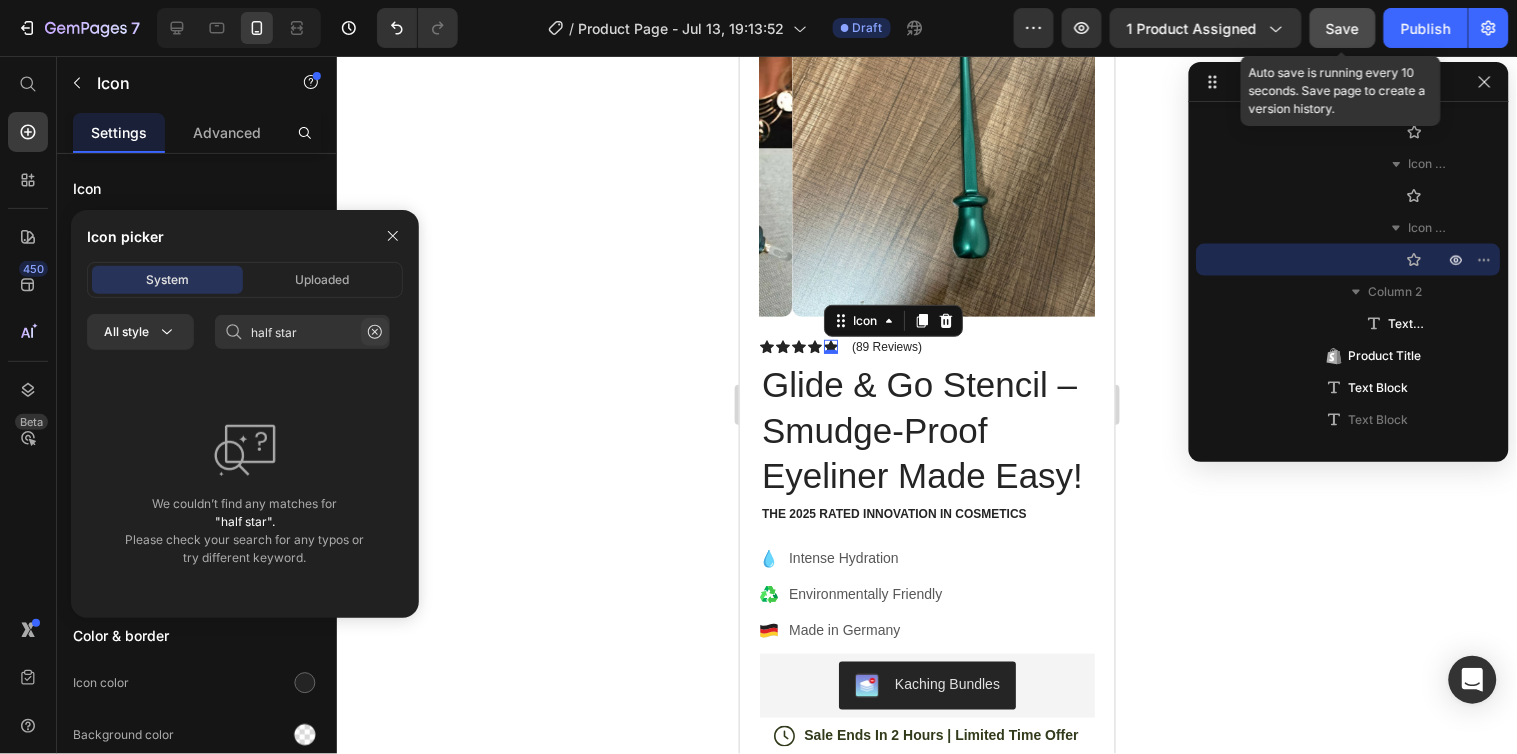 click 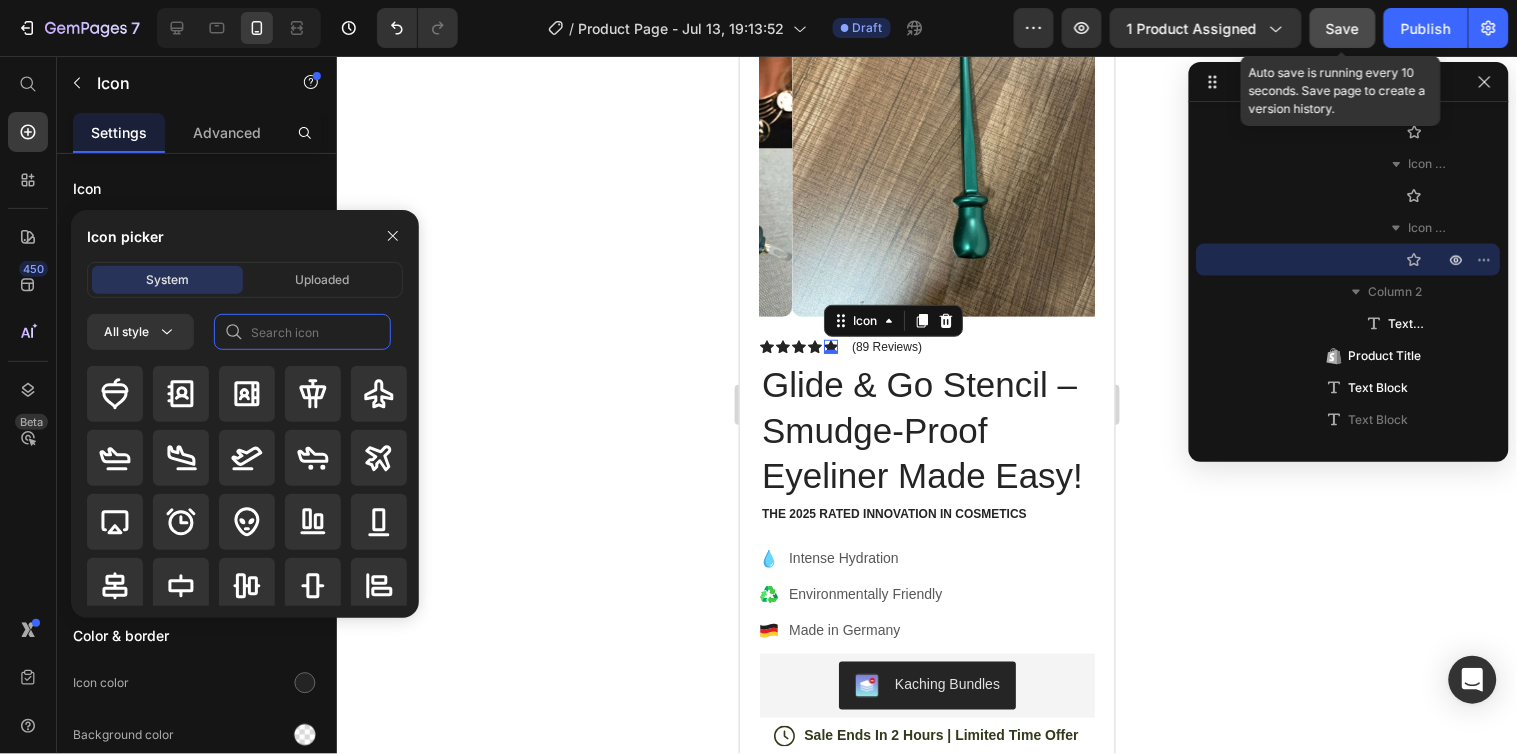 click 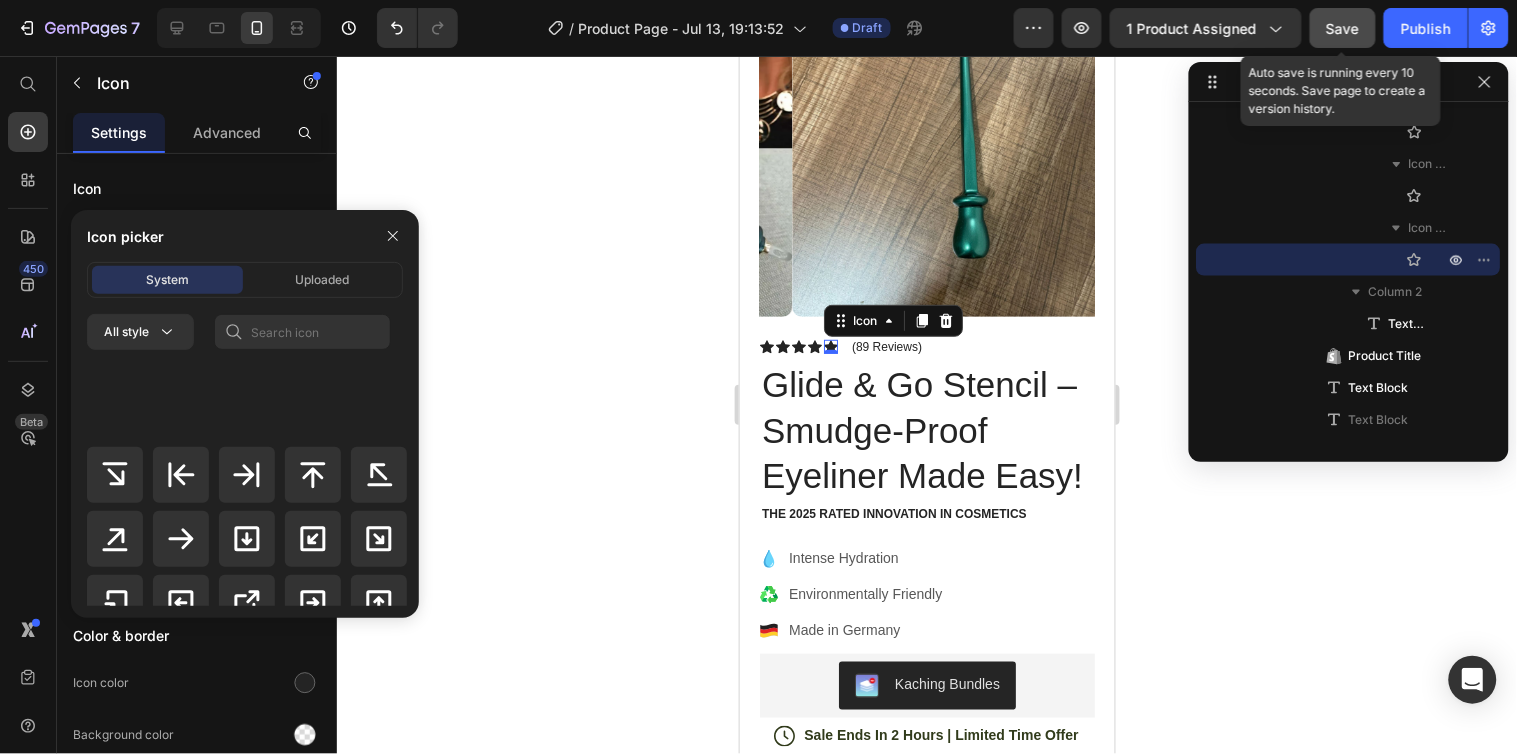 scroll, scrollTop: 1184, scrollLeft: 0, axis: vertical 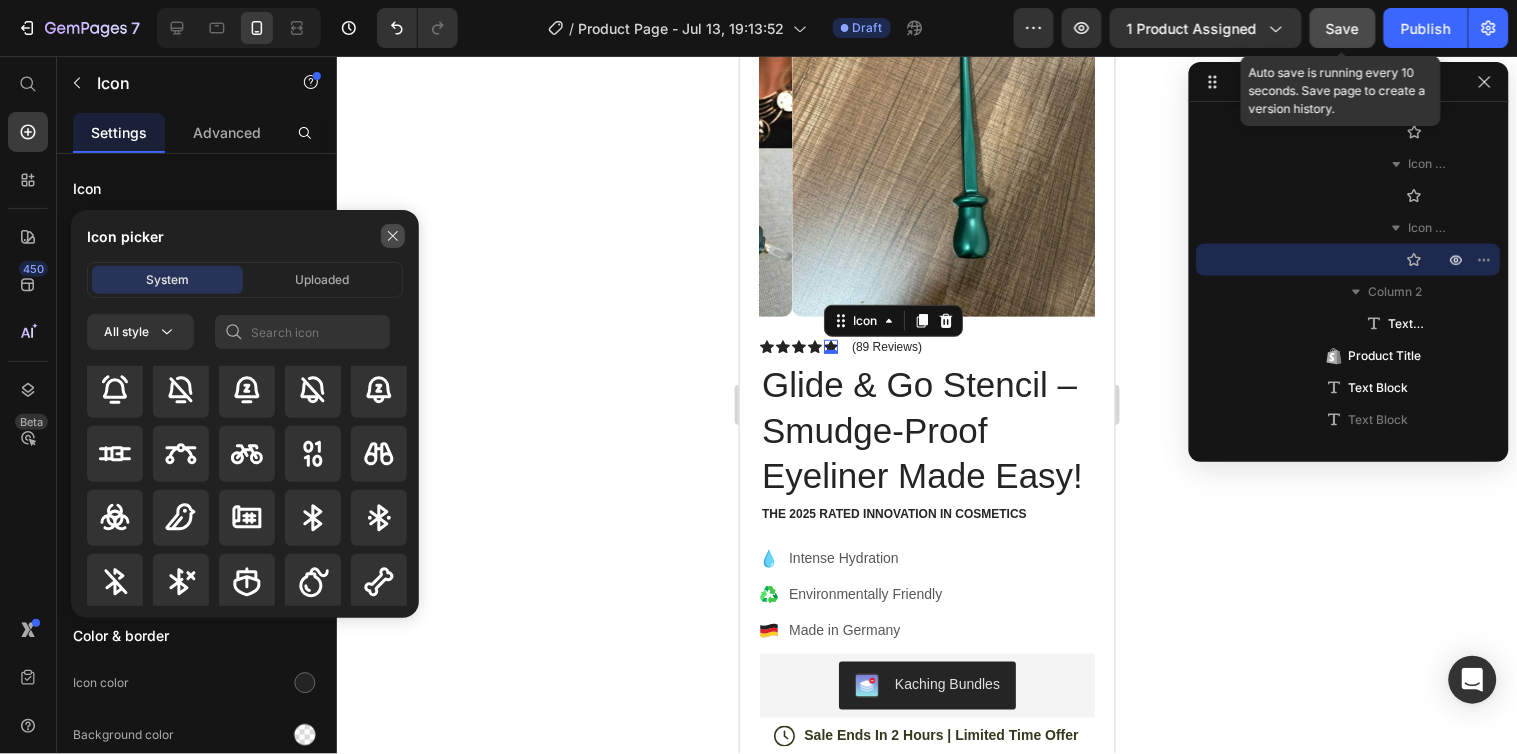 click at bounding box center [393, 236] 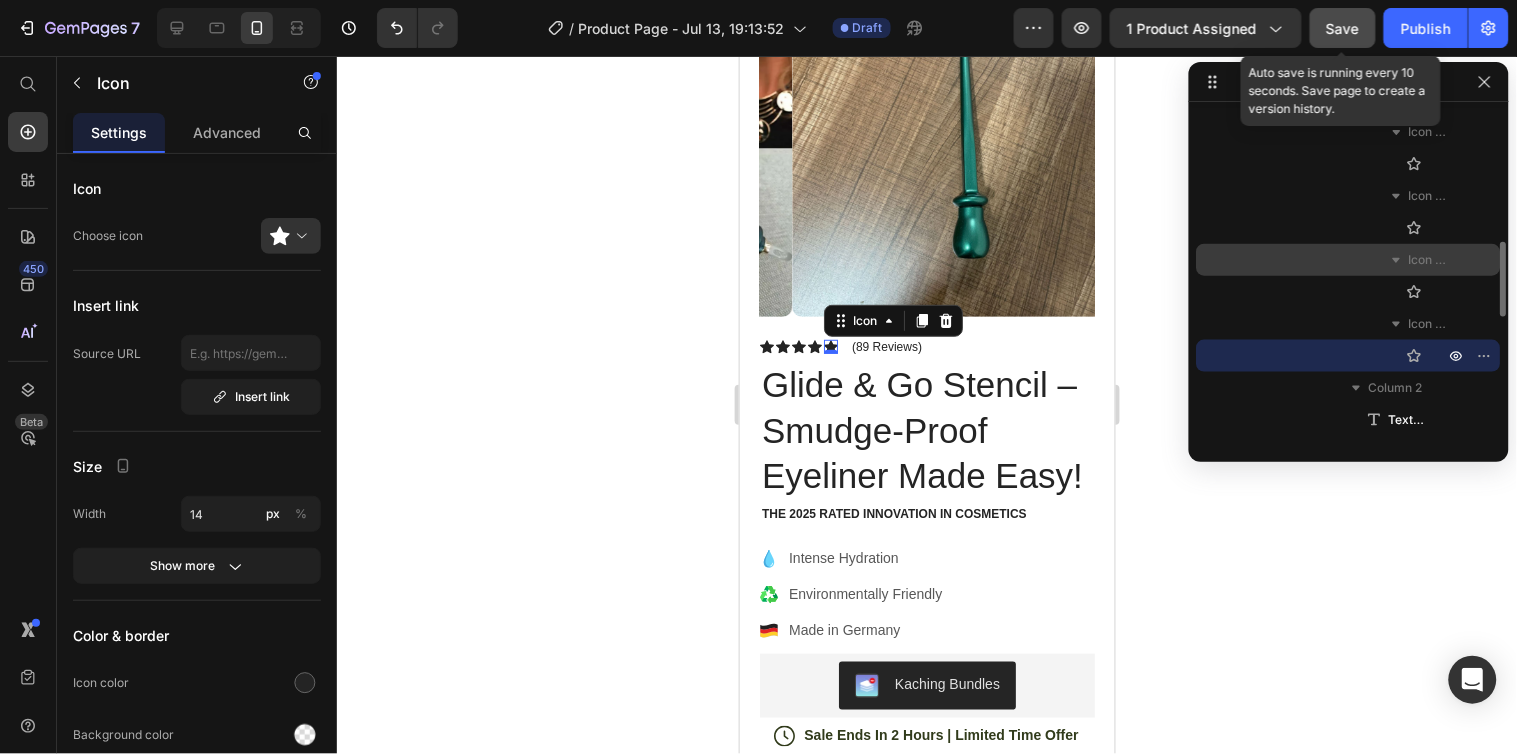 scroll, scrollTop: 545, scrollLeft: 0, axis: vertical 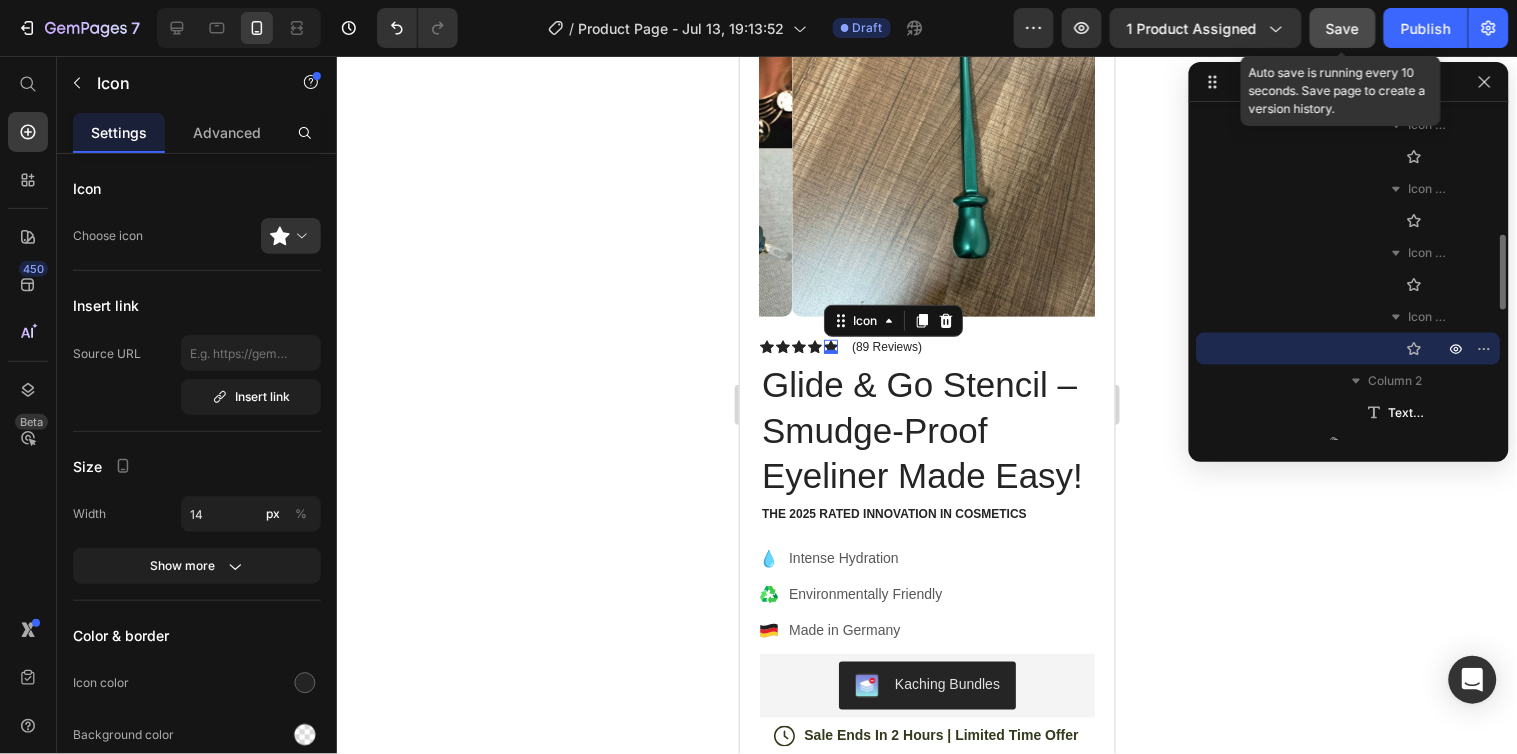 click 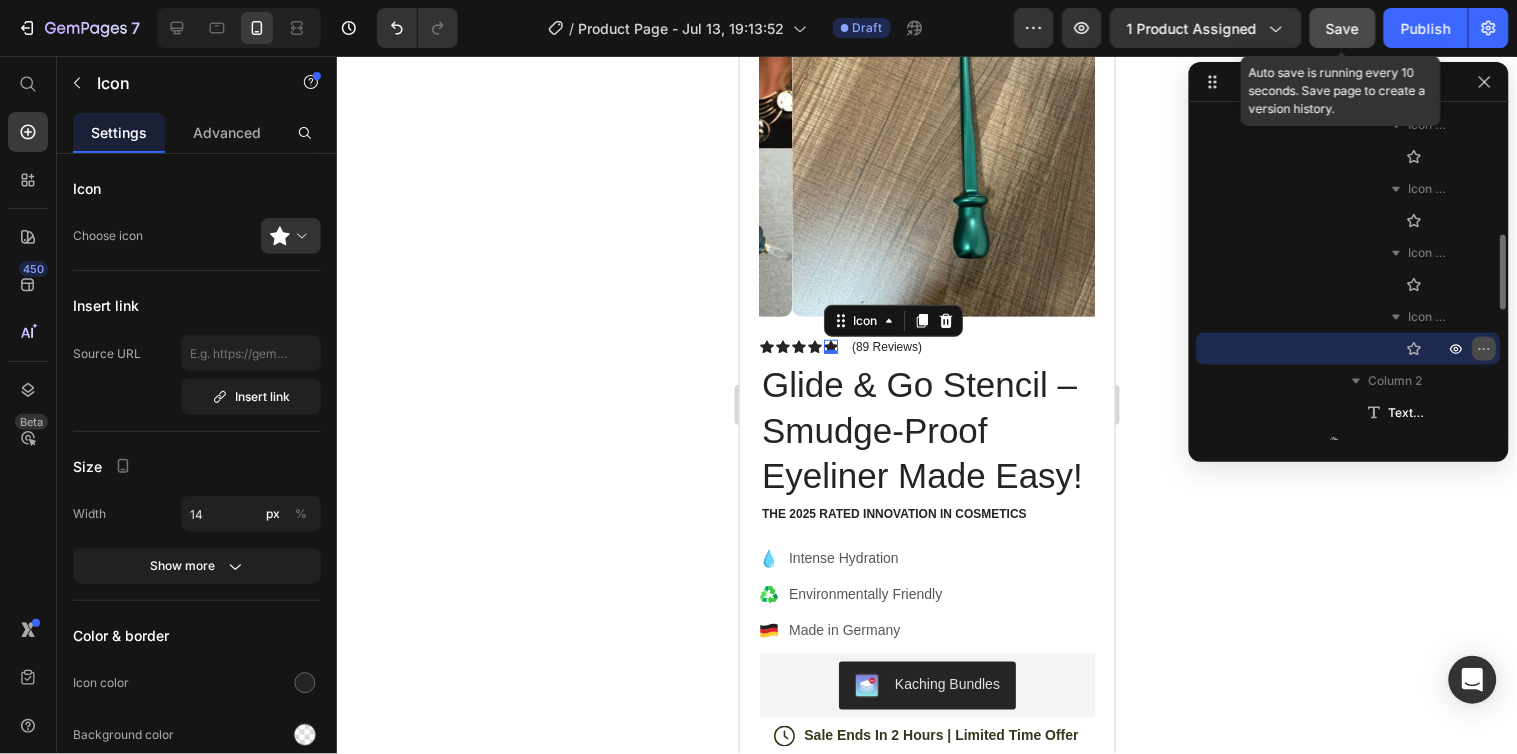 click 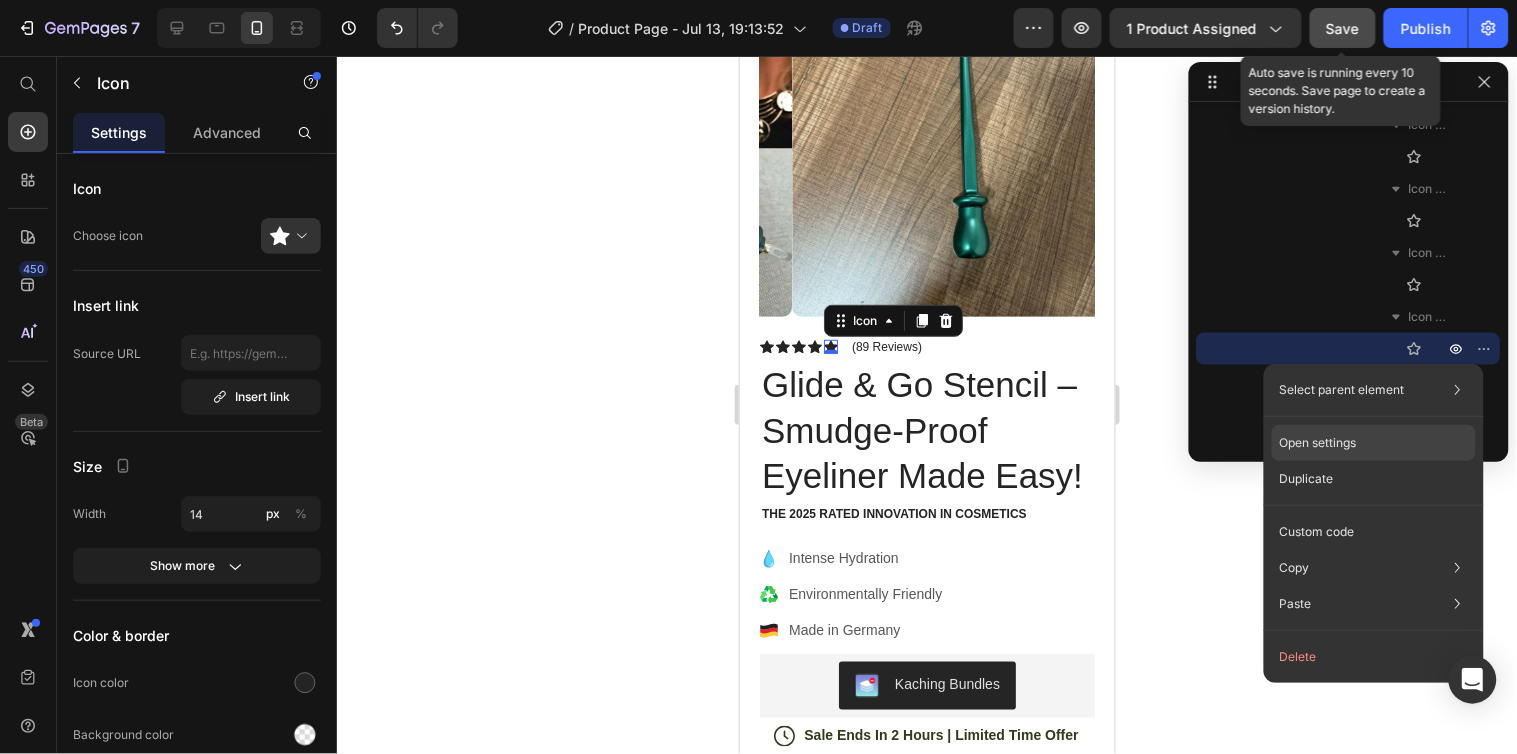 click on "Open settings" at bounding box center (1318, 443) 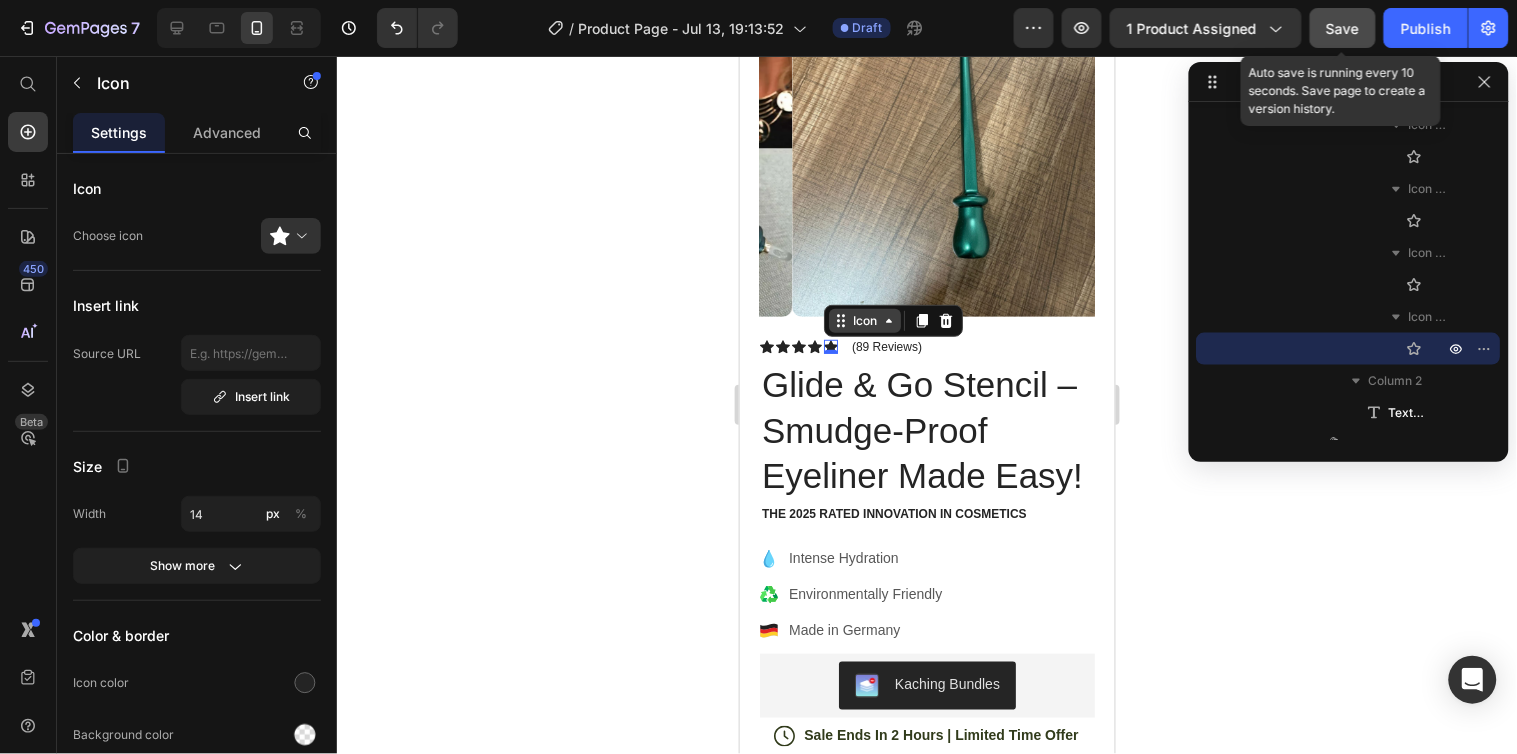 click 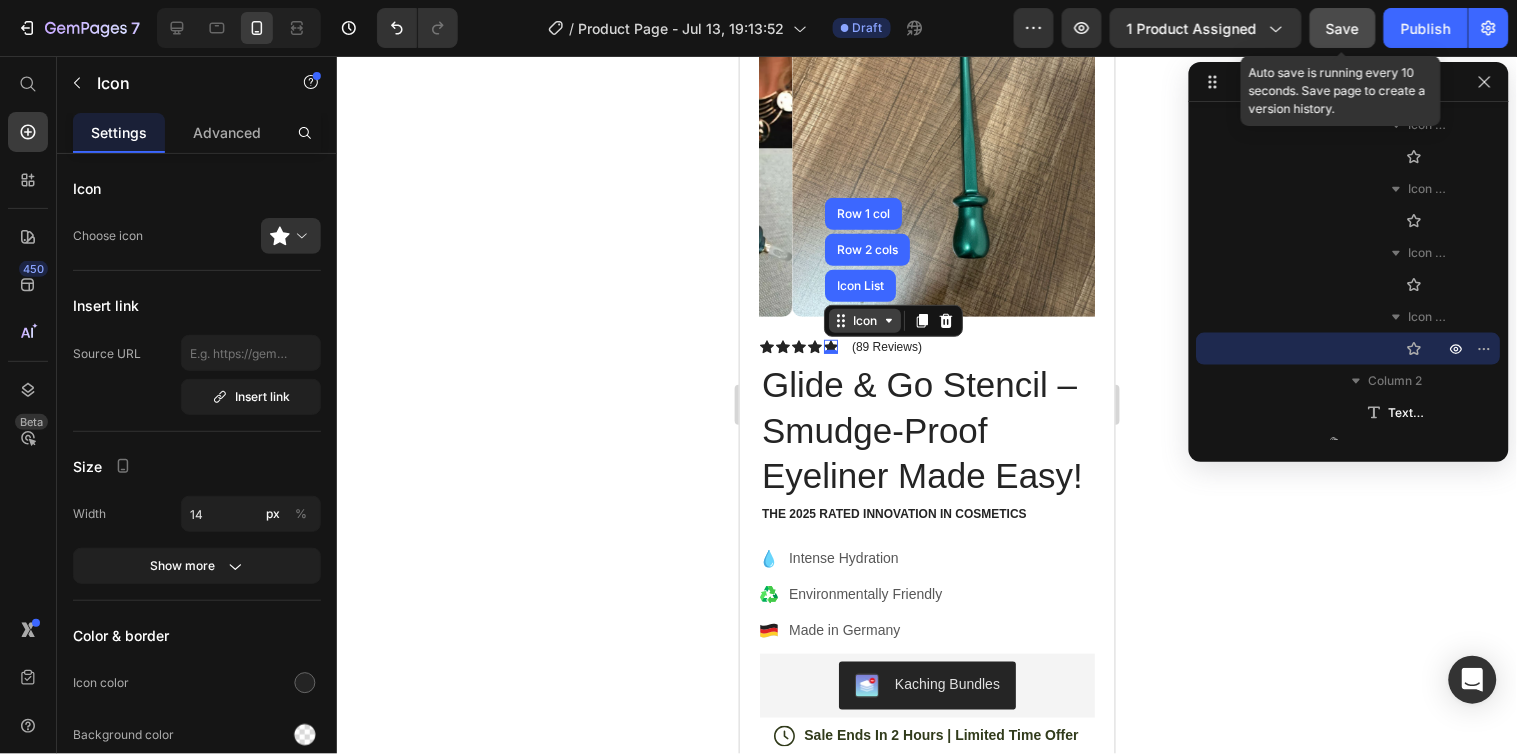 click 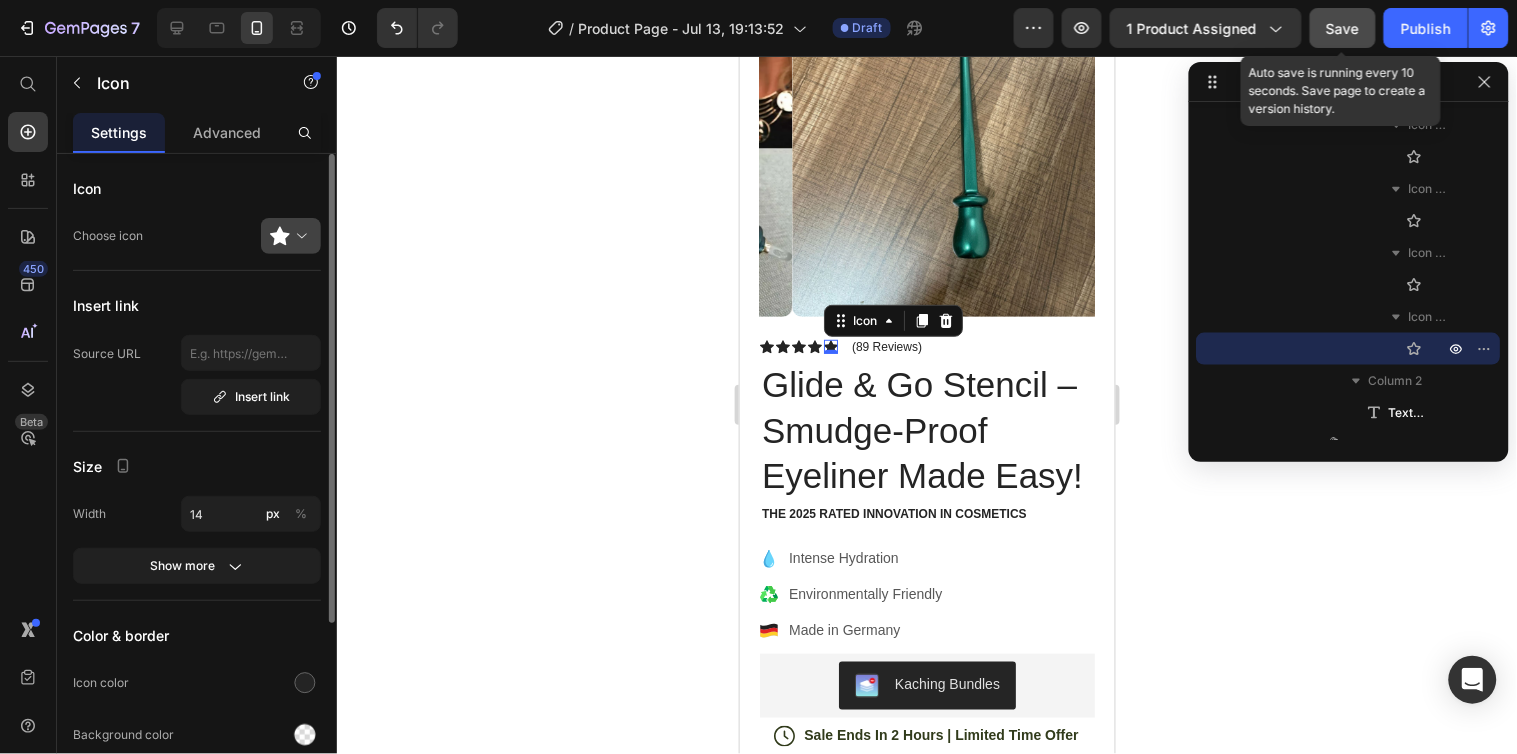 click at bounding box center (299, 236) 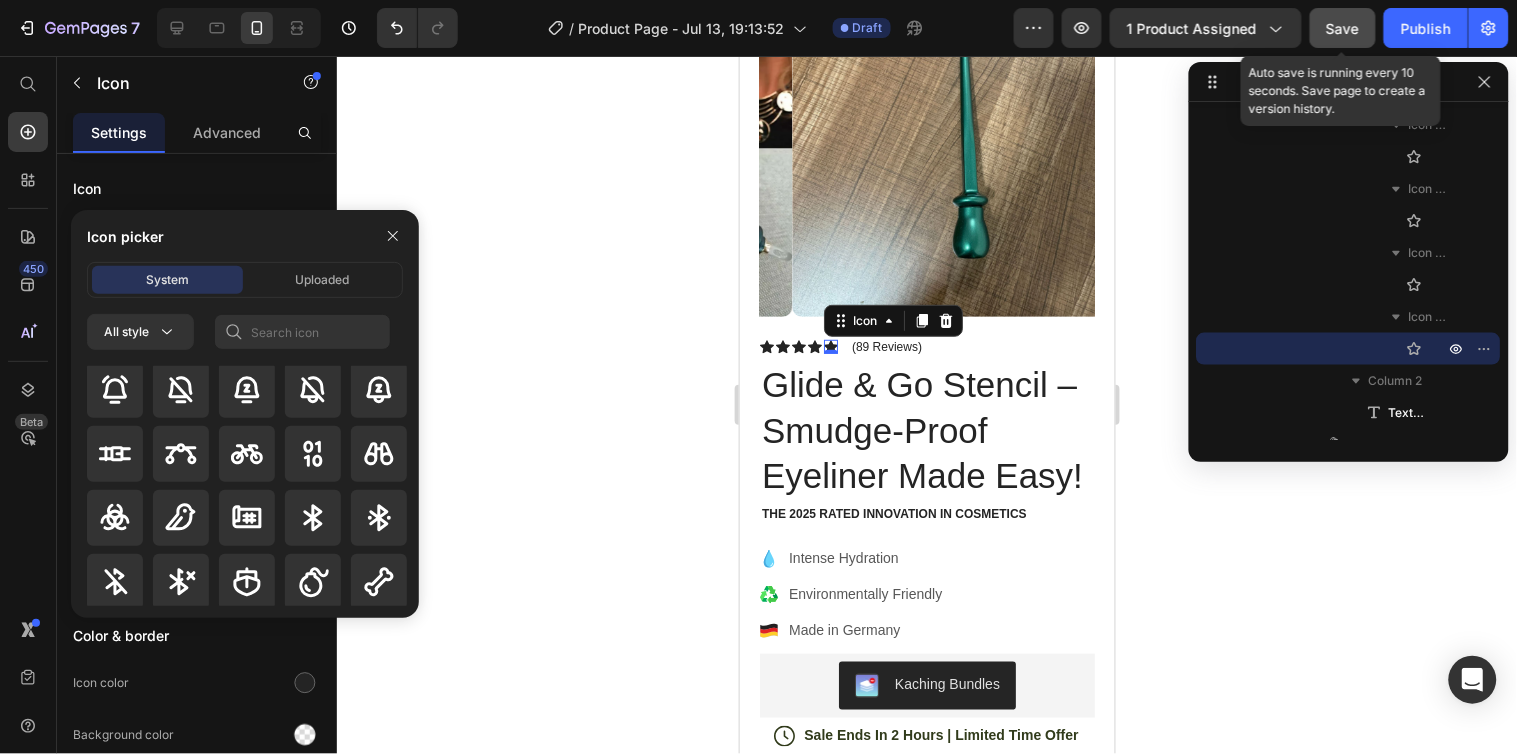 scroll, scrollTop: 2126, scrollLeft: 0, axis: vertical 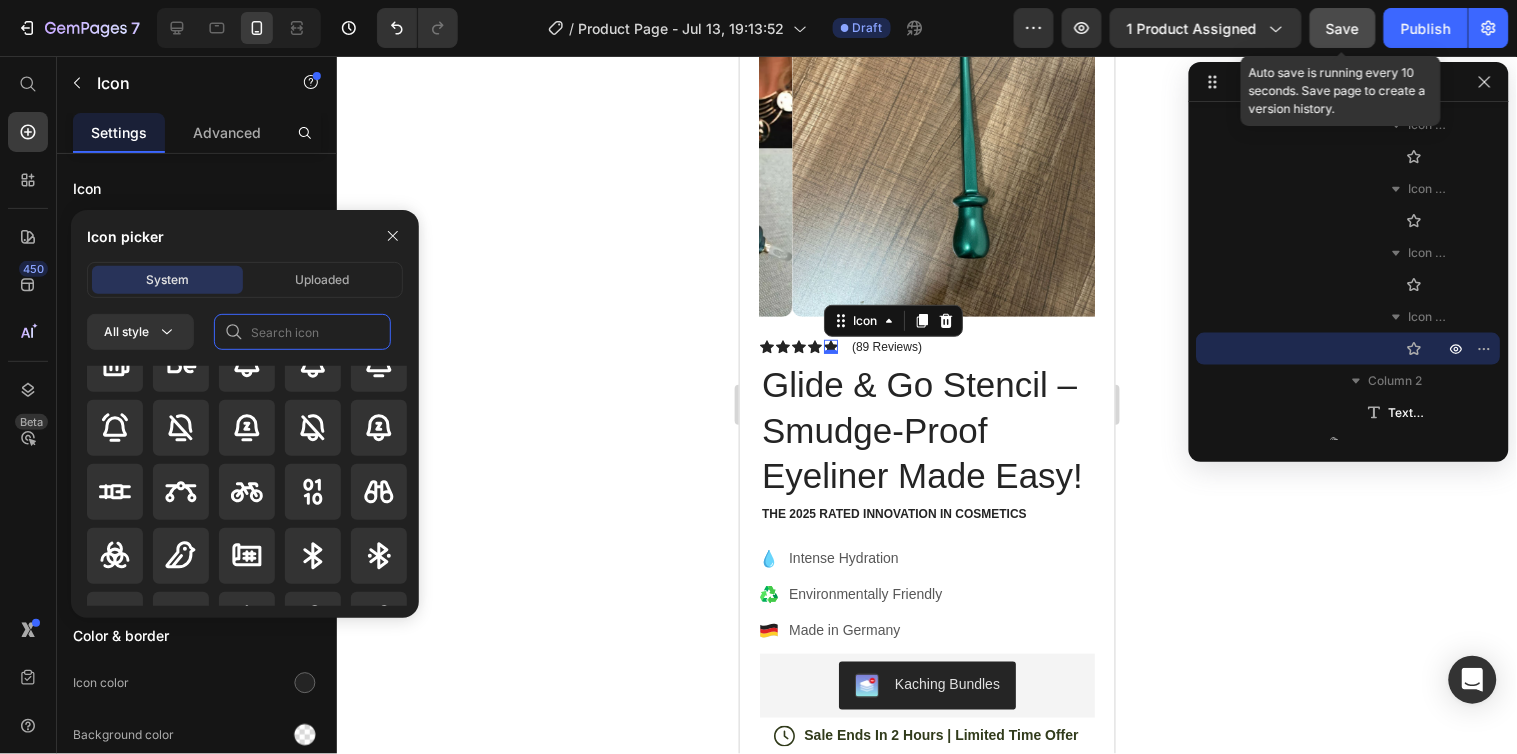 click 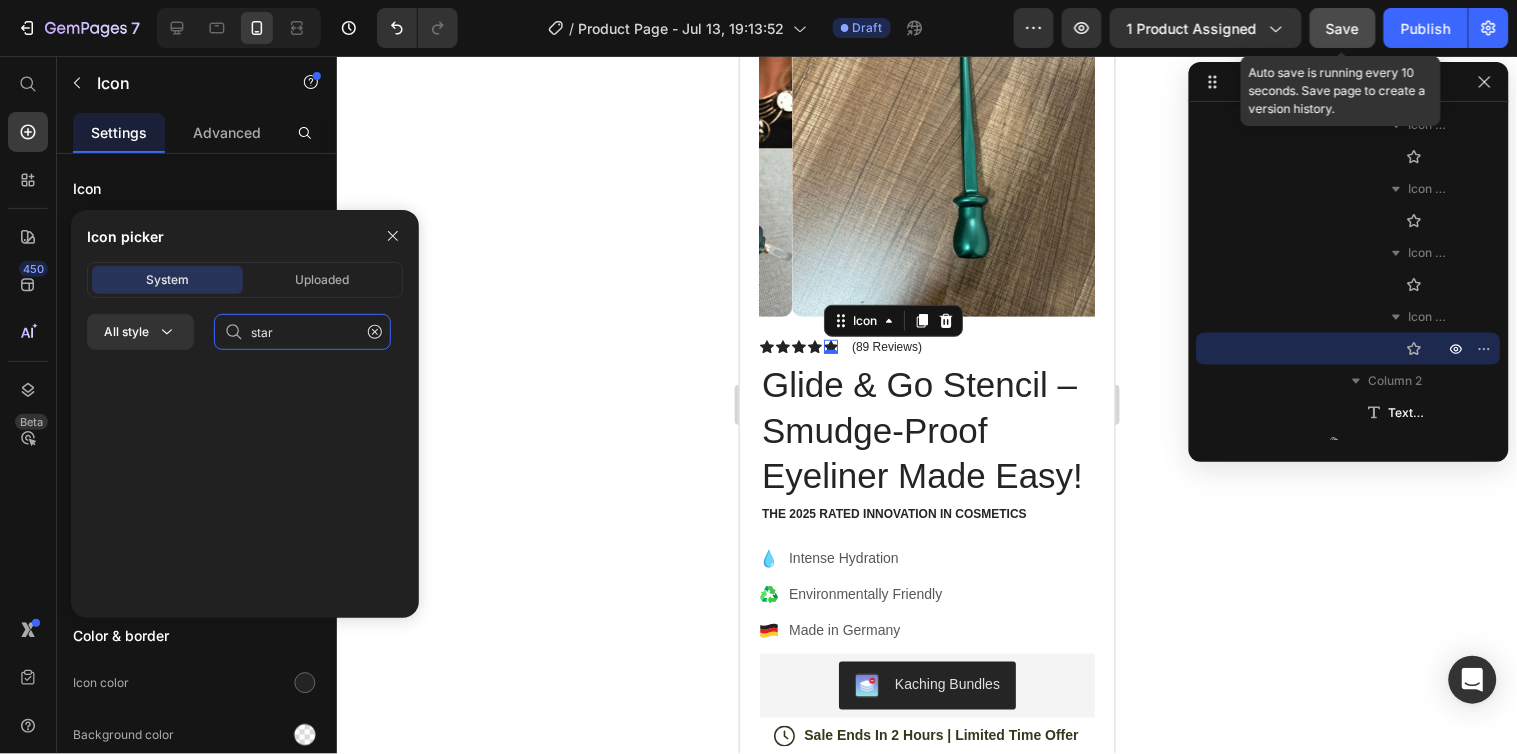 scroll, scrollTop: 0, scrollLeft: 0, axis: both 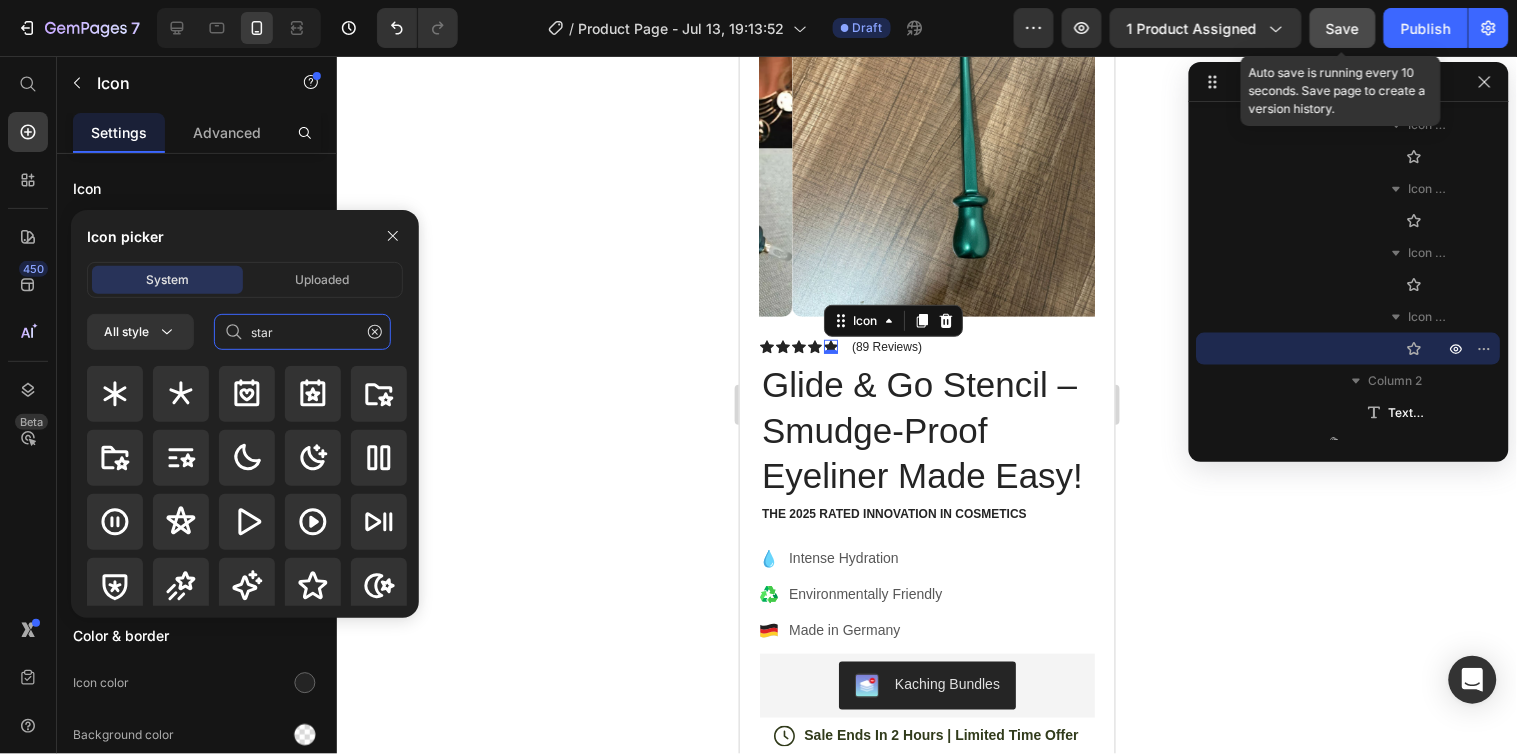type on "star" 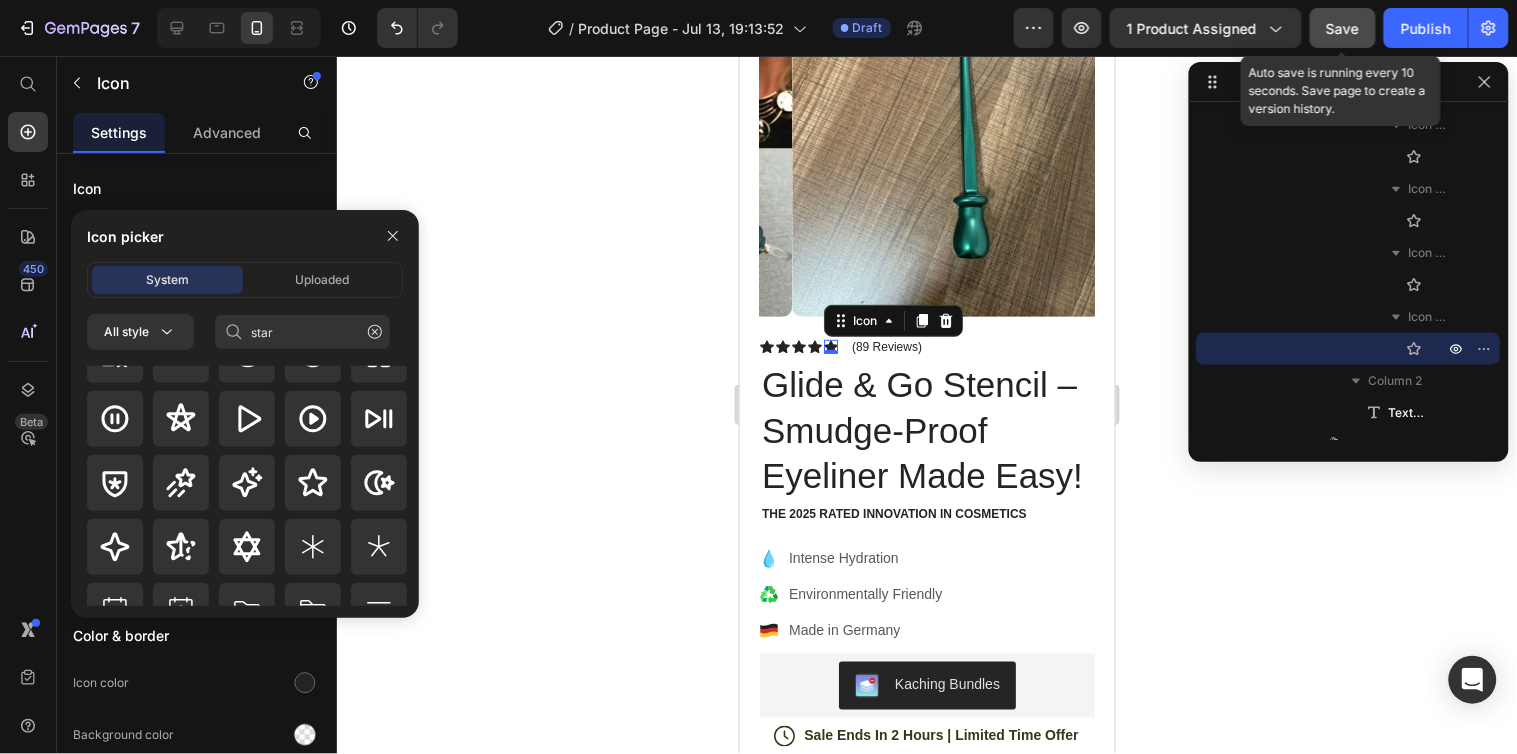 scroll, scrollTop: 177, scrollLeft: 0, axis: vertical 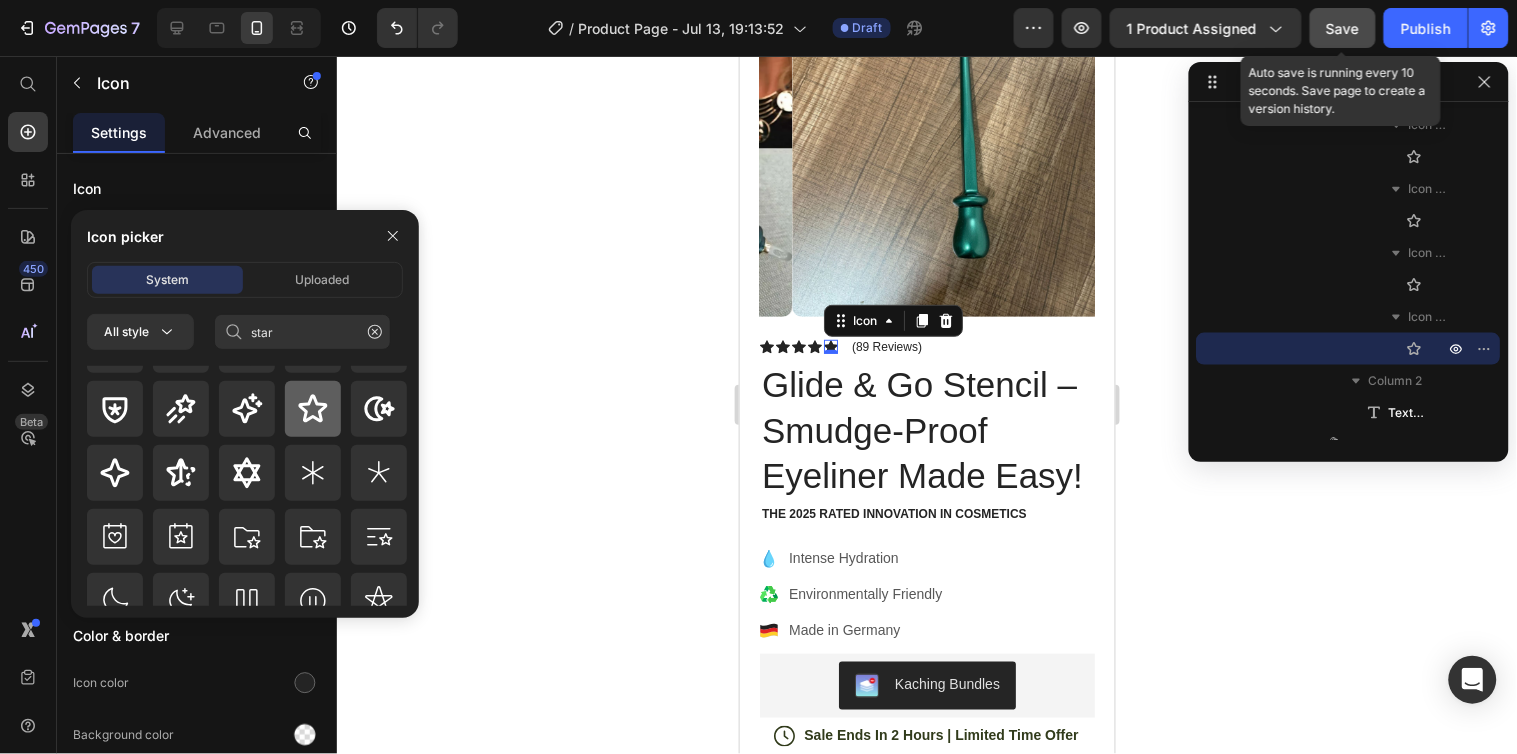 click 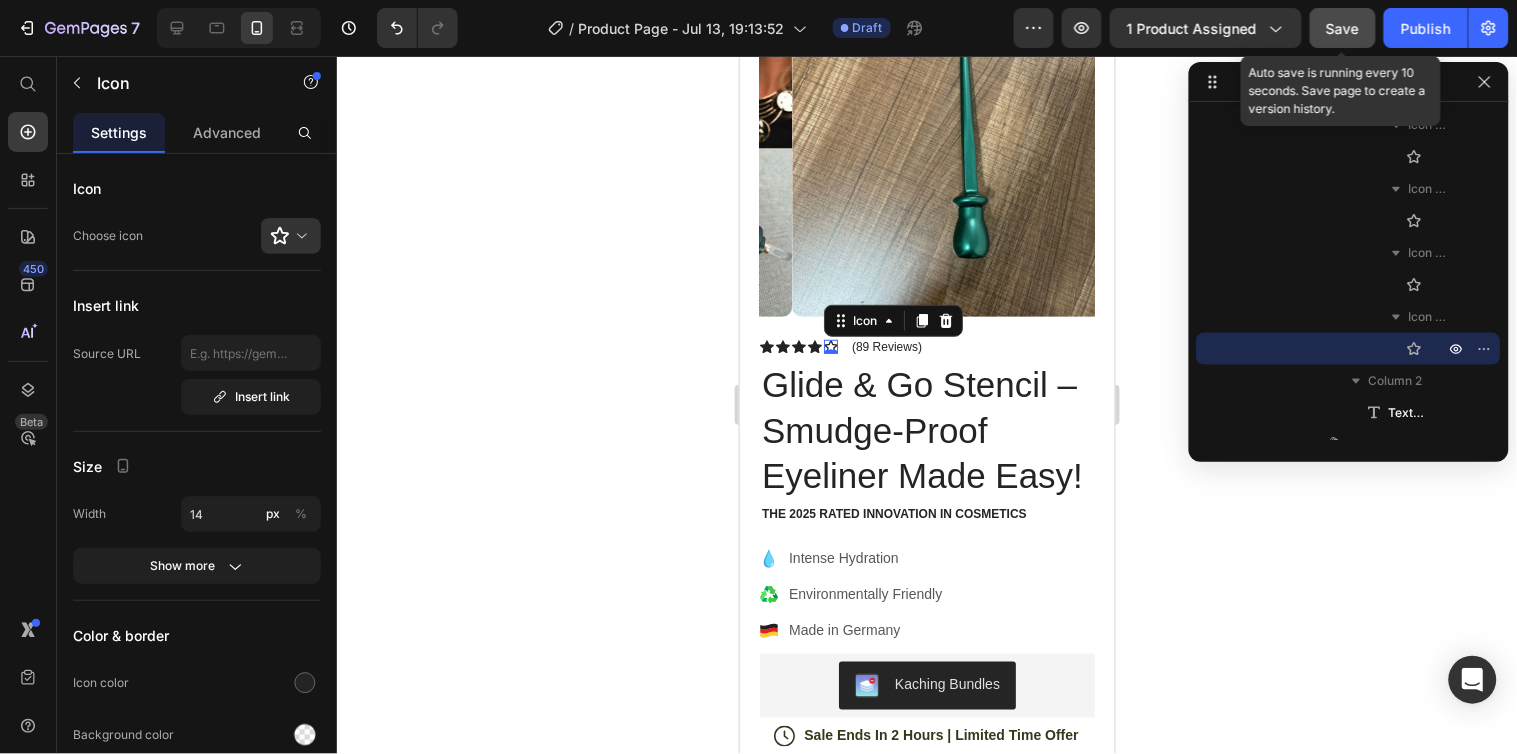 click on "7   /  Product Page - [DATE] [TIME] Draft Preview [NUMBER] product assigned  Save  Auto save is running every [NUMBER] seconds. Save page to create a version history.  Publish  450 Beta Start with Sections Elements Hero Section Product Detail Brands Trusted Badges Guarantee Product Breakdown How to use Testimonials Compare Bundle FAQs Social Proof Brand Story Product List Collection Blog List Contact Sticky Add to Cart Custom Footer Browse Library 450 Layout
Row
Row
Row
Row Text
Heading
Text Block Button
Button
Button
Sticky Back to top Media" at bounding box center (758, 0) 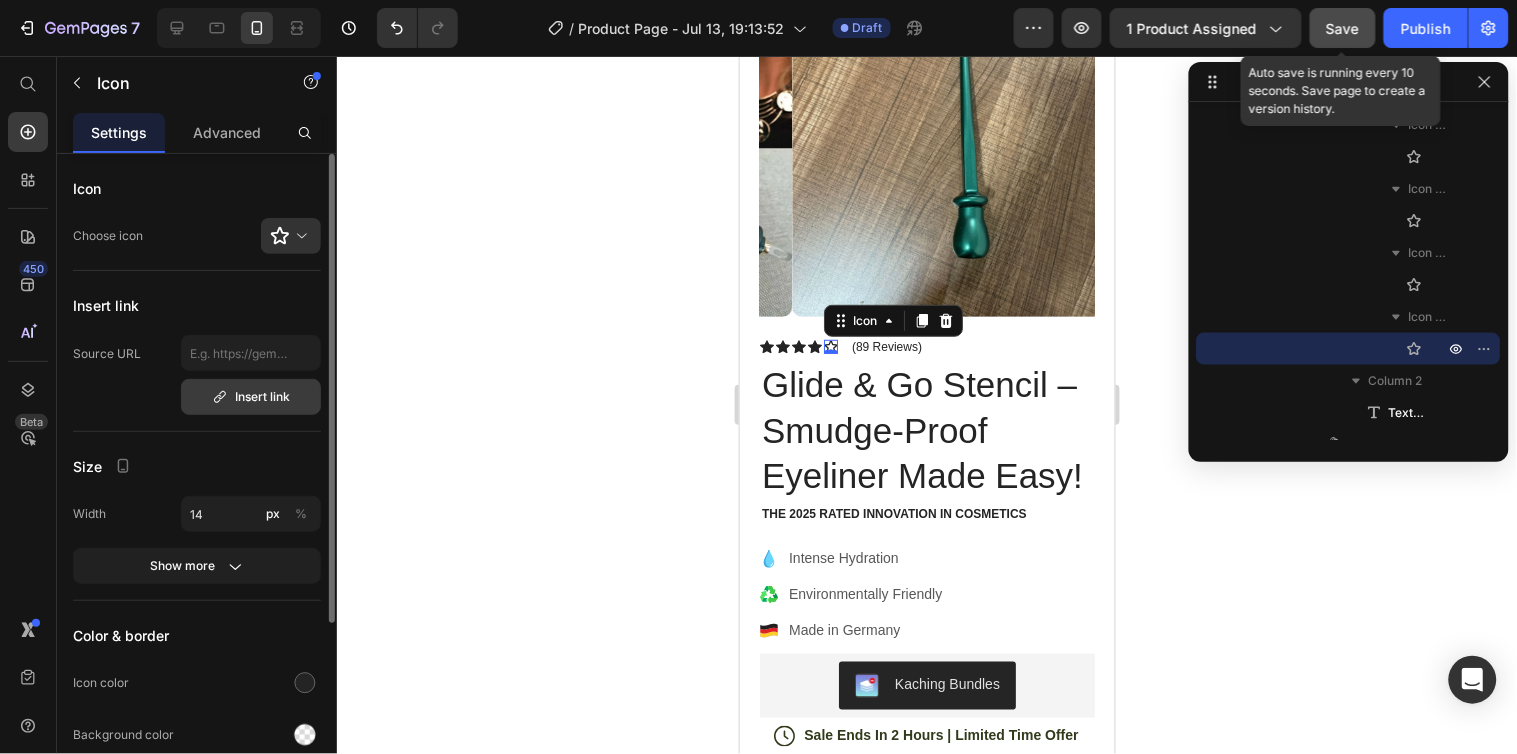 scroll, scrollTop: 0, scrollLeft: 0, axis: both 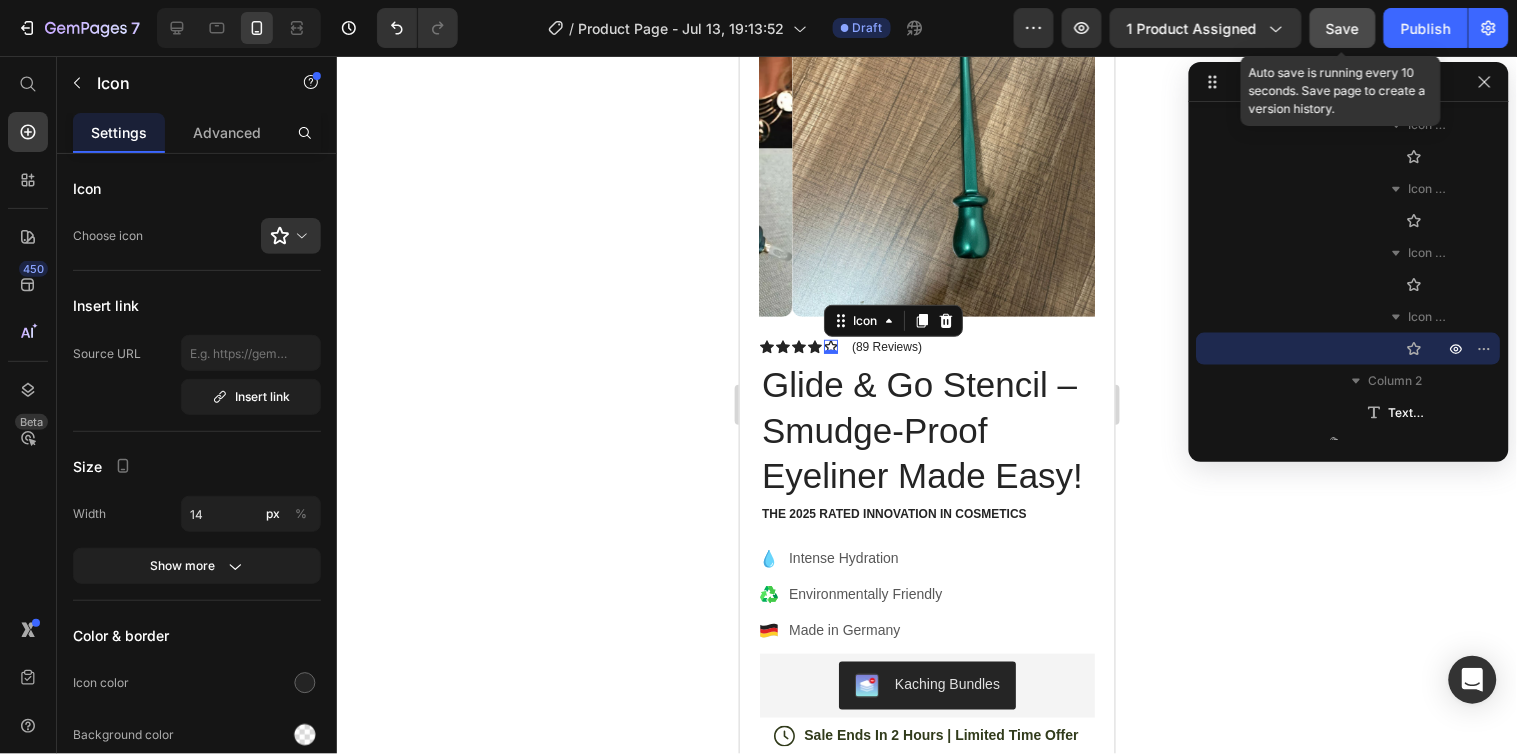 click 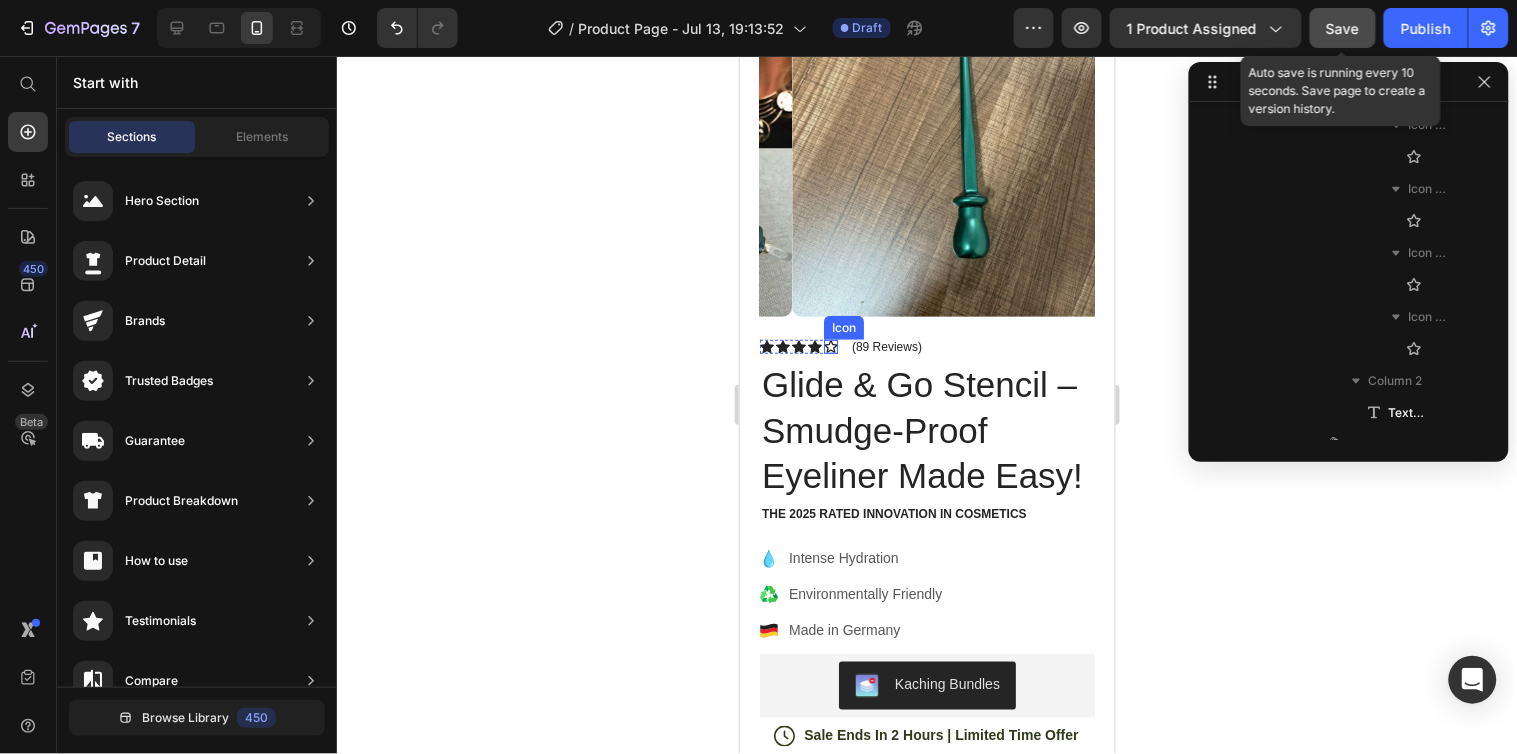 click 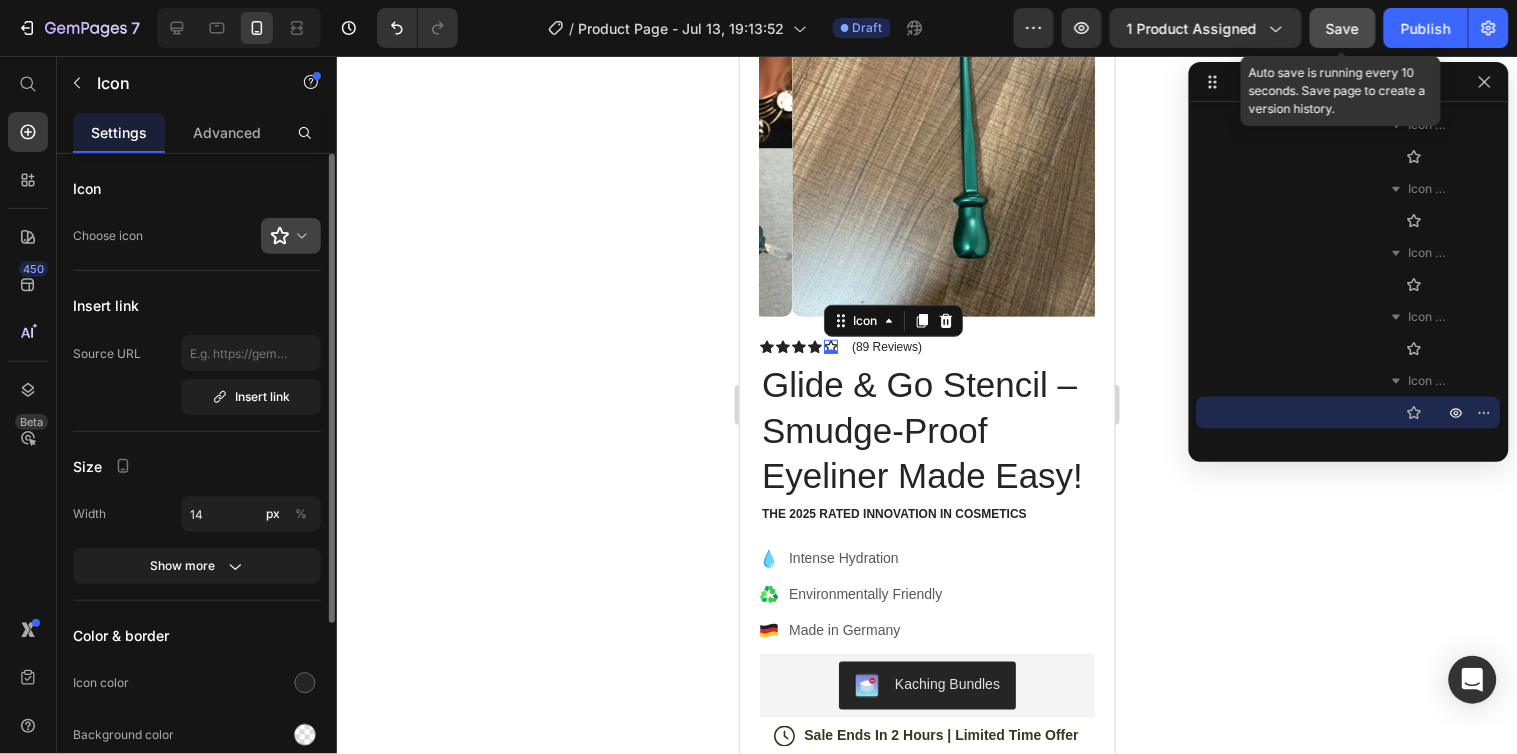 click at bounding box center [299, 236] 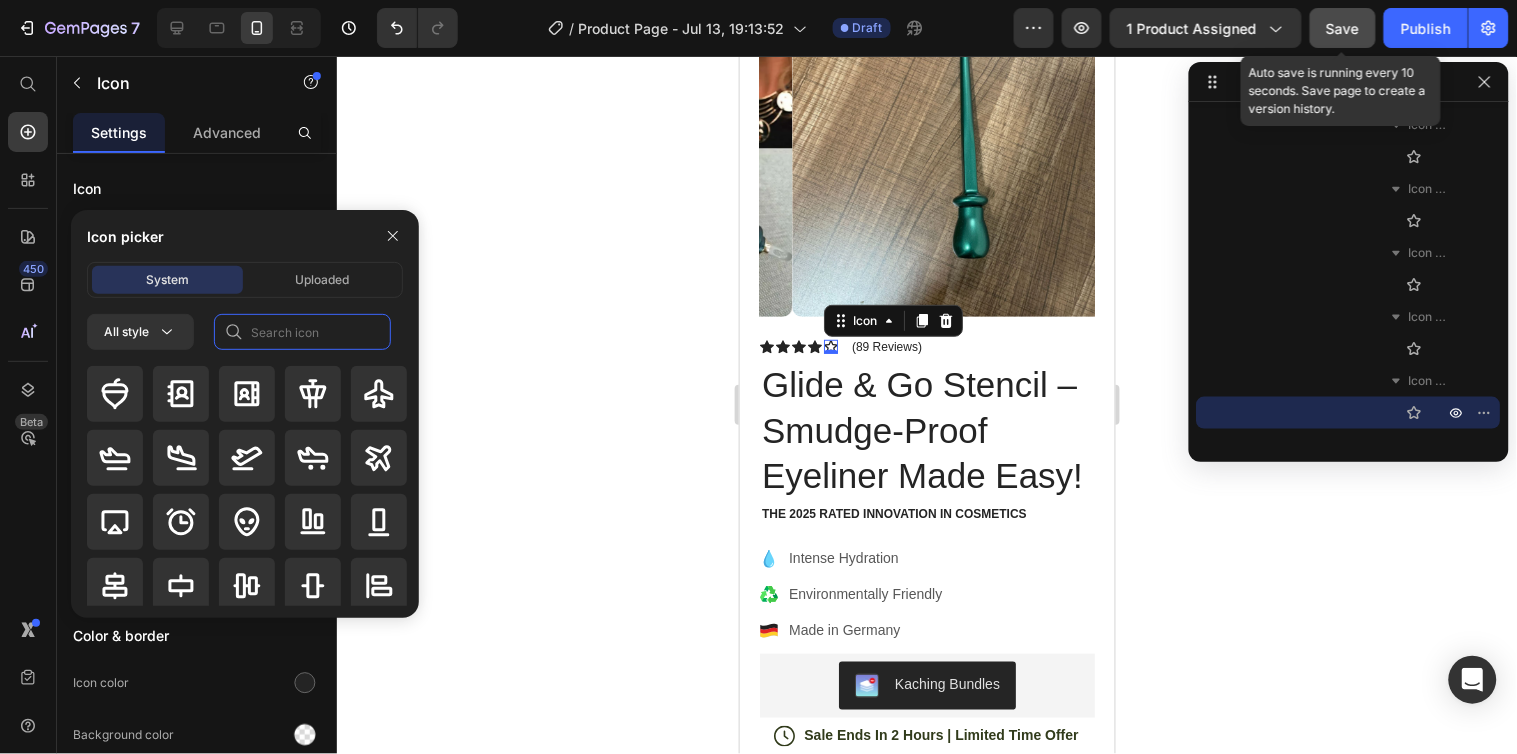 click 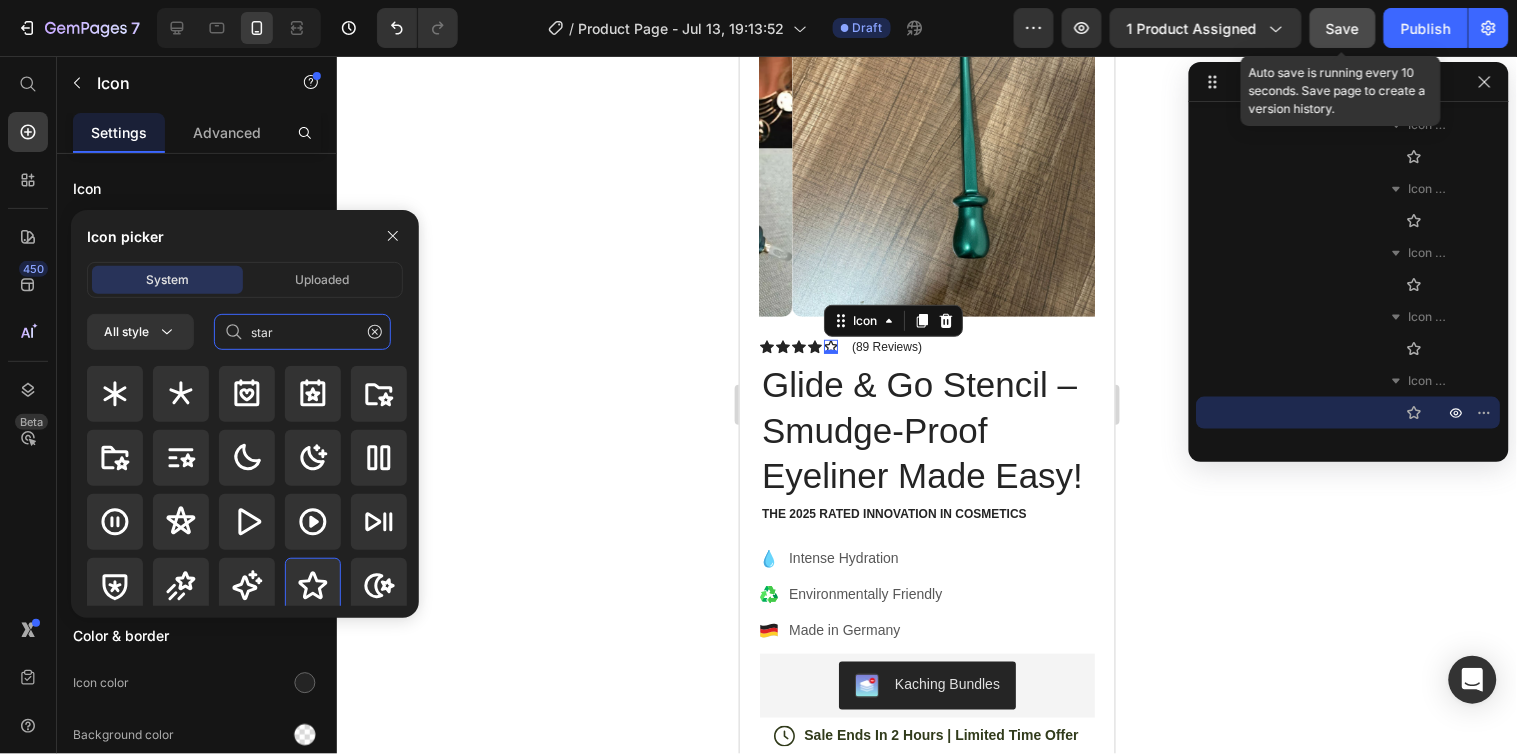 type on "star" 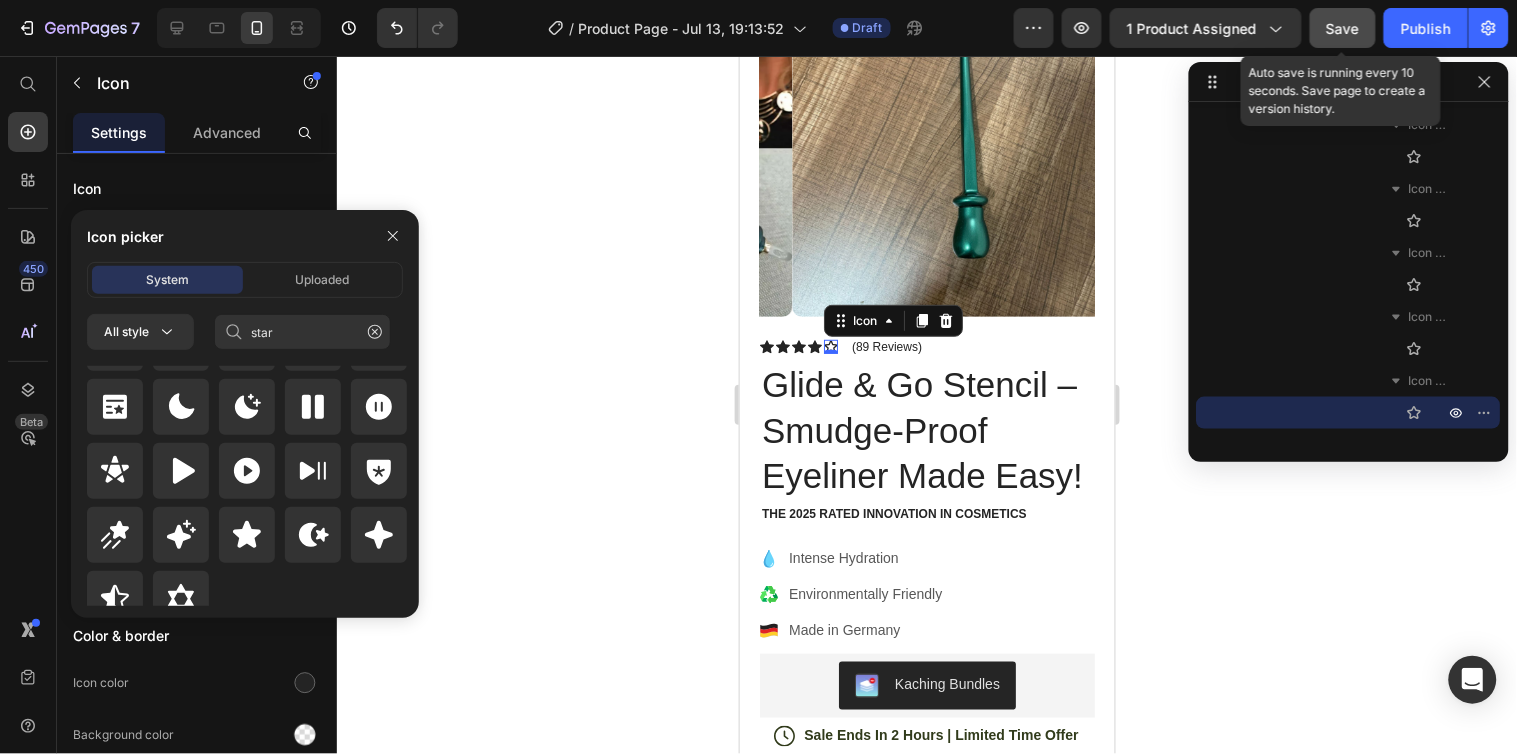 scroll, scrollTop: 872, scrollLeft: 0, axis: vertical 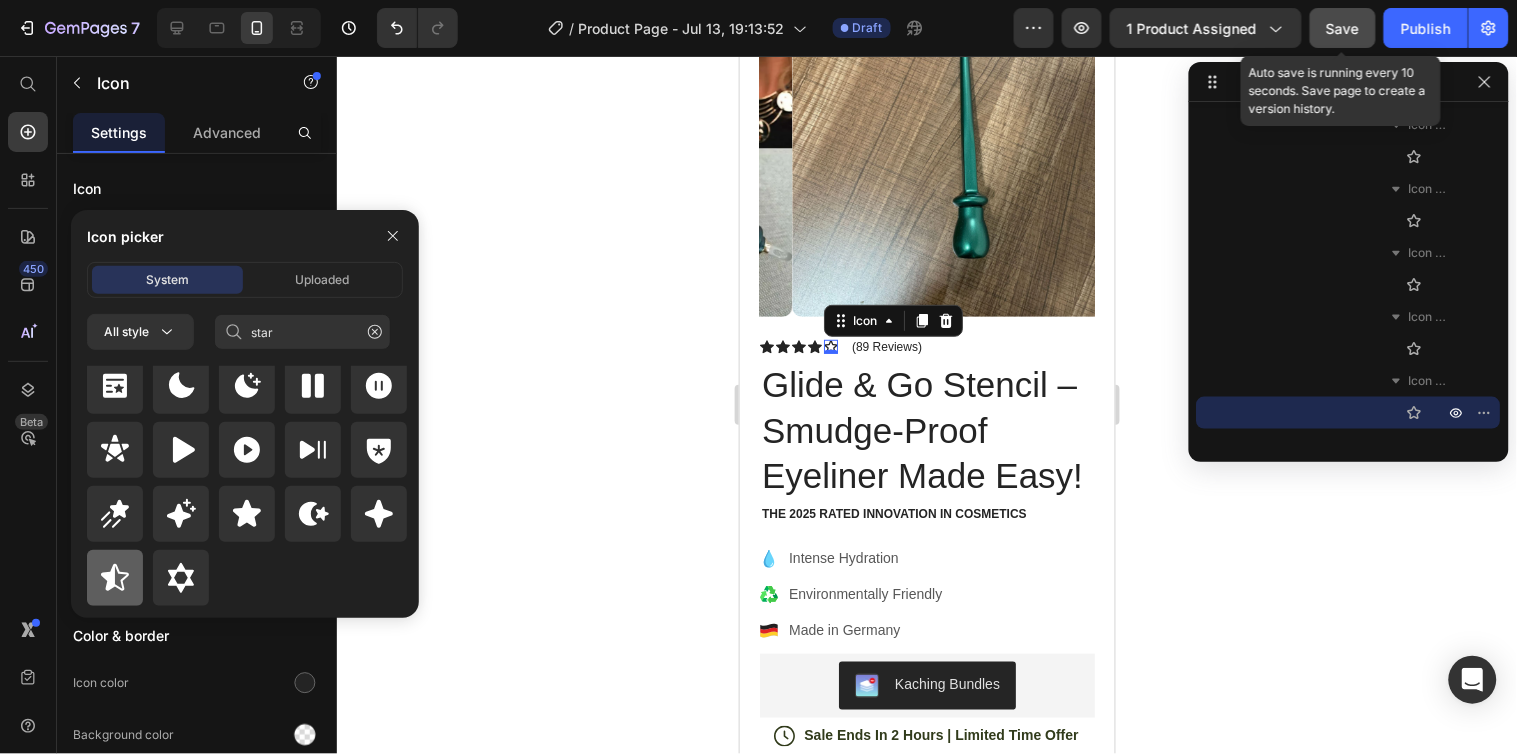 click 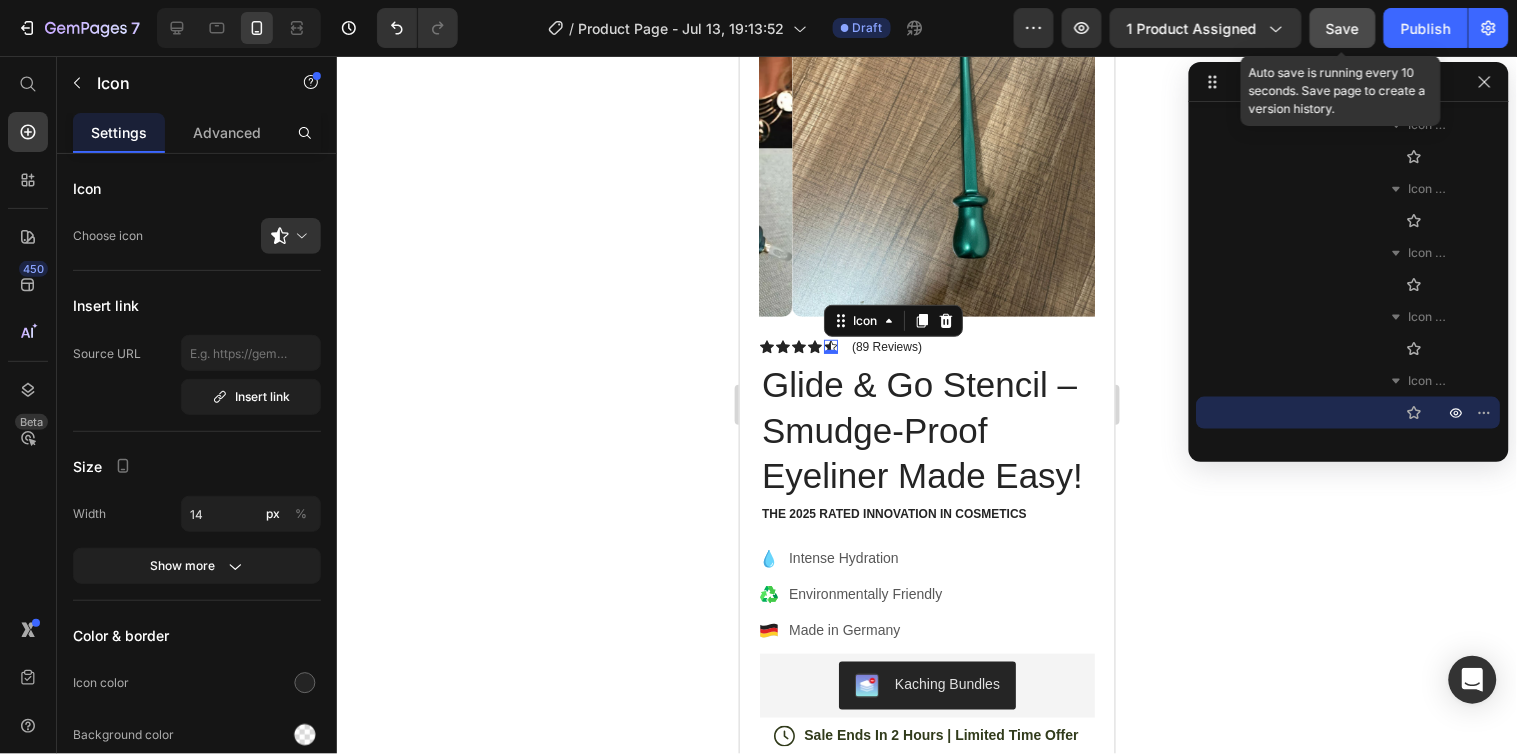 scroll, scrollTop: 0, scrollLeft: 0, axis: both 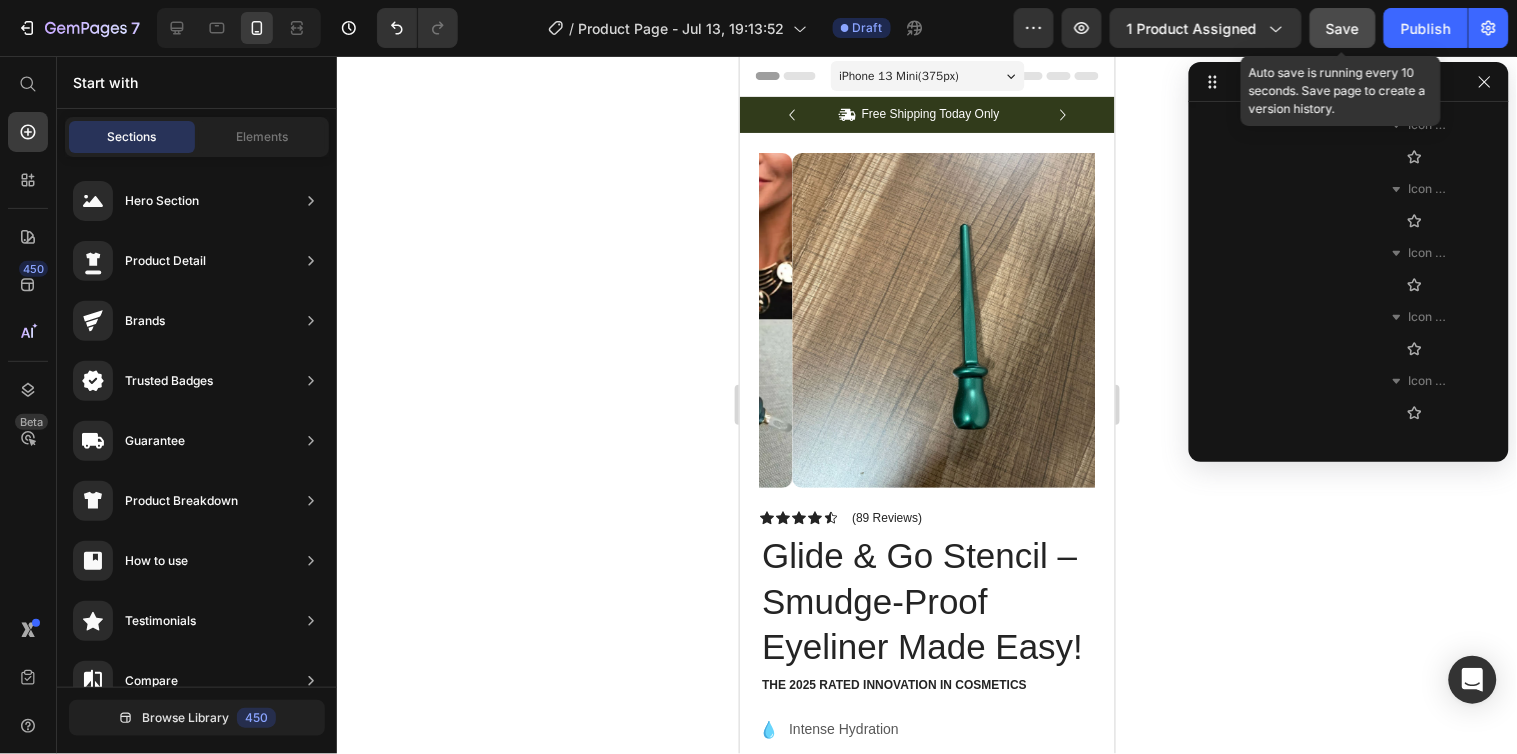 click on "iPhone 13 Mini  ( 375 px)" at bounding box center [927, 75] 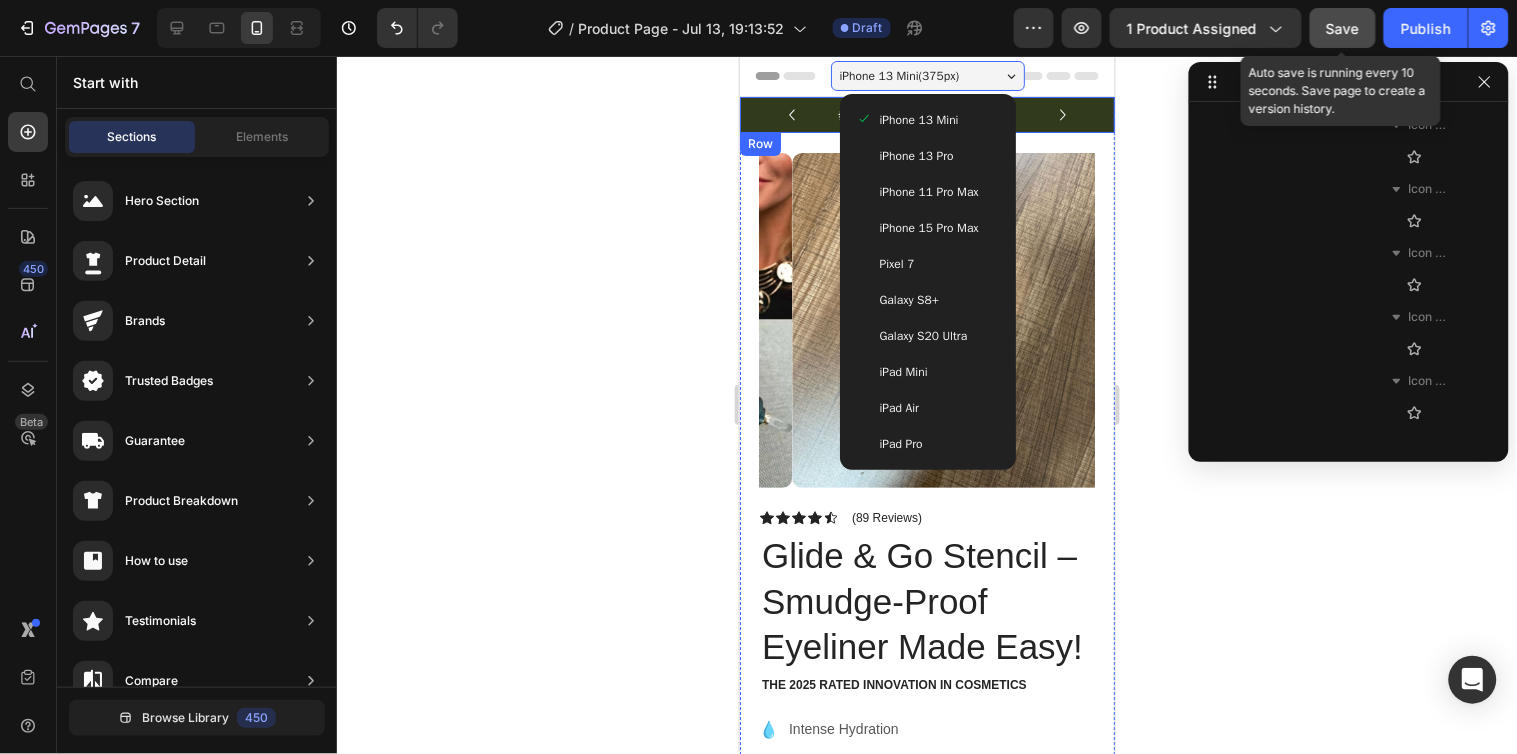 click 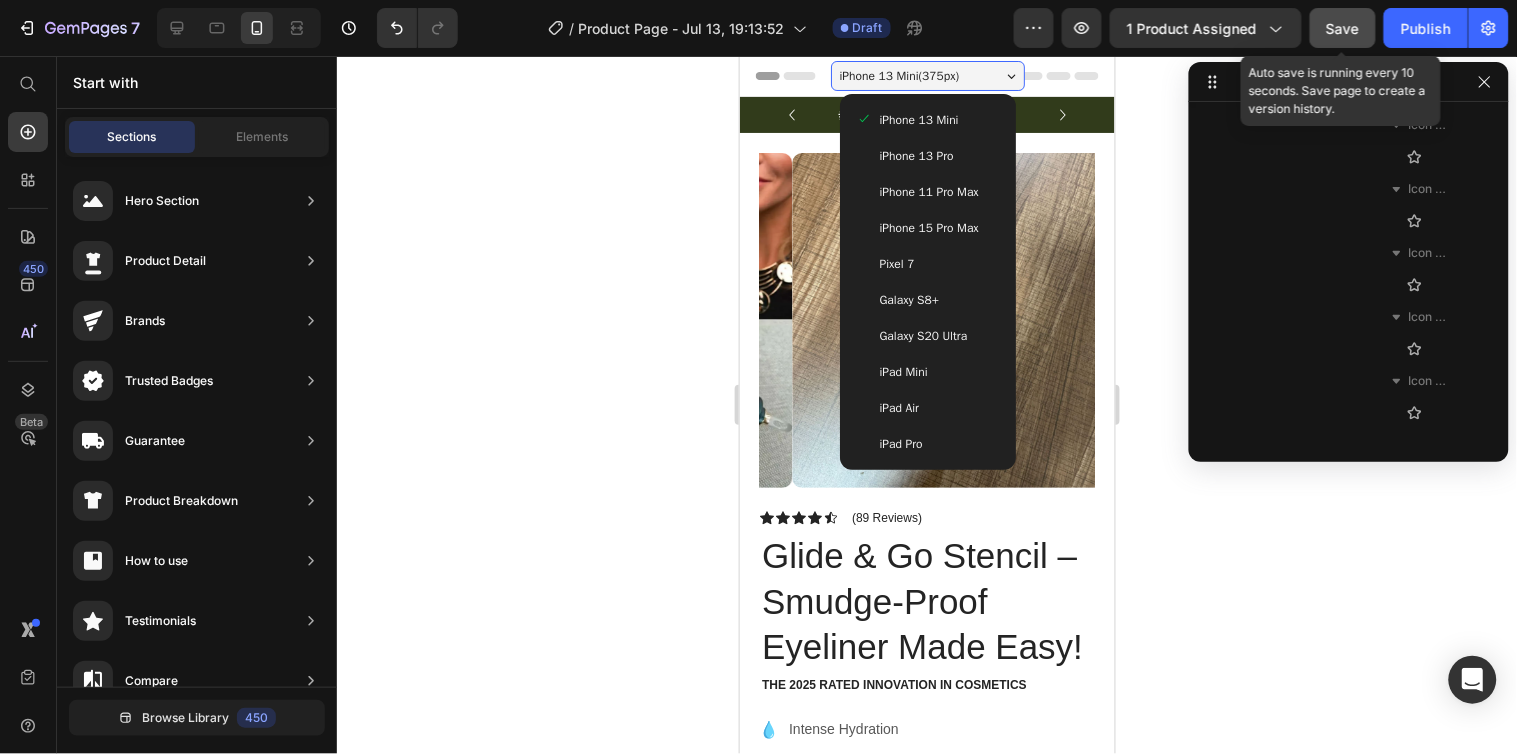 click 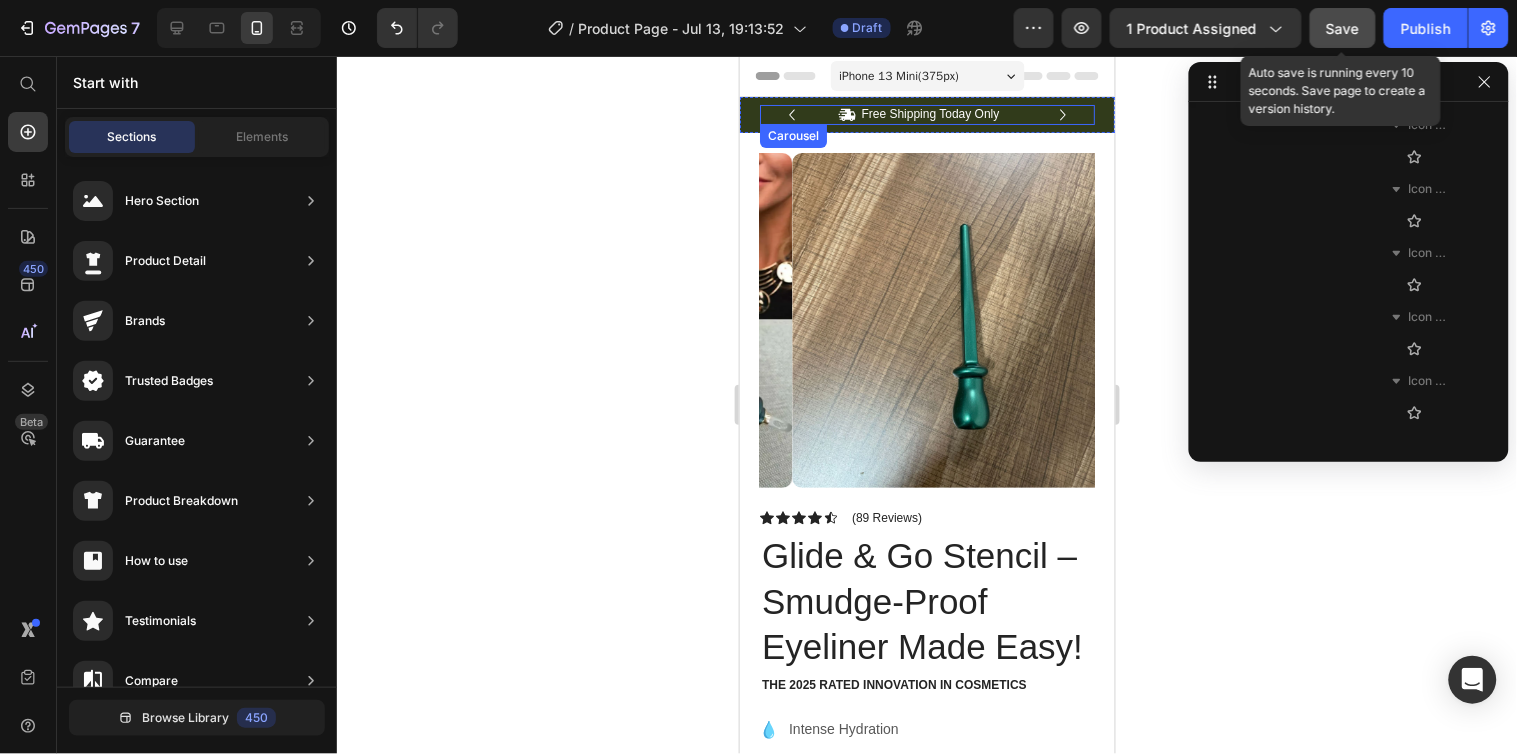 click 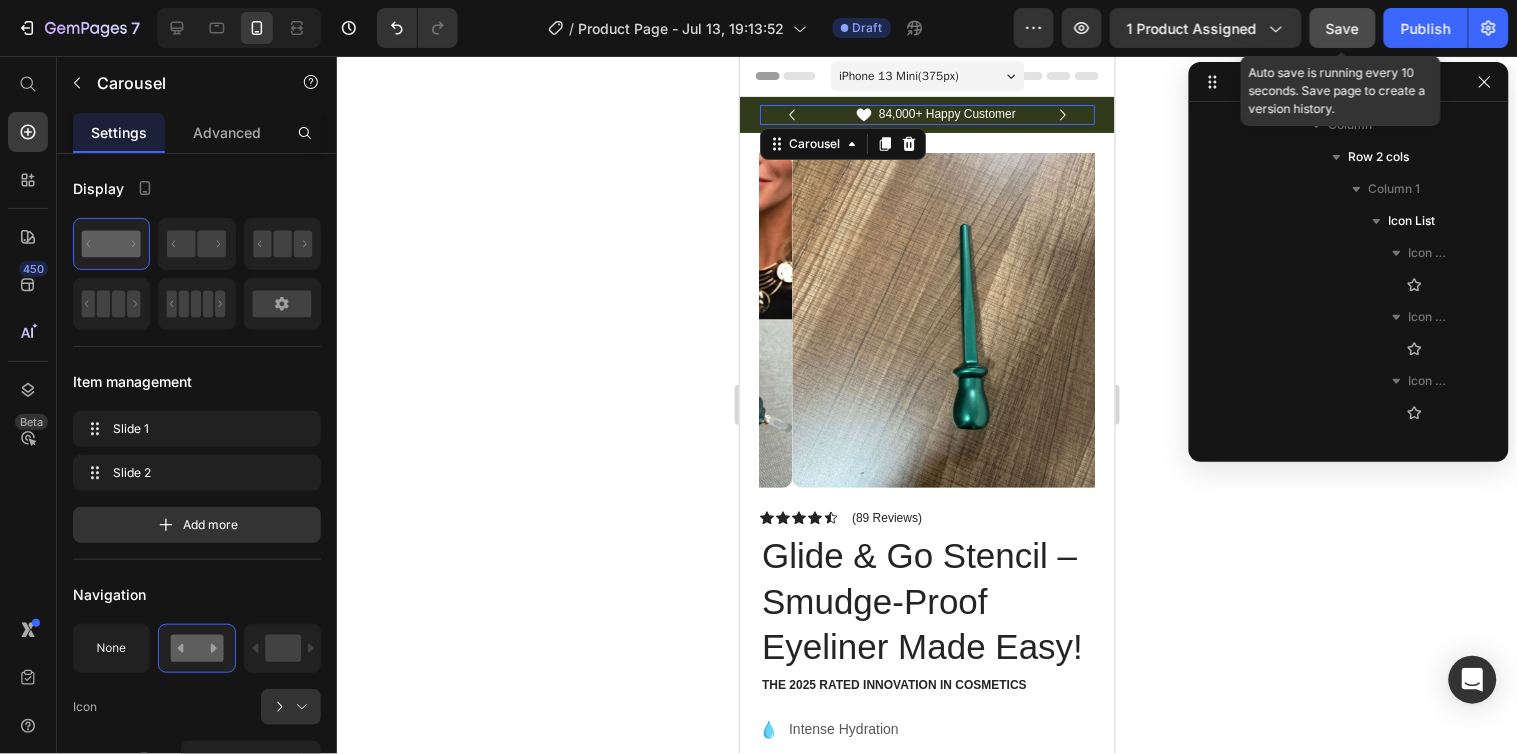 scroll, scrollTop: 0, scrollLeft: 0, axis: both 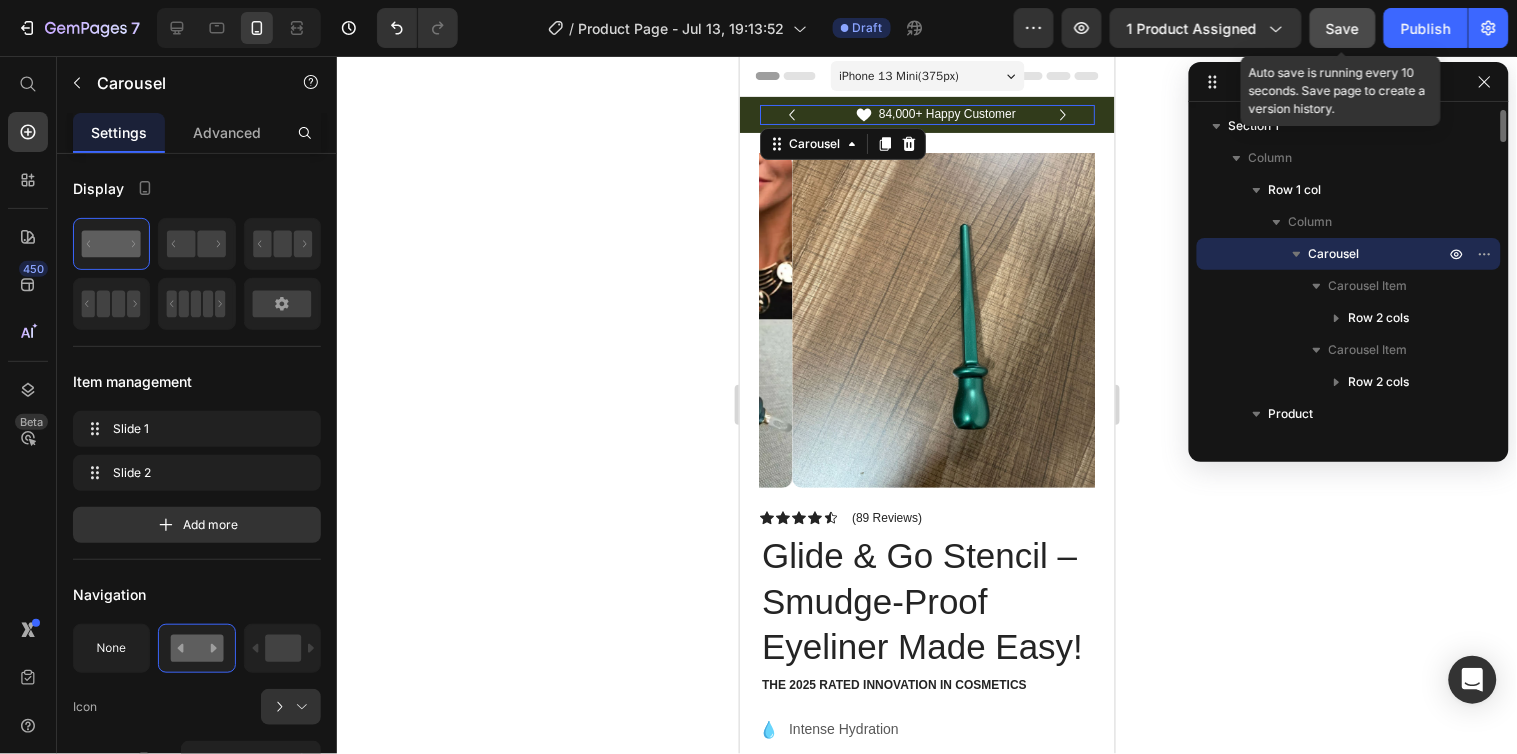 click 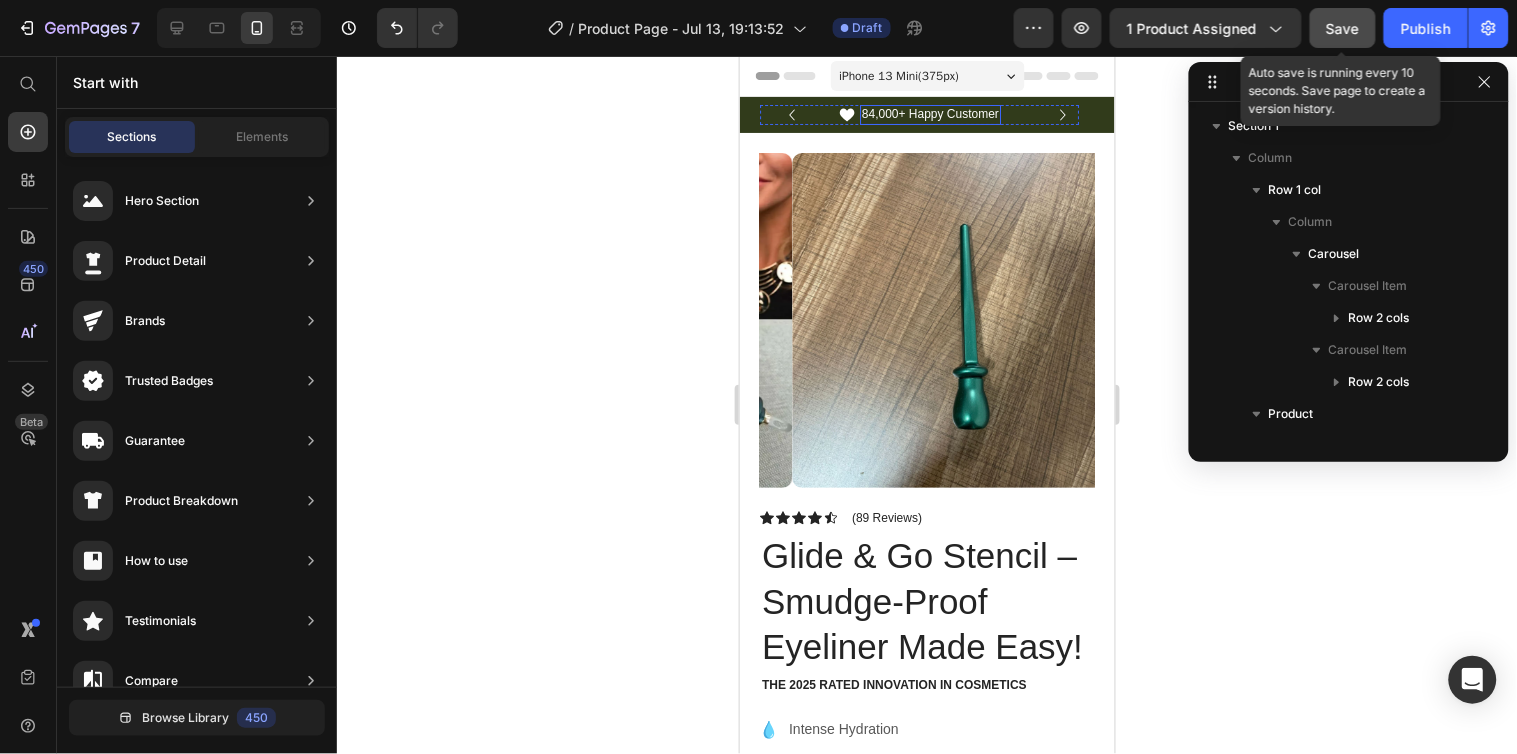 click on "84,000+ Happy Customer" at bounding box center (929, 114) 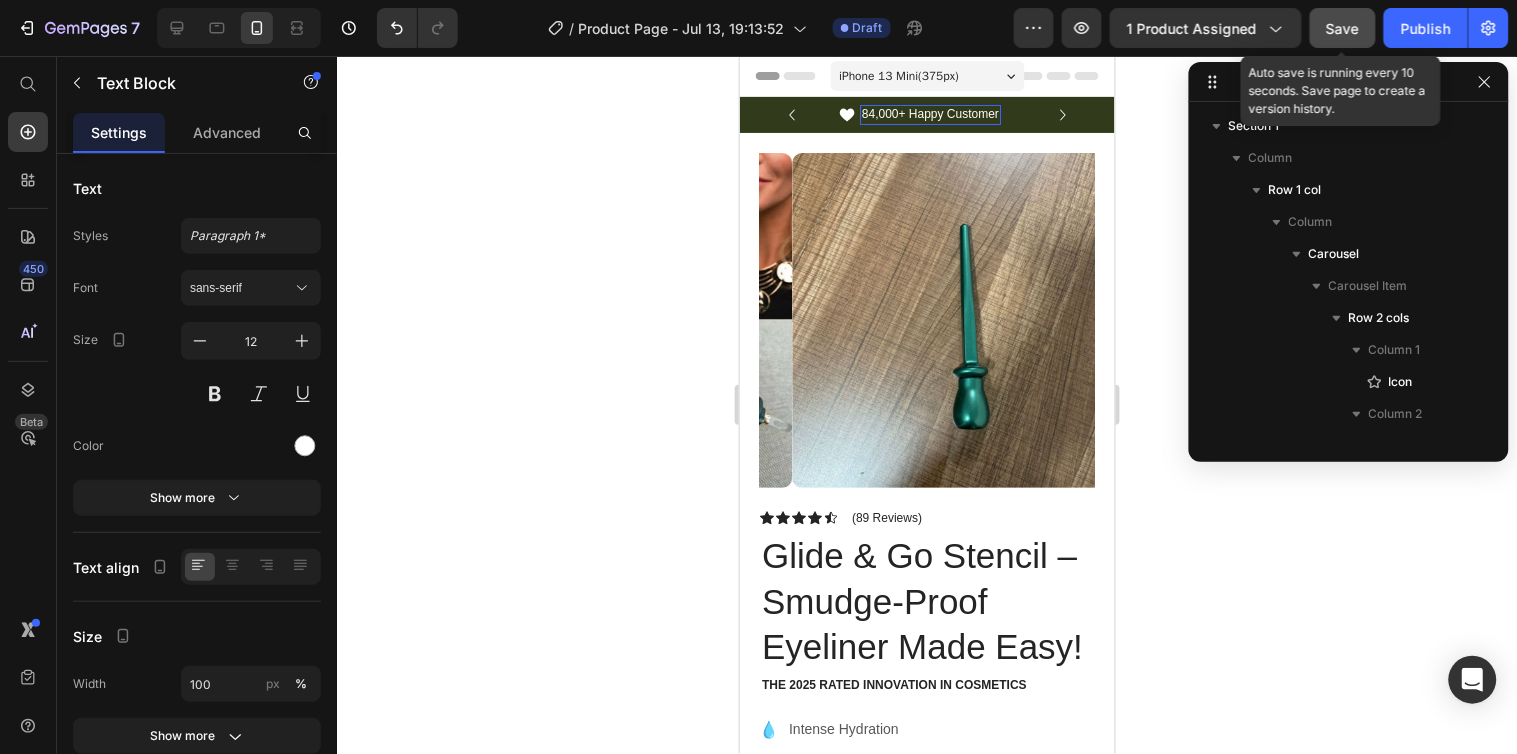scroll, scrollTop: 378, scrollLeft: 0, axis: vertical 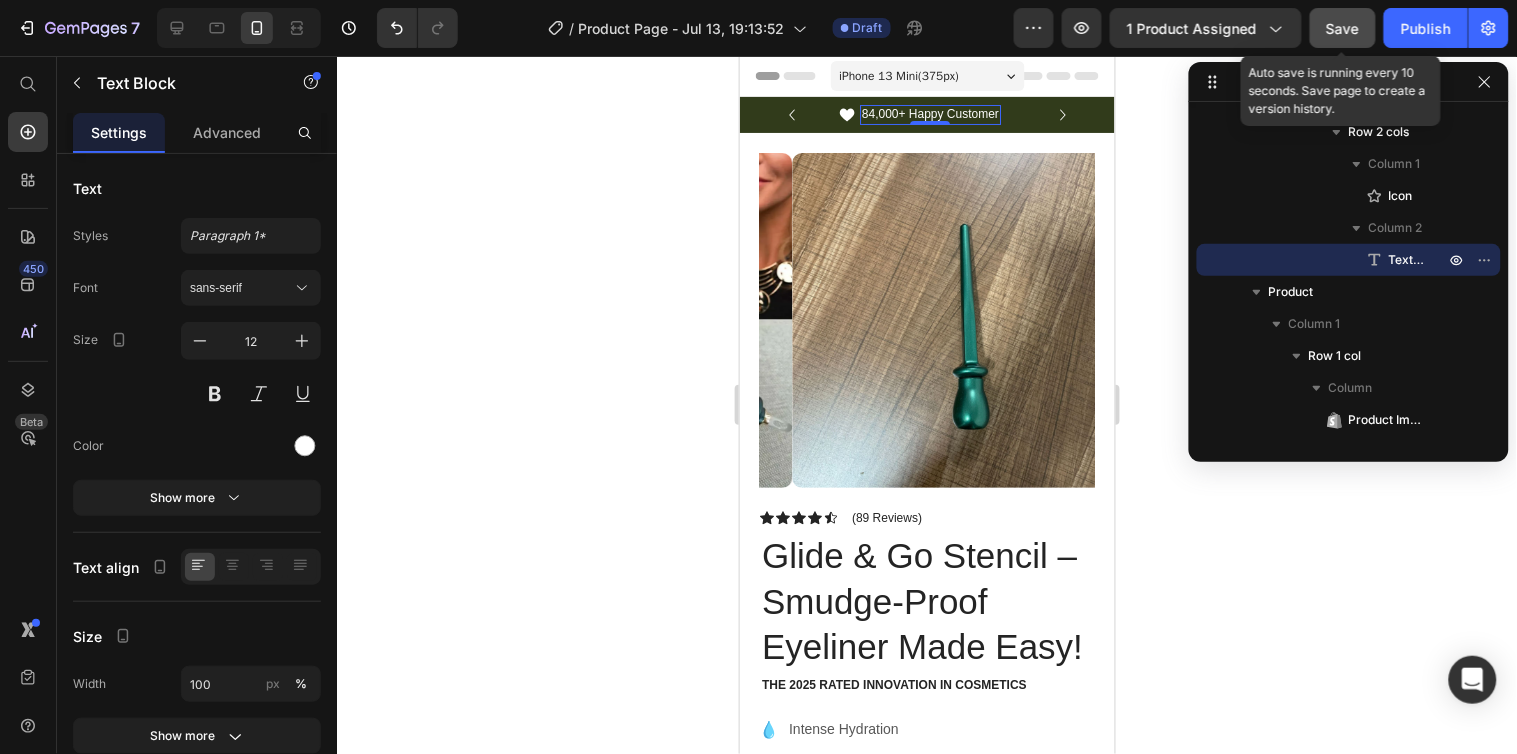 click on "84,000+ Happy Customer" at bounding box center [929, 114] 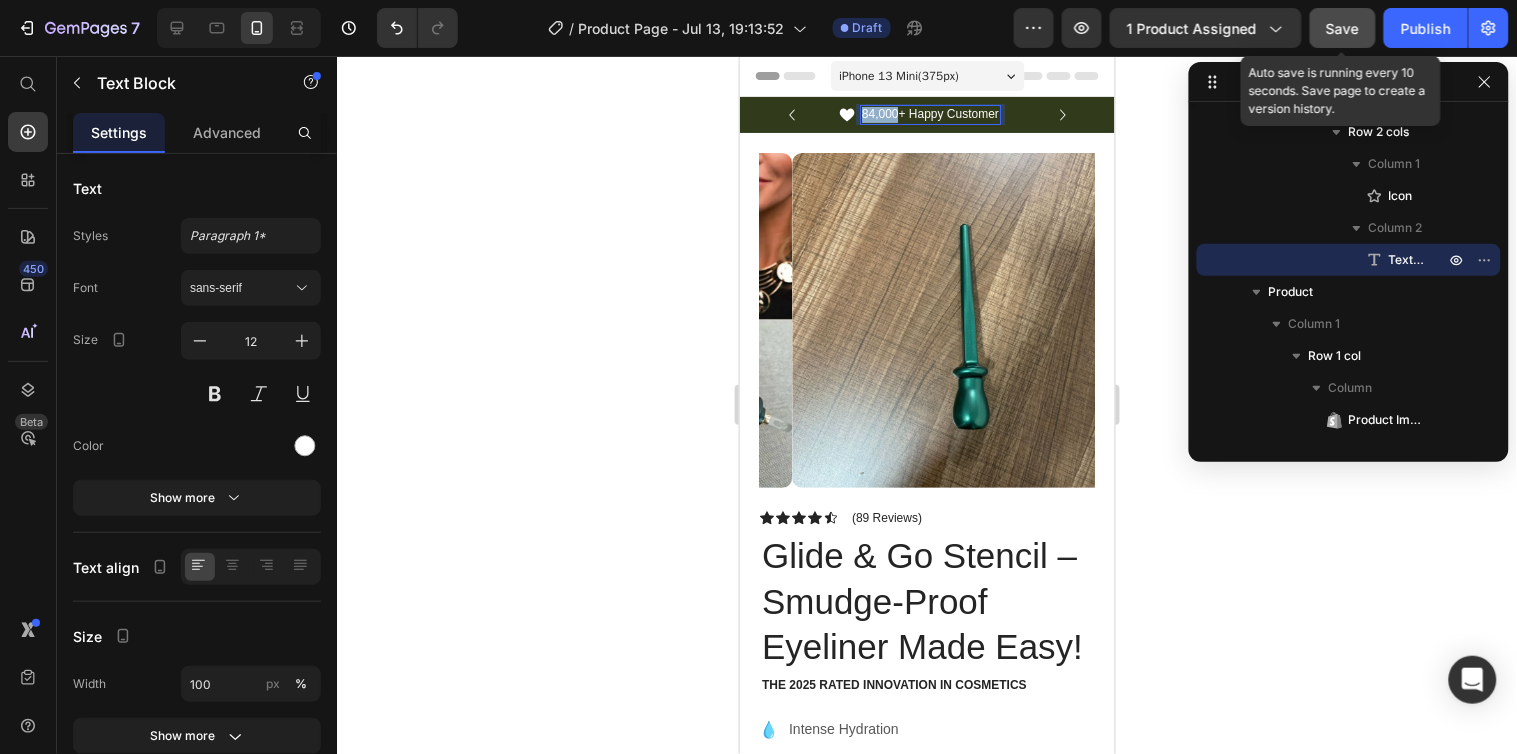 click on "84,000+ Happy Customer" at bounding box center [929, 114] 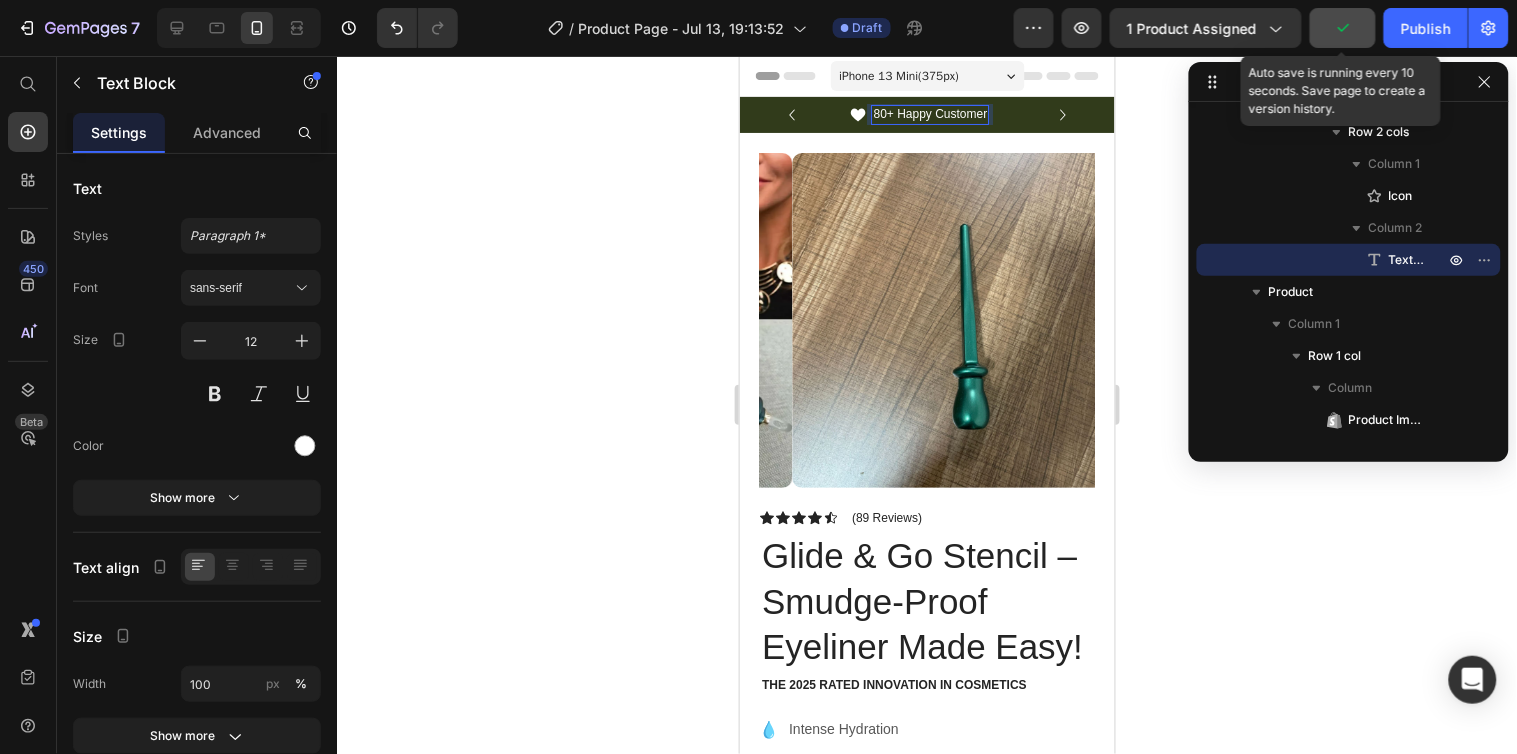 click on "80+ Happy Customer" at bounding box center [930, 114] 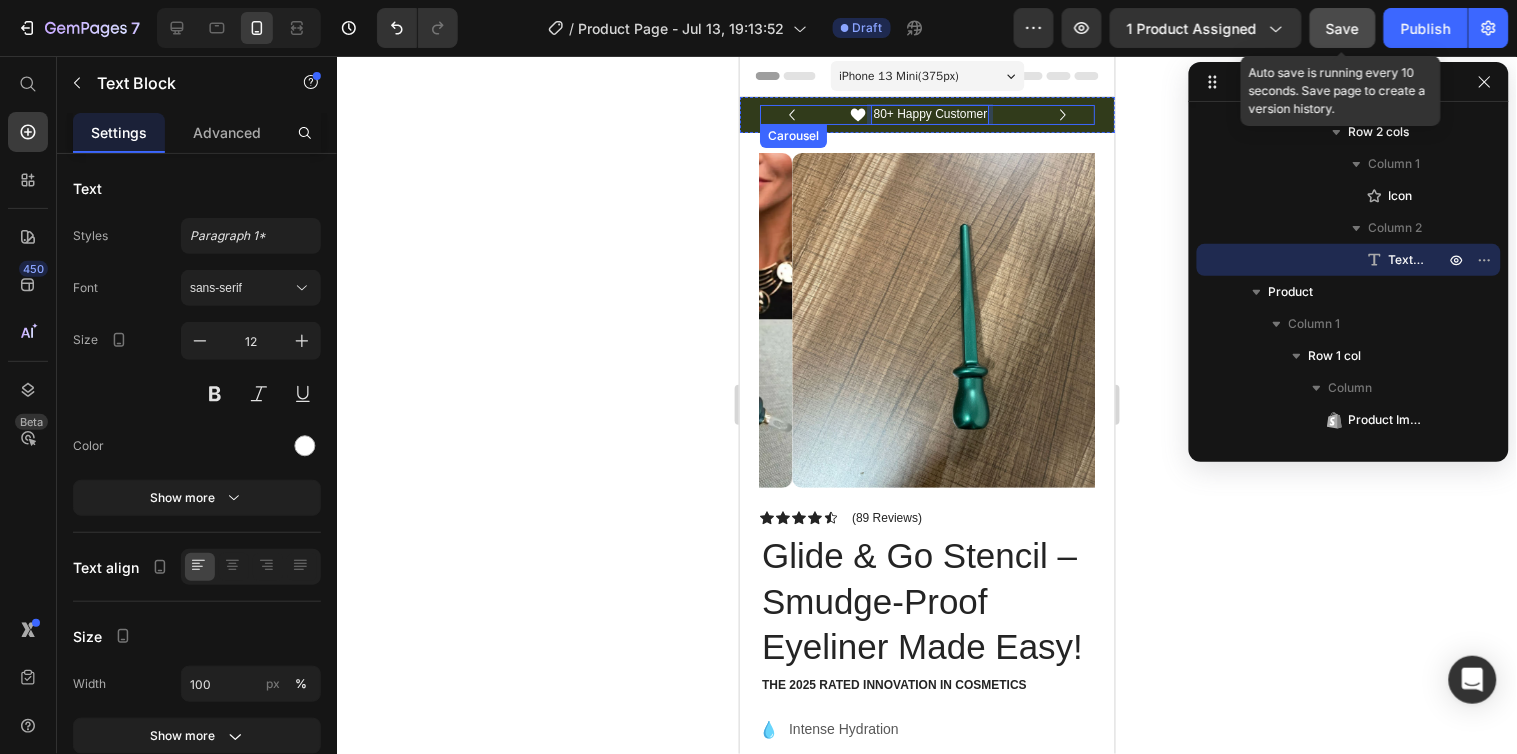 click 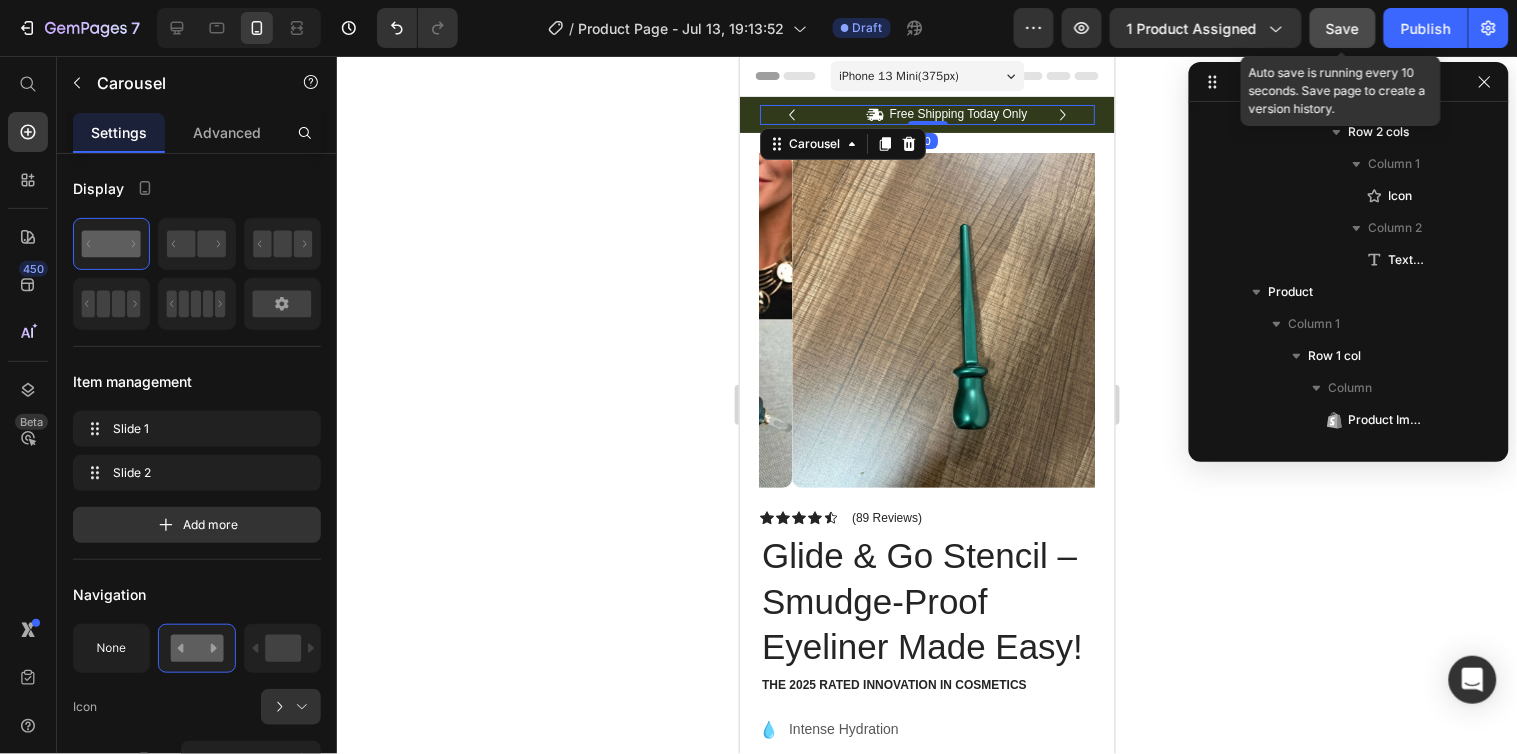 scroll, scrollTop: 0, scrollLeft: 0, axis: both 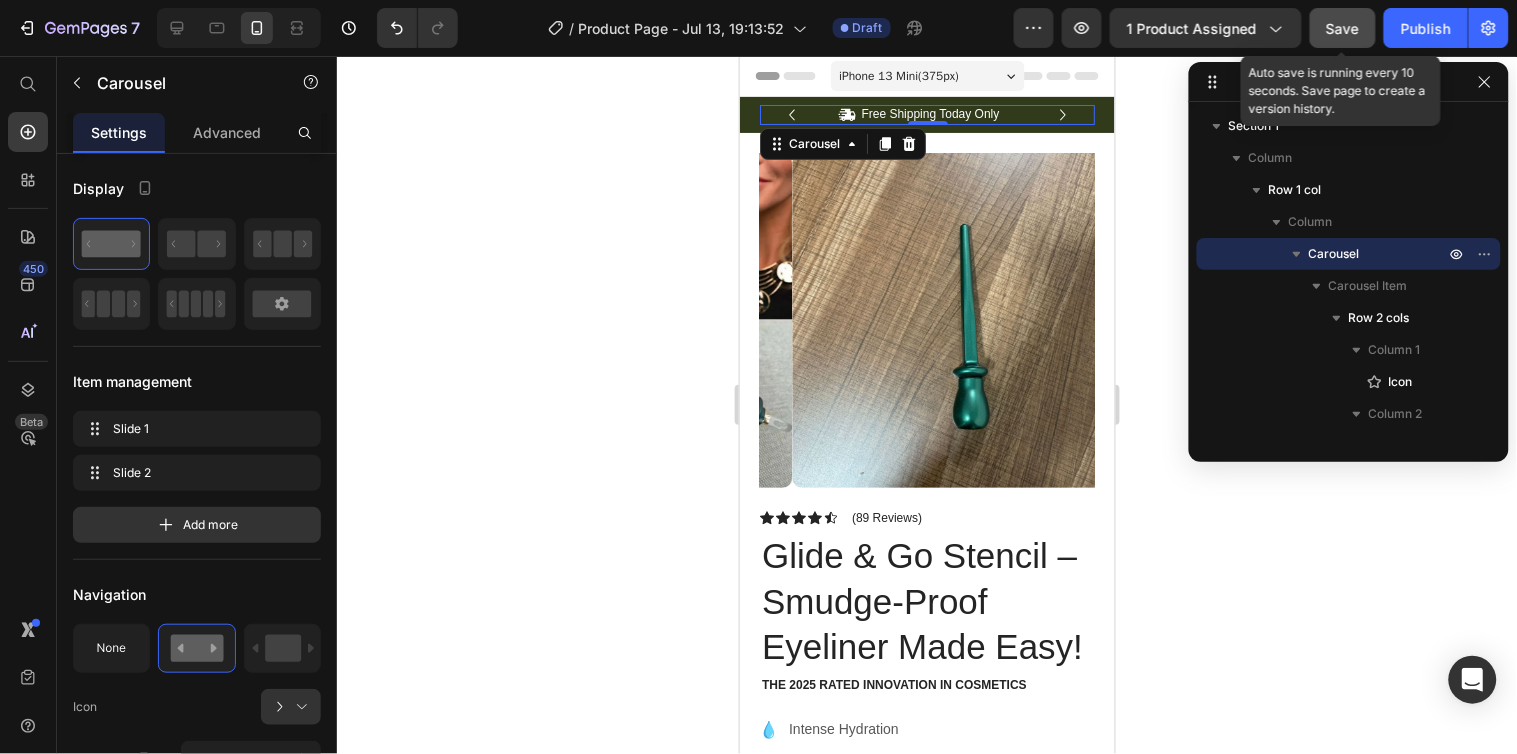 click 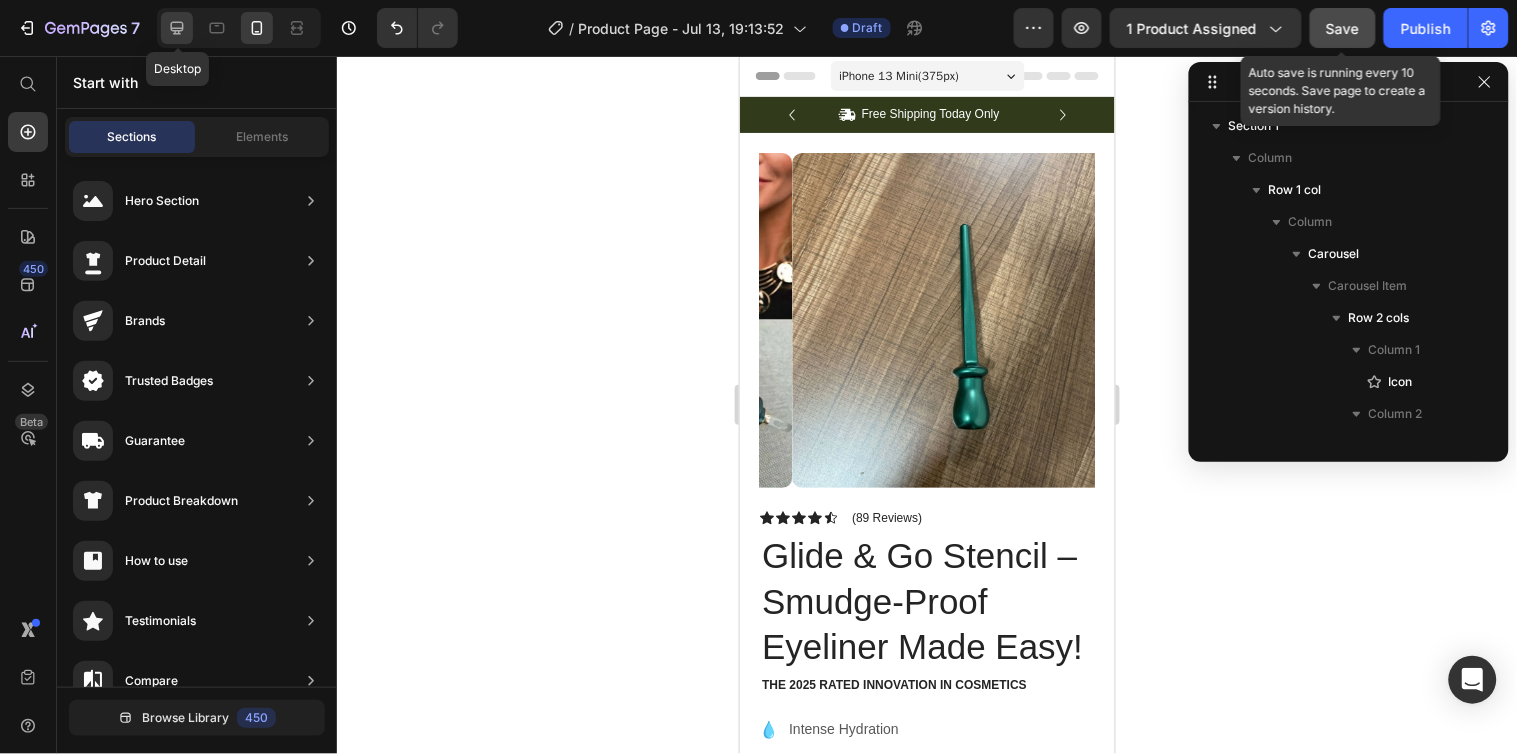 click 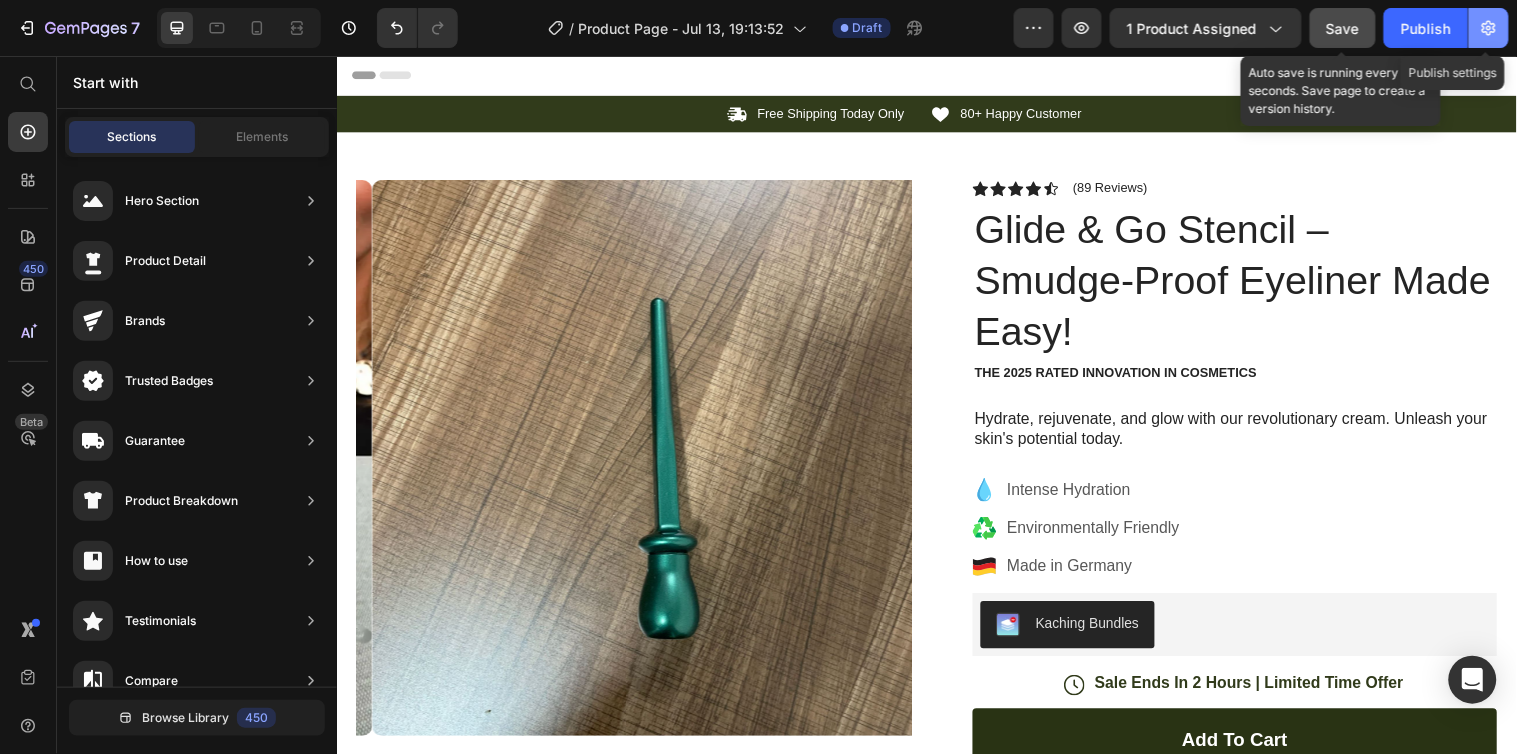 click 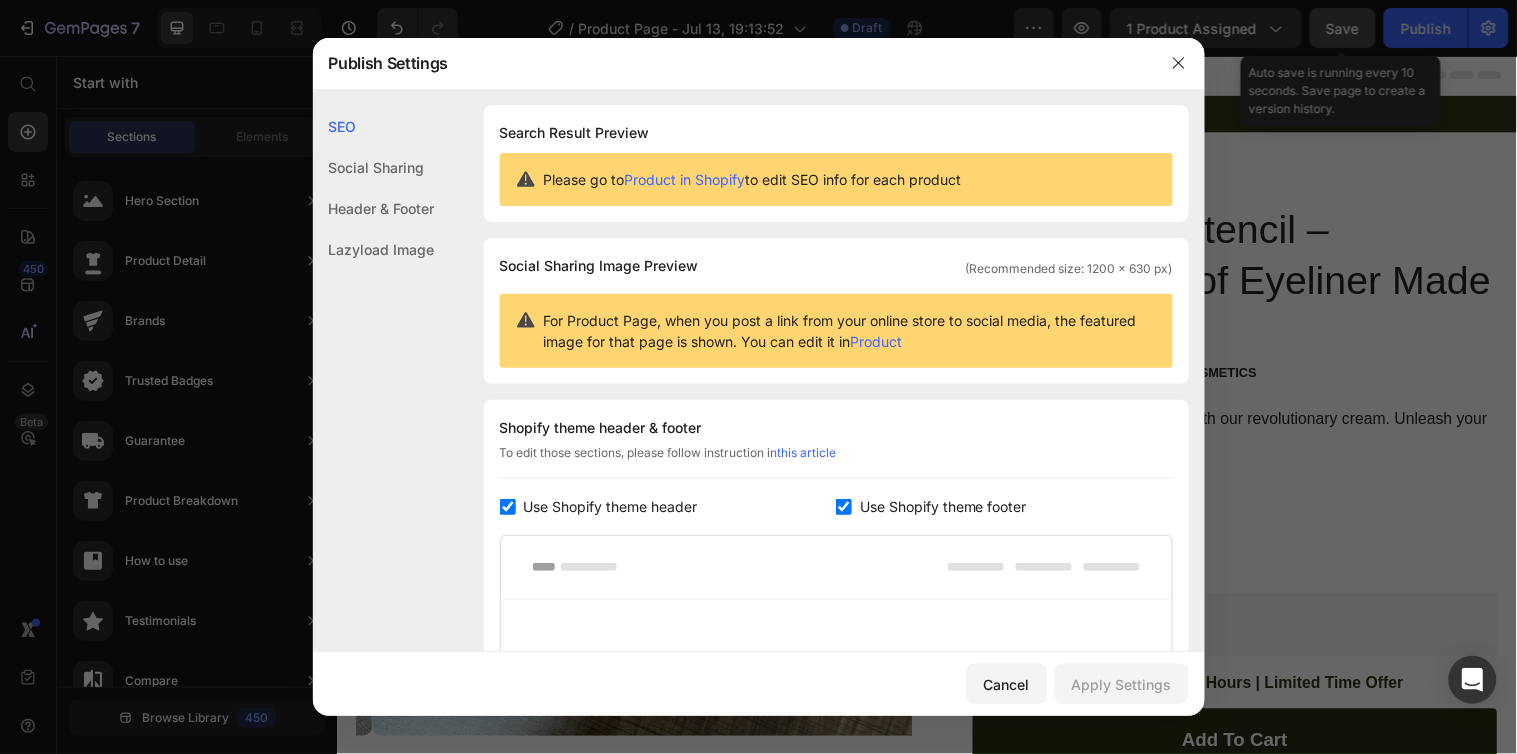 scroll, scrollTop: 0, scrollLeft: 0, axis: both 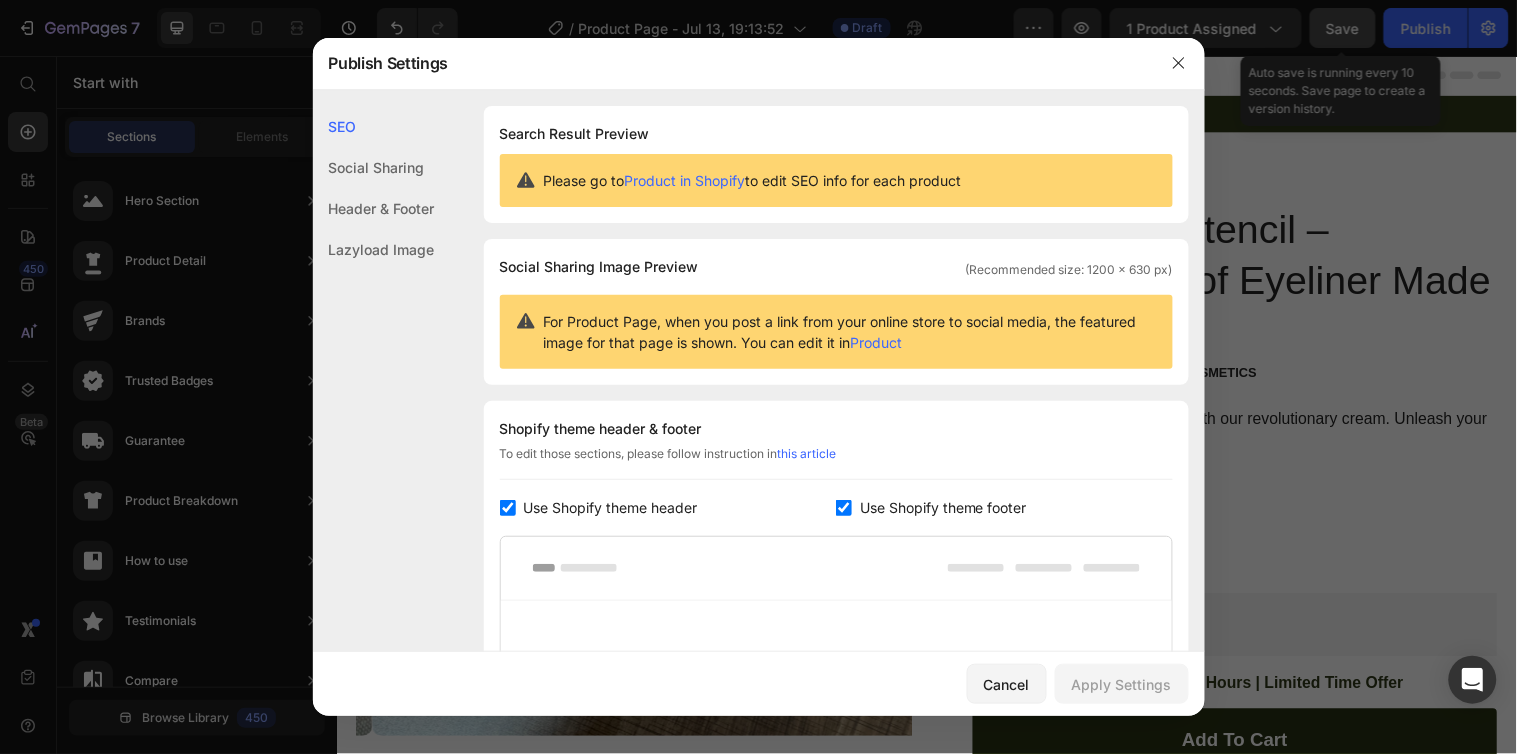 click on "Social Sharing" 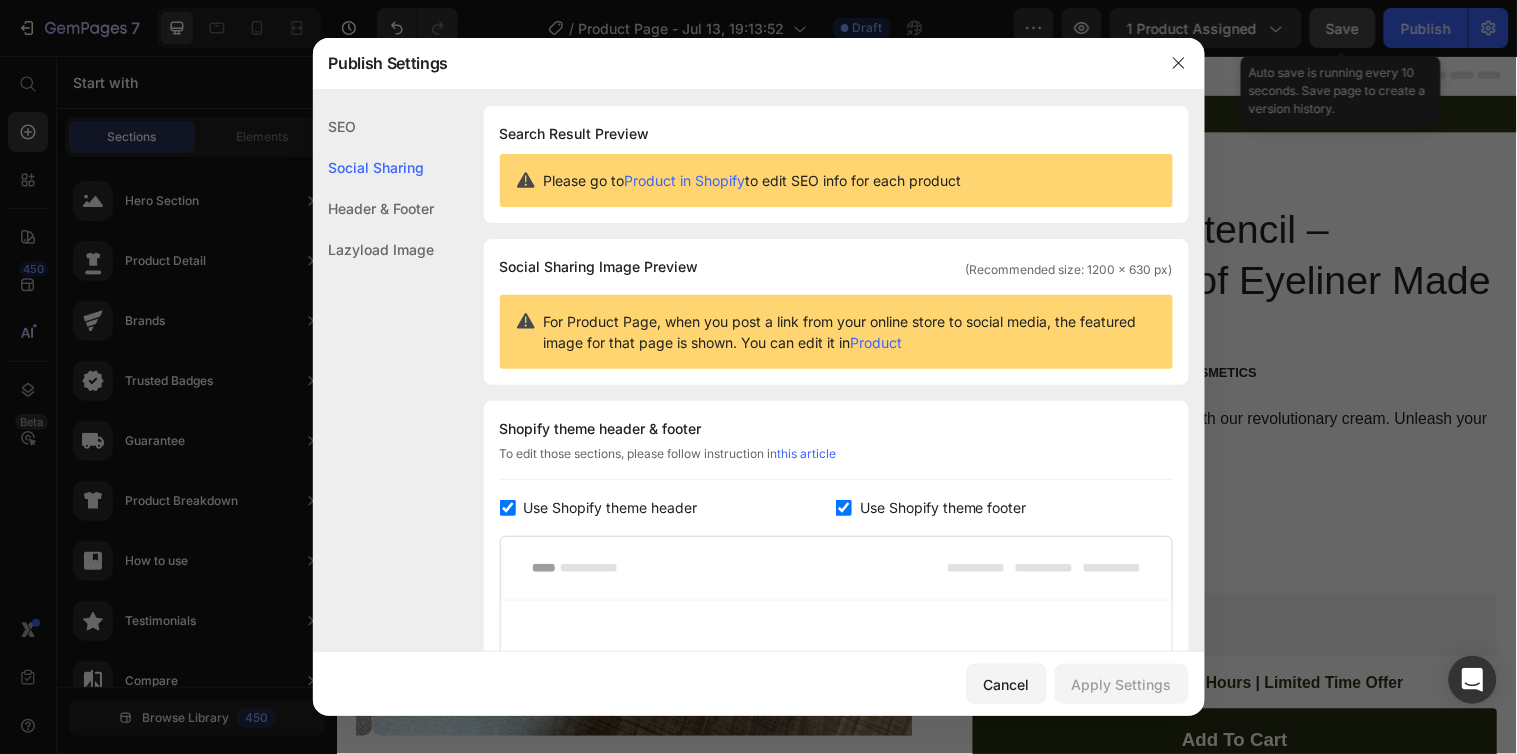 scroll, scrollTop: 128, scrollLeft: 0, axis: vertical 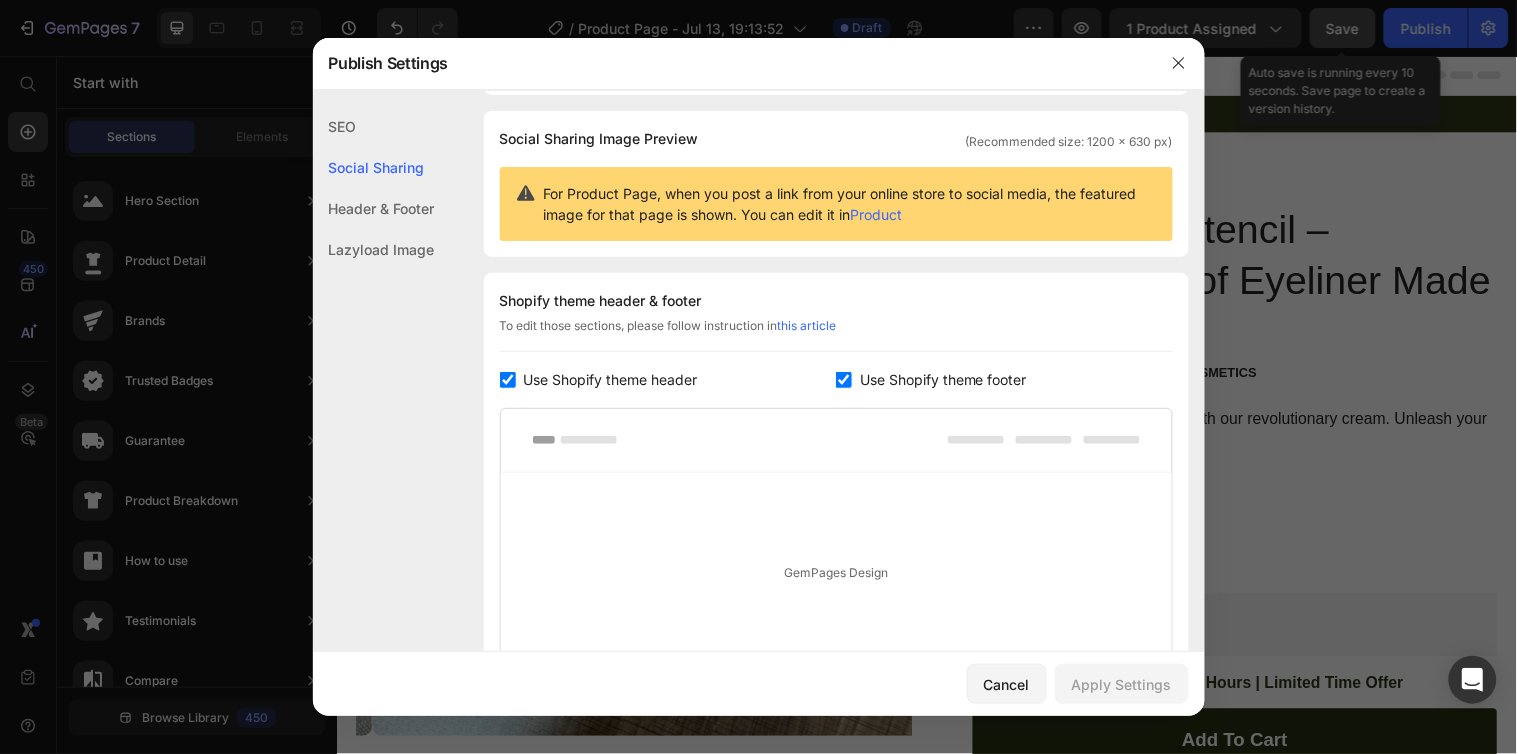 click on "Header & Footer" 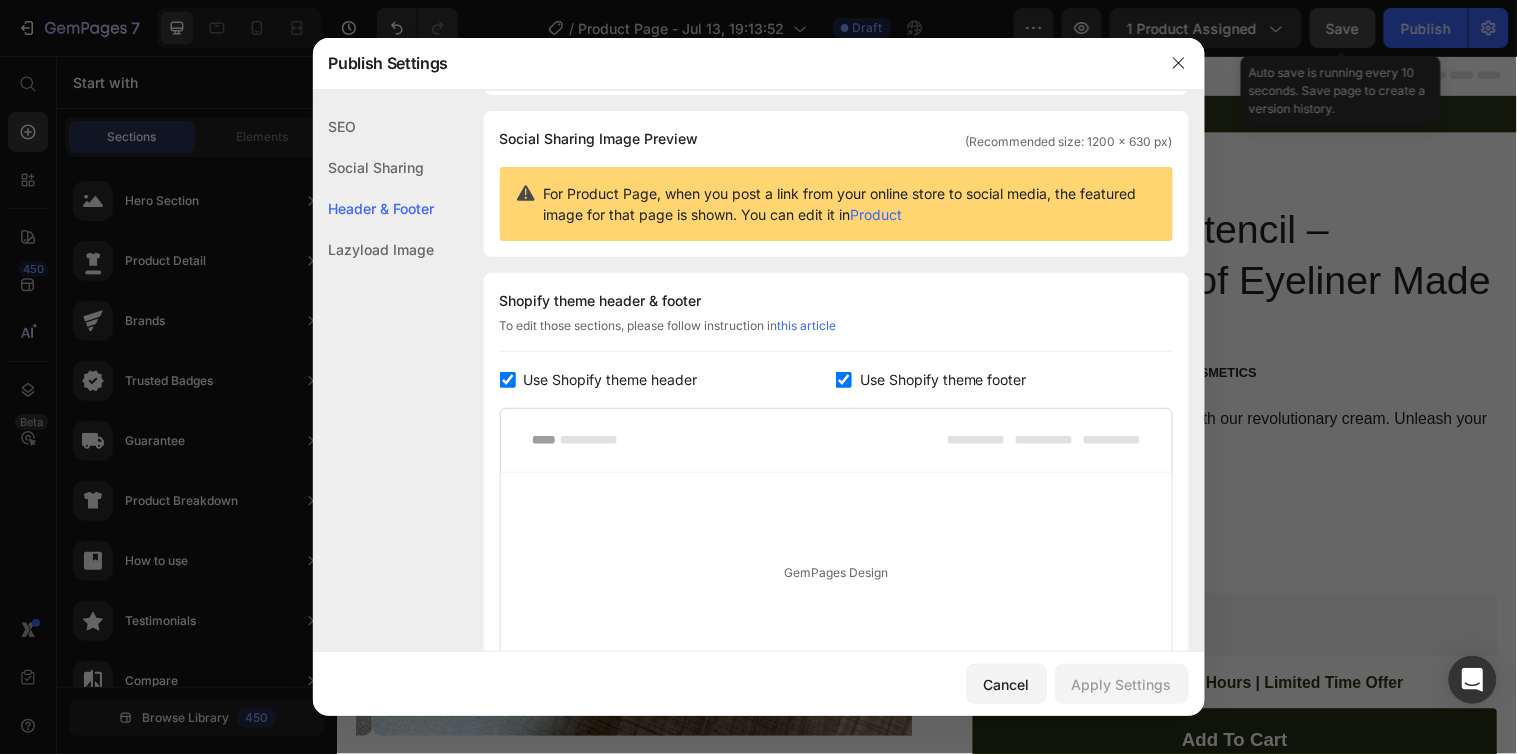 scroll, scrollTop: 291, scrollLeft: 0, axis: vertical 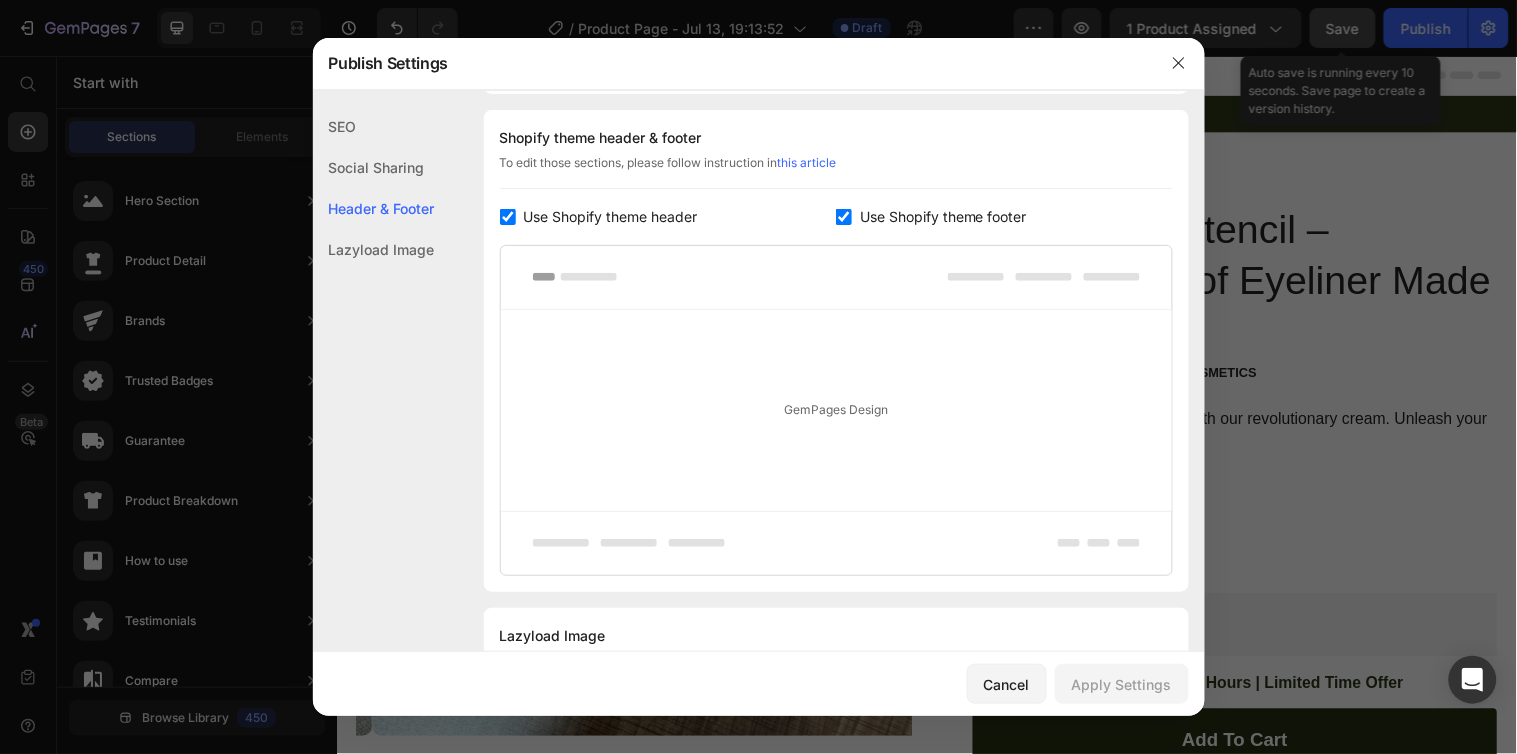 click on "Lazyload Image" 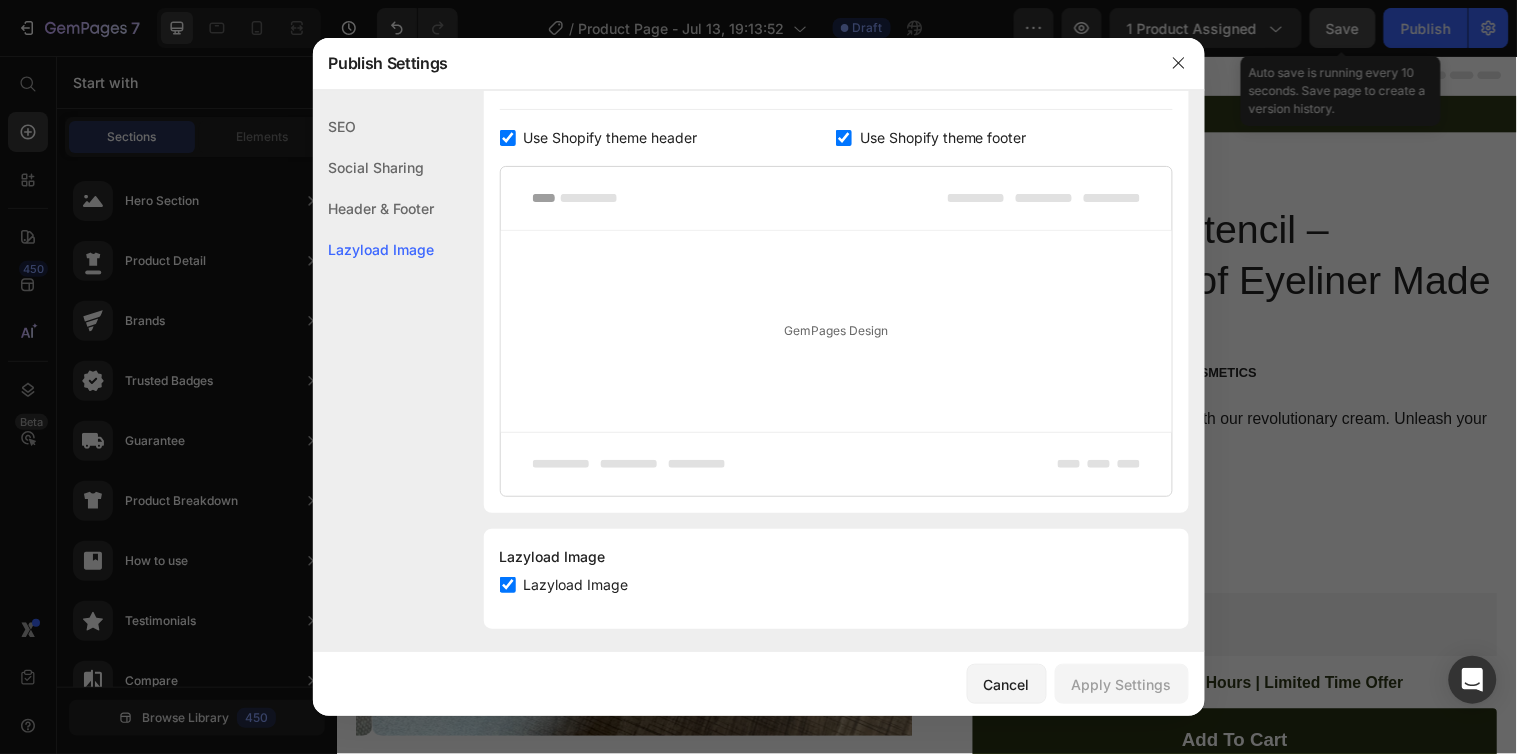 scroll, scrollTop: 377, scrollLeft: 0, axis: vertical 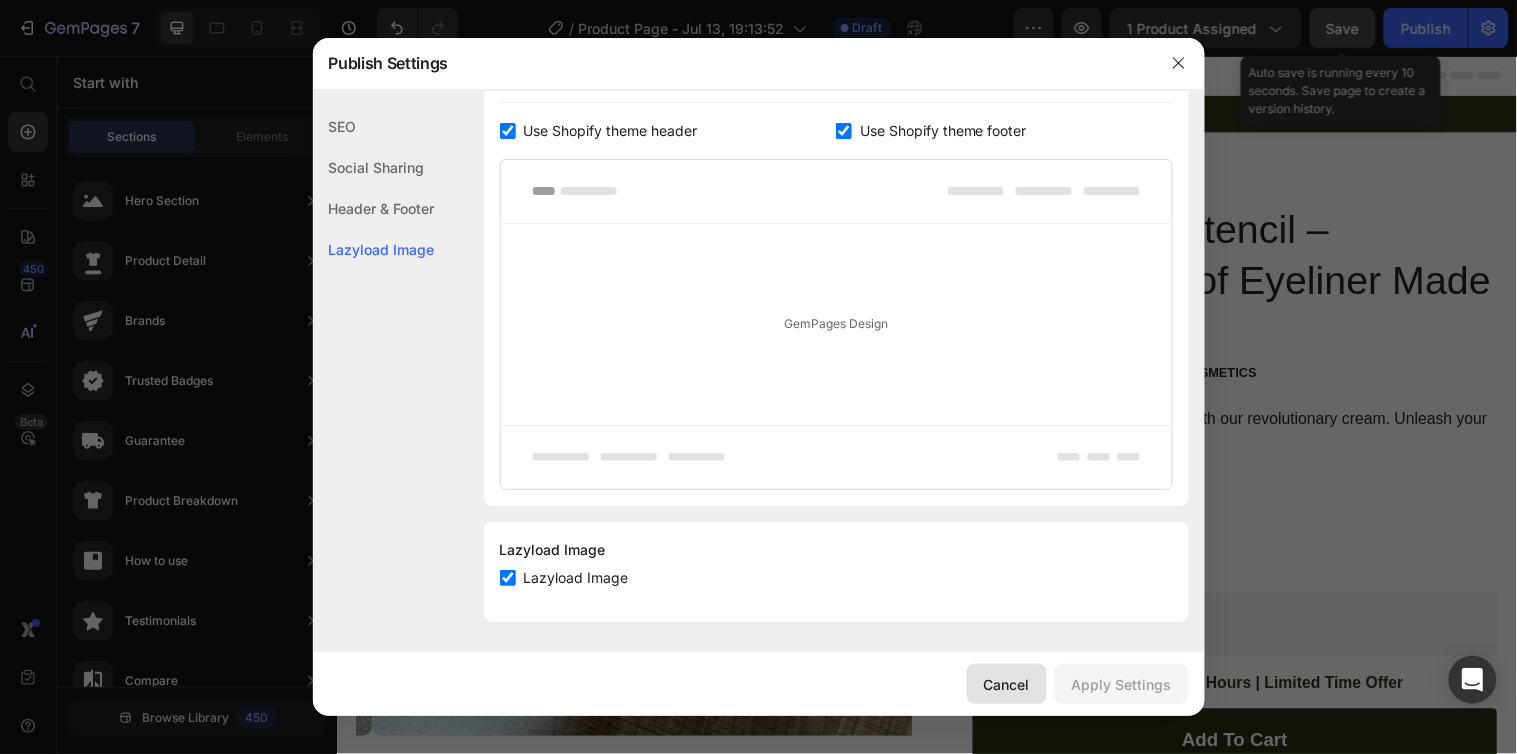 click on "Cancel" at bounding box center [1007, 684] 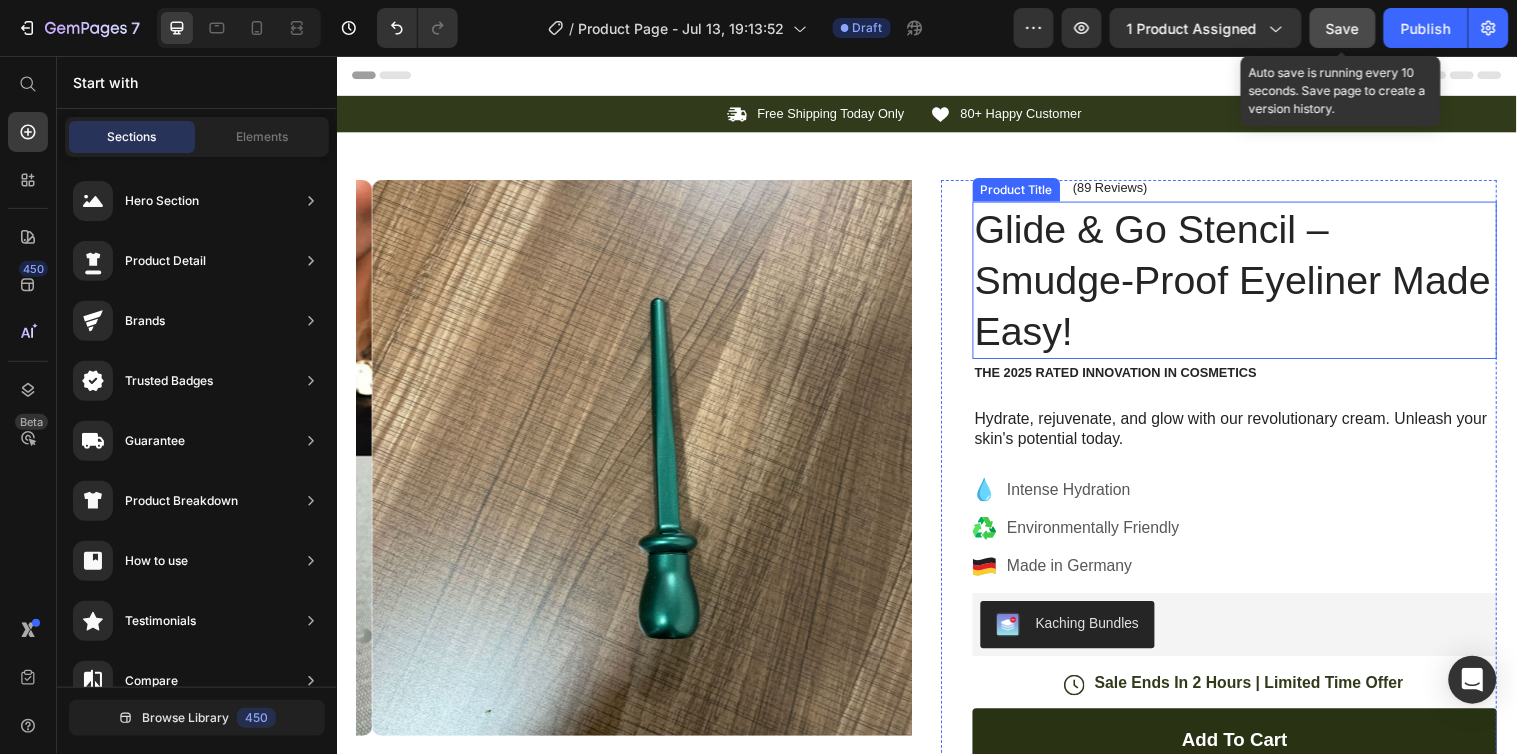 click on "Glide & Go Stencil – Smudge-Proof Eyeliner Made Easy!" at bounding box center [1249, 283] 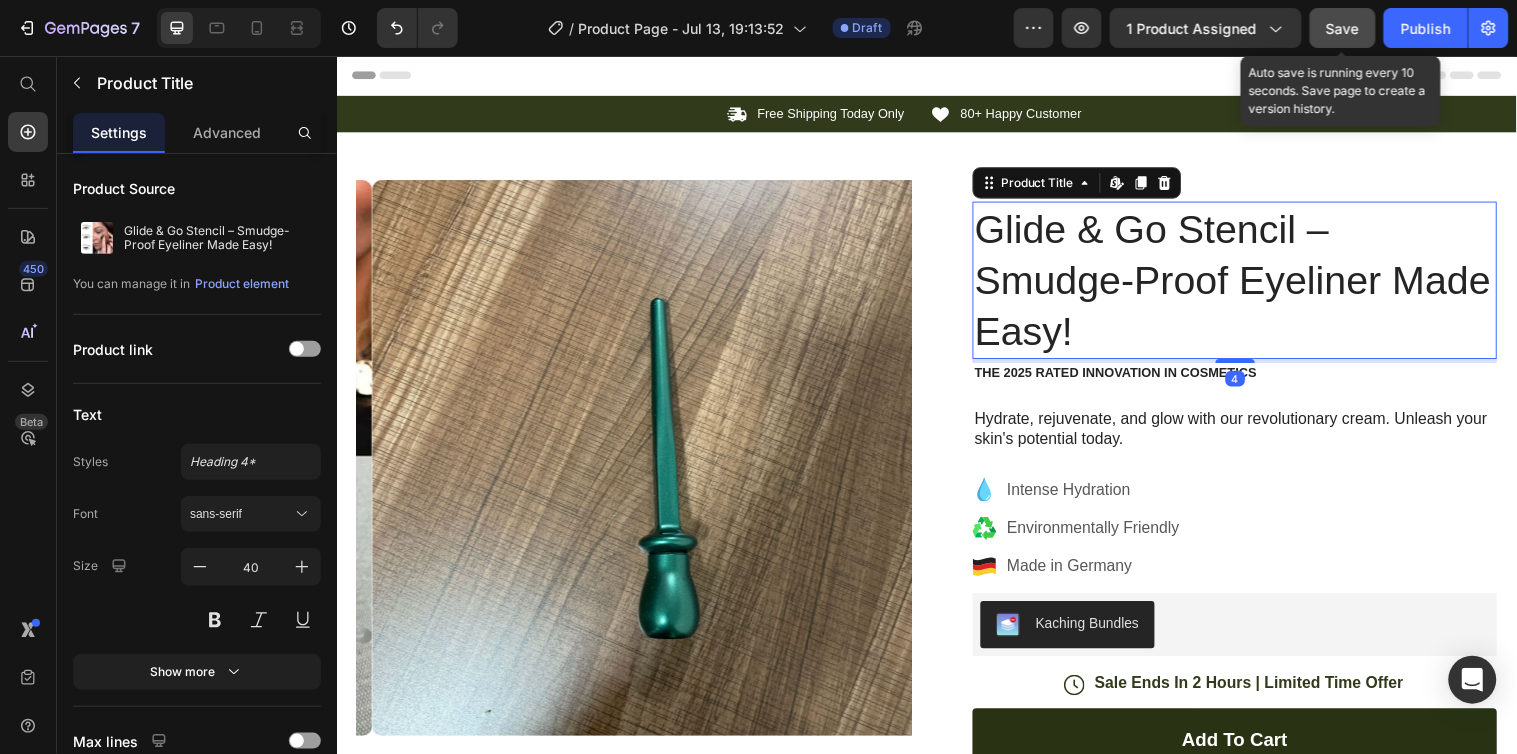 click on "Glide & Go Stencil – Smudge-Proof Eyeliner Made Easy!" at bounding box center [1249, 283] 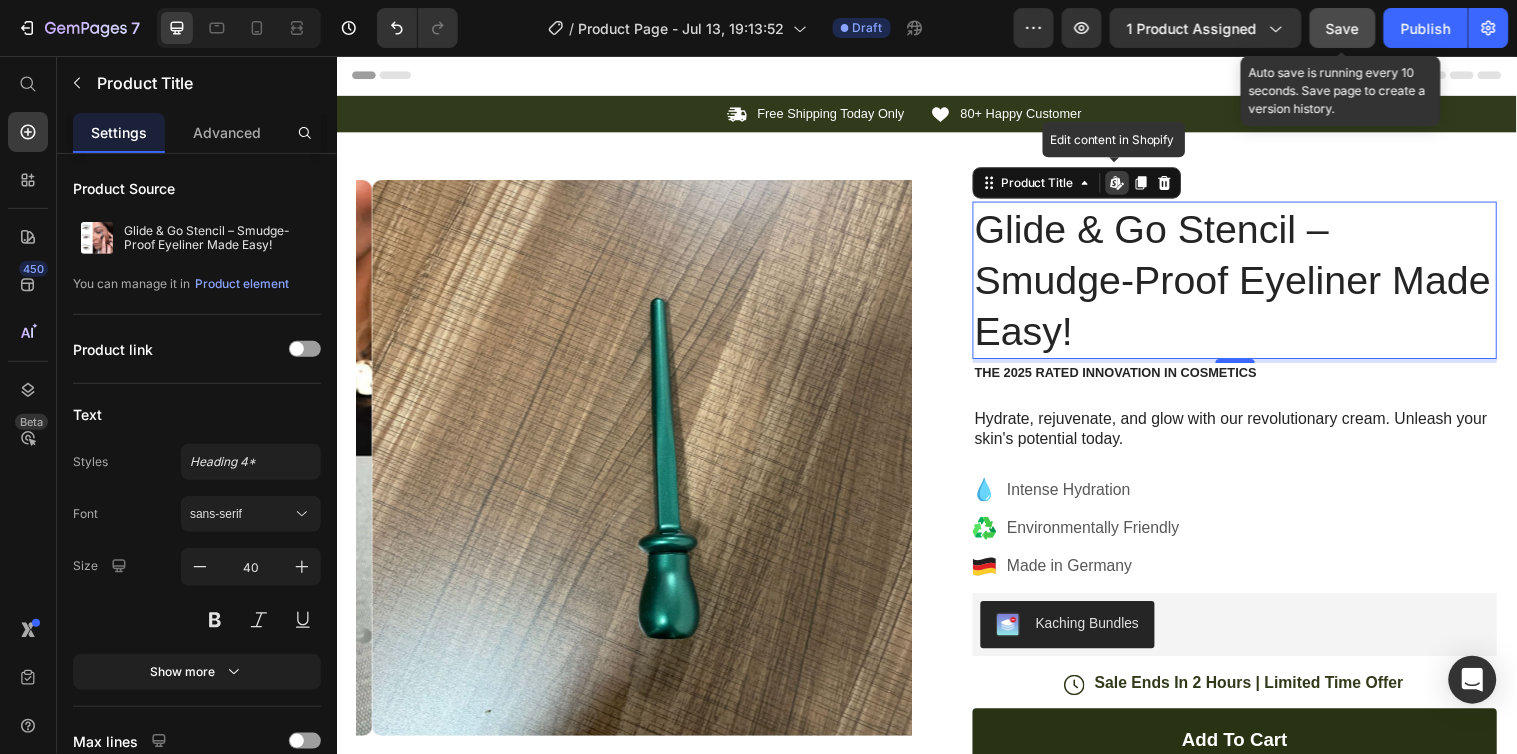 click on "Glide & Go Stencil – Smudge-Proof Eyeliner Made Easy!" at bounding box center (1249, 283) 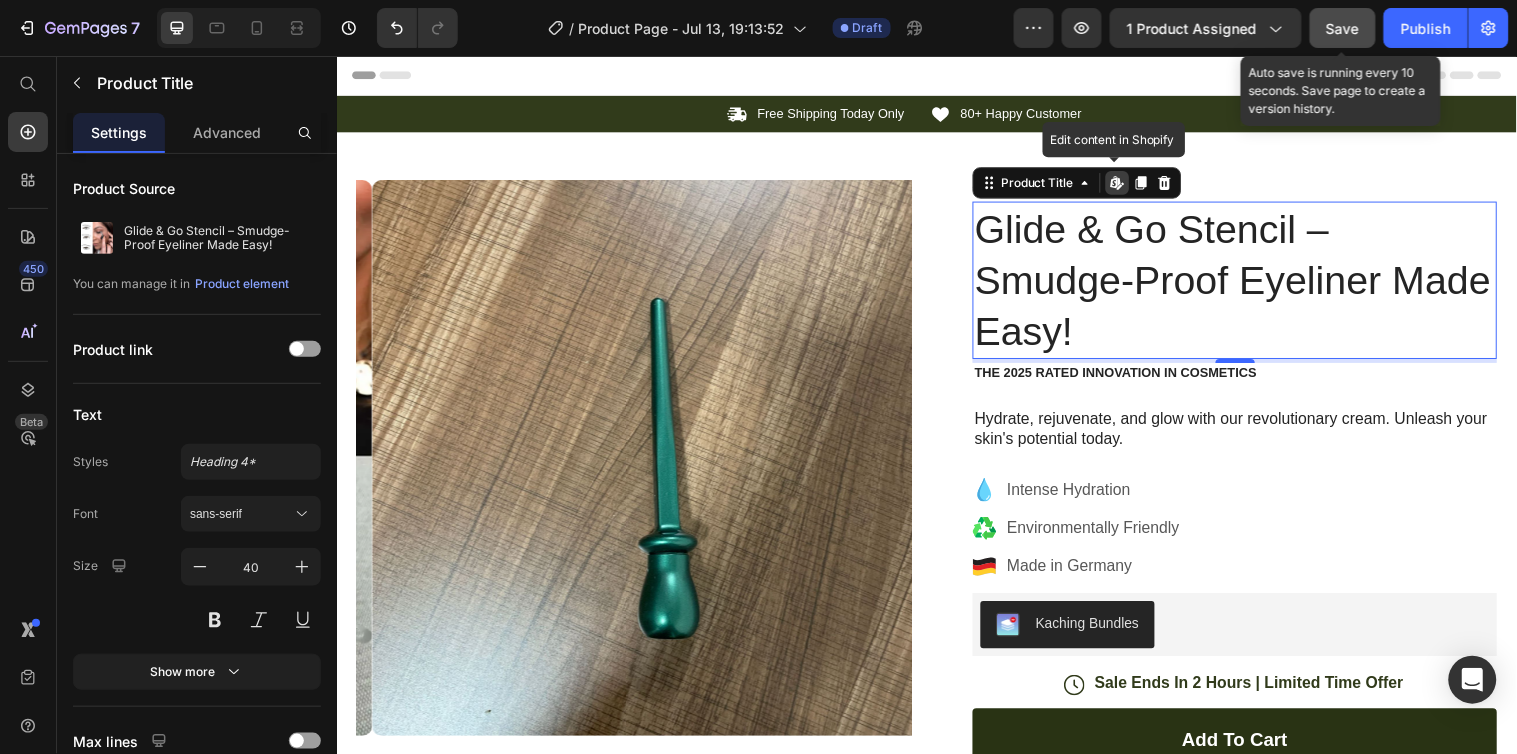 click on "Glide & Go Stencil – Smudge-Proof Eyeliner Made Easy!" at bounding box center (1249, 283) 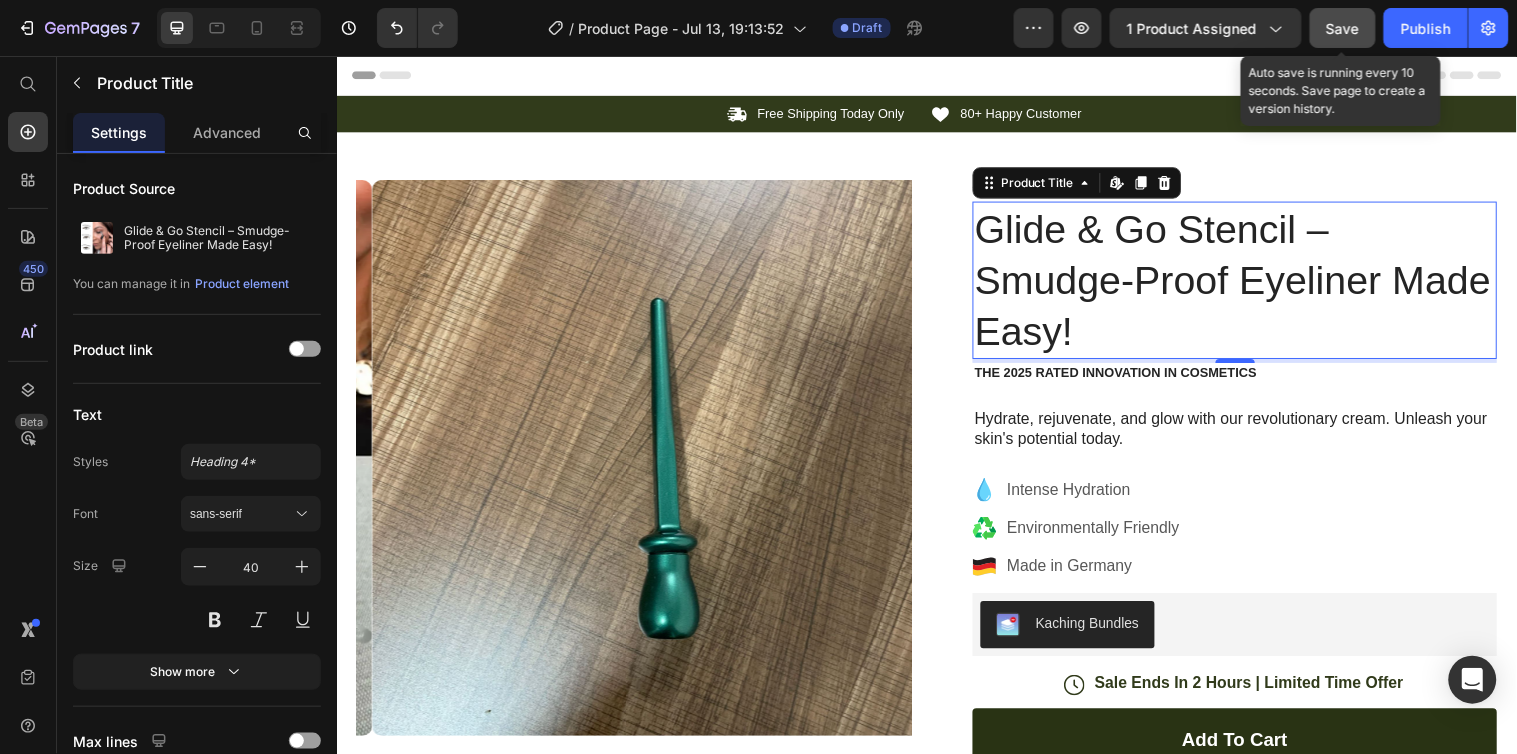 click on "Glide & Go Stencil – Smudge-Proof Eyeliner Made Easy!" at bounding box center (1249, 283) 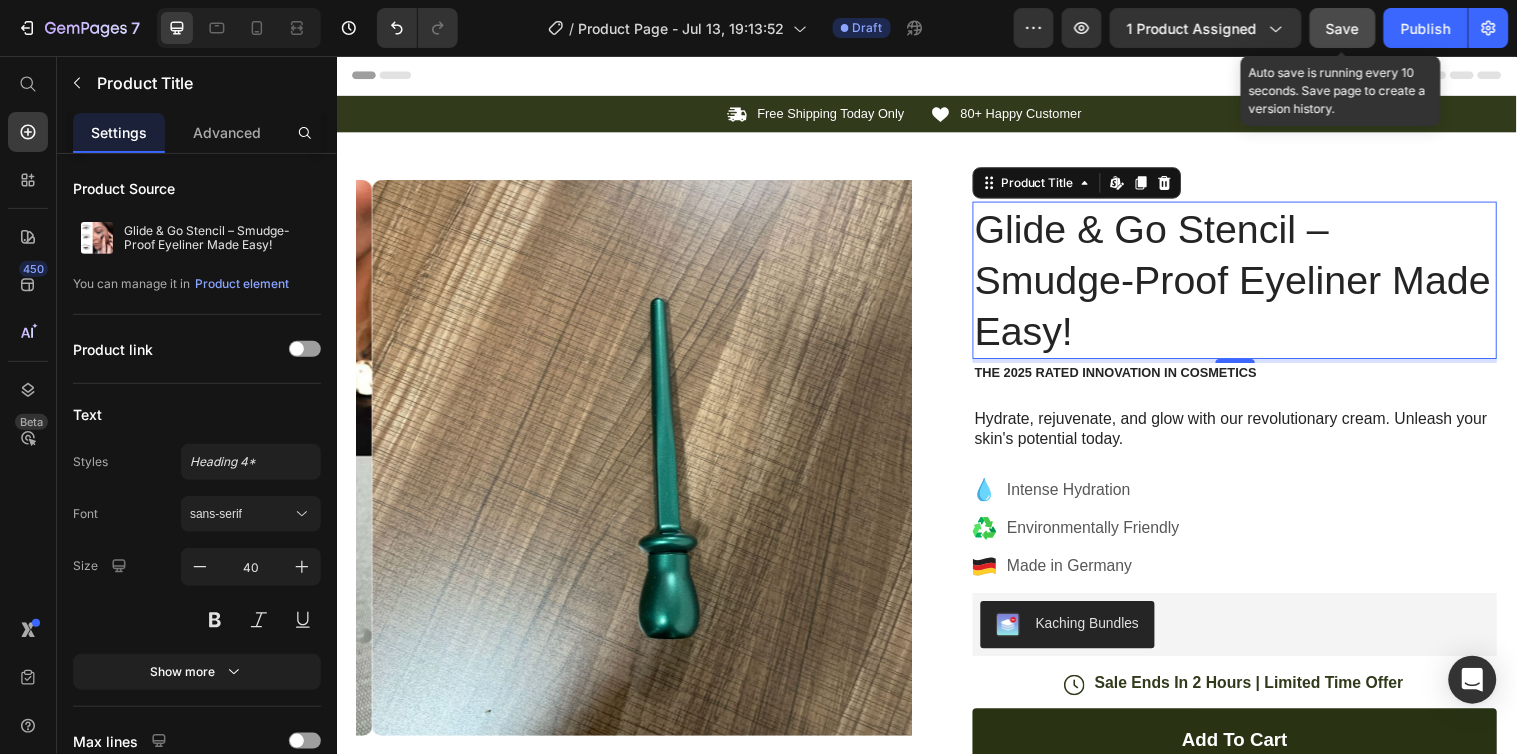 drag, startPoint x: 1333, startPoint y: 27, endPoint x: 731, endPoint y: 25, distance: 602.0033 